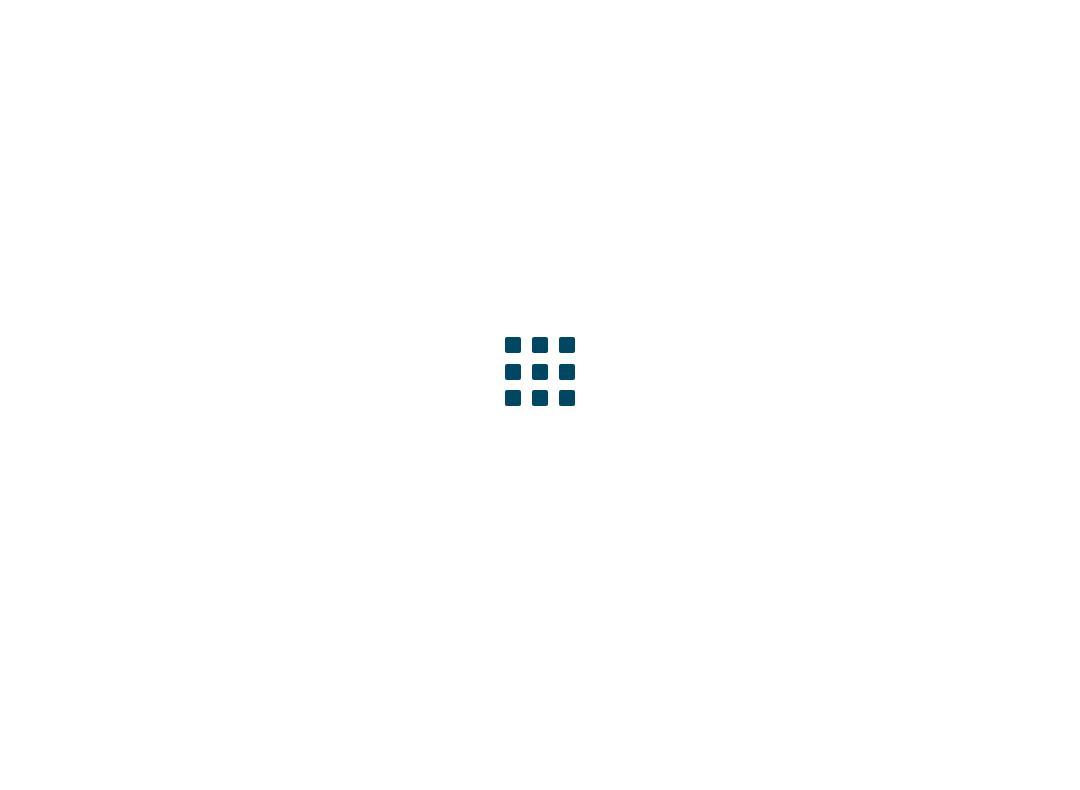 scroll, scrollTop: 0, scrollLeft: 0, axis: both 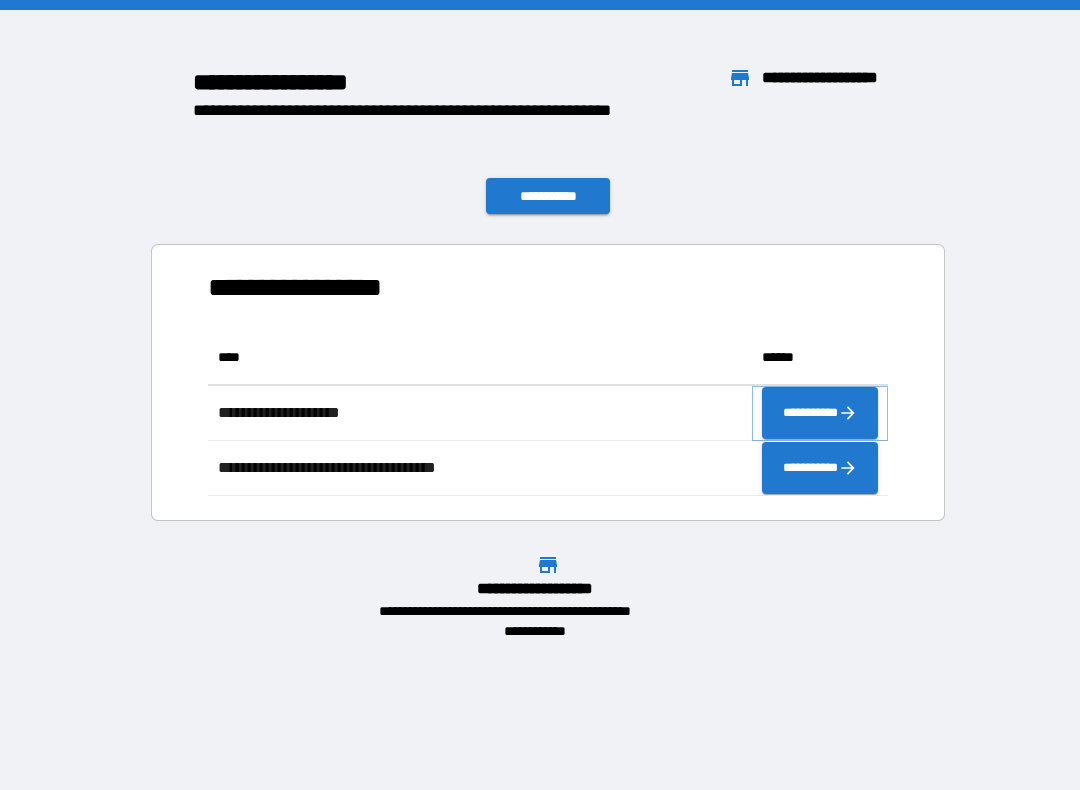 click on "**********" at bounding box center (820, 413) 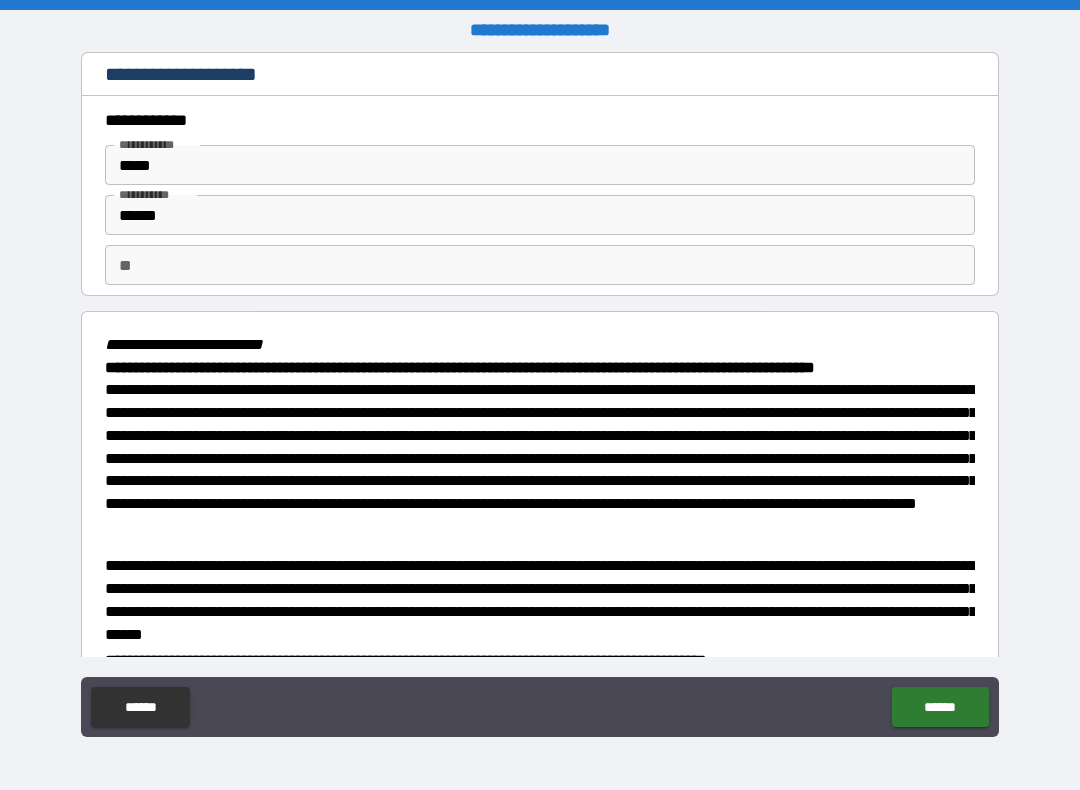 type on "*" 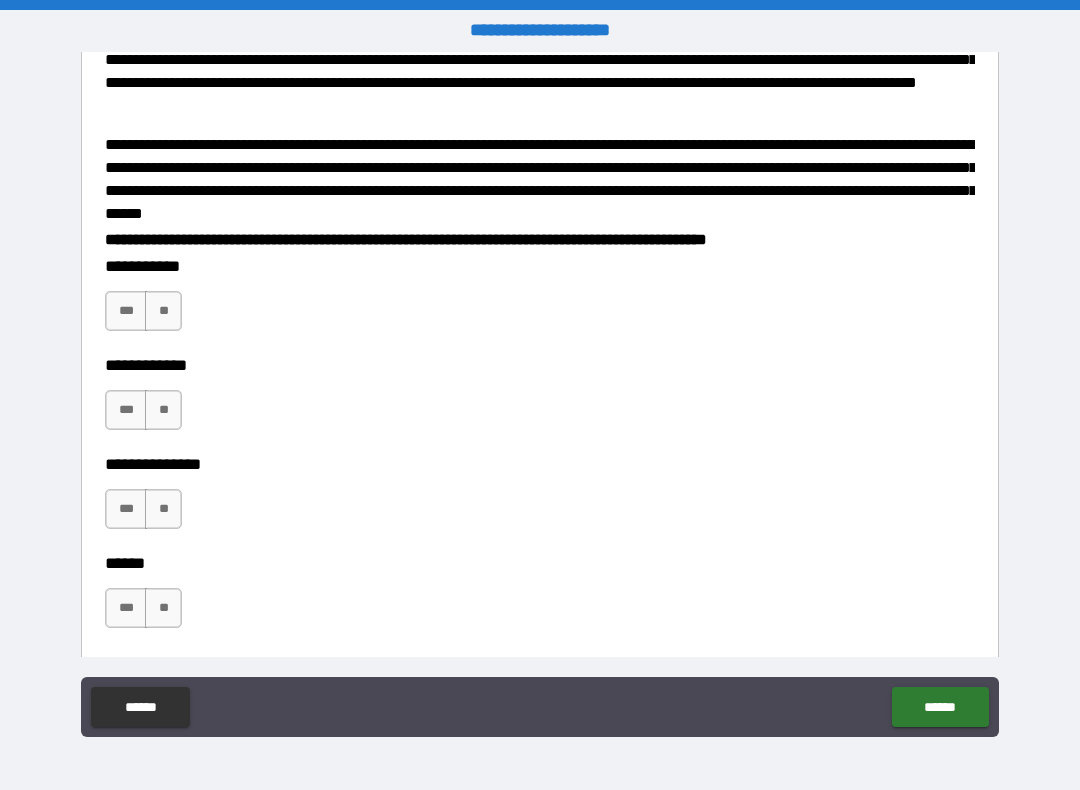 scroll, scrollTop: 436, scrollLeft: 0, axis: vertical 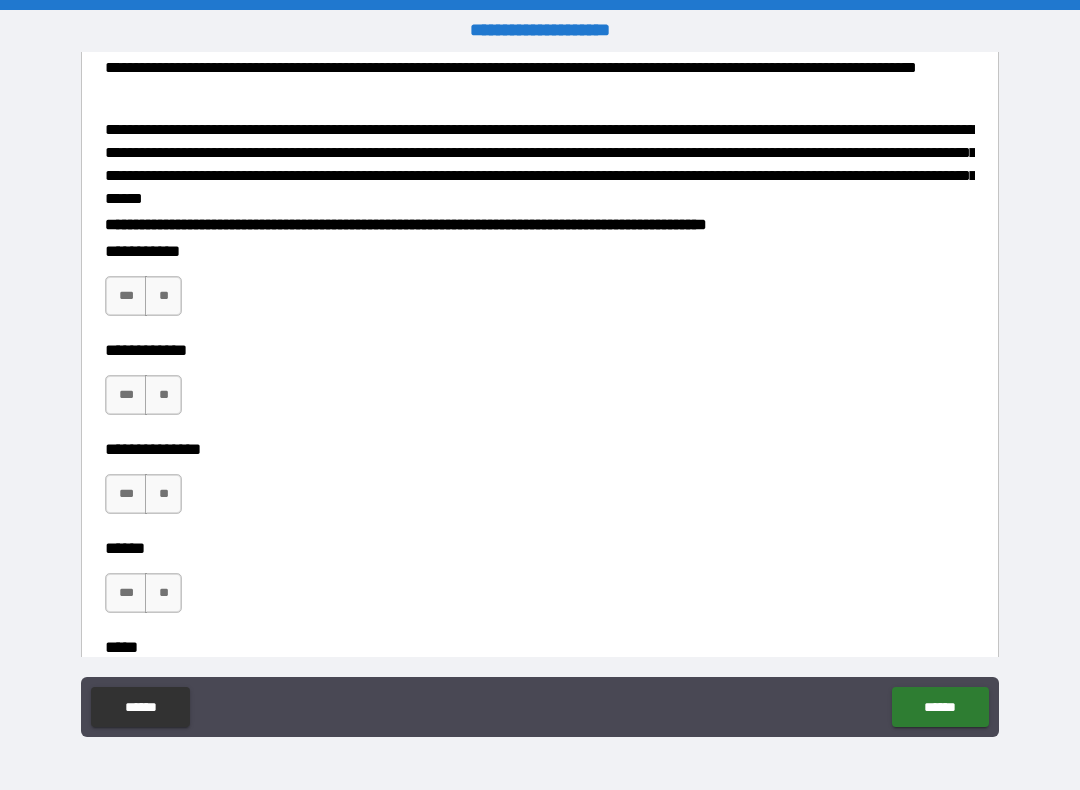 click on "**" at bounding box center (163, 296) 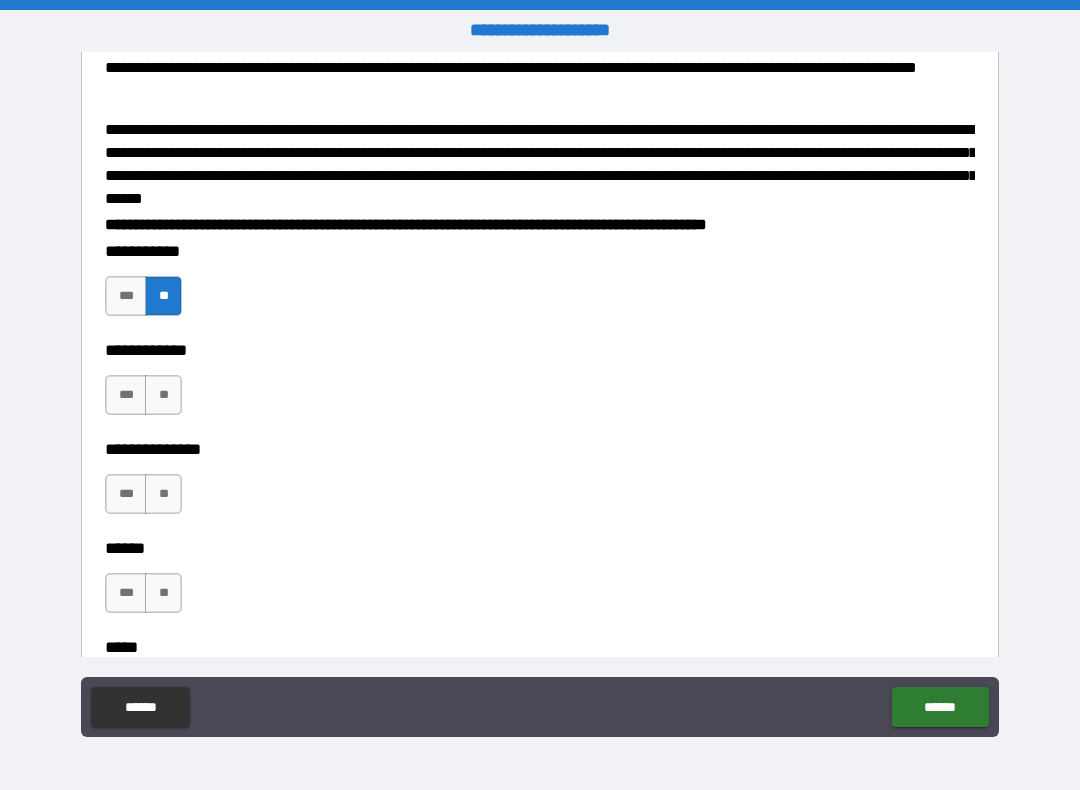 type on "*" 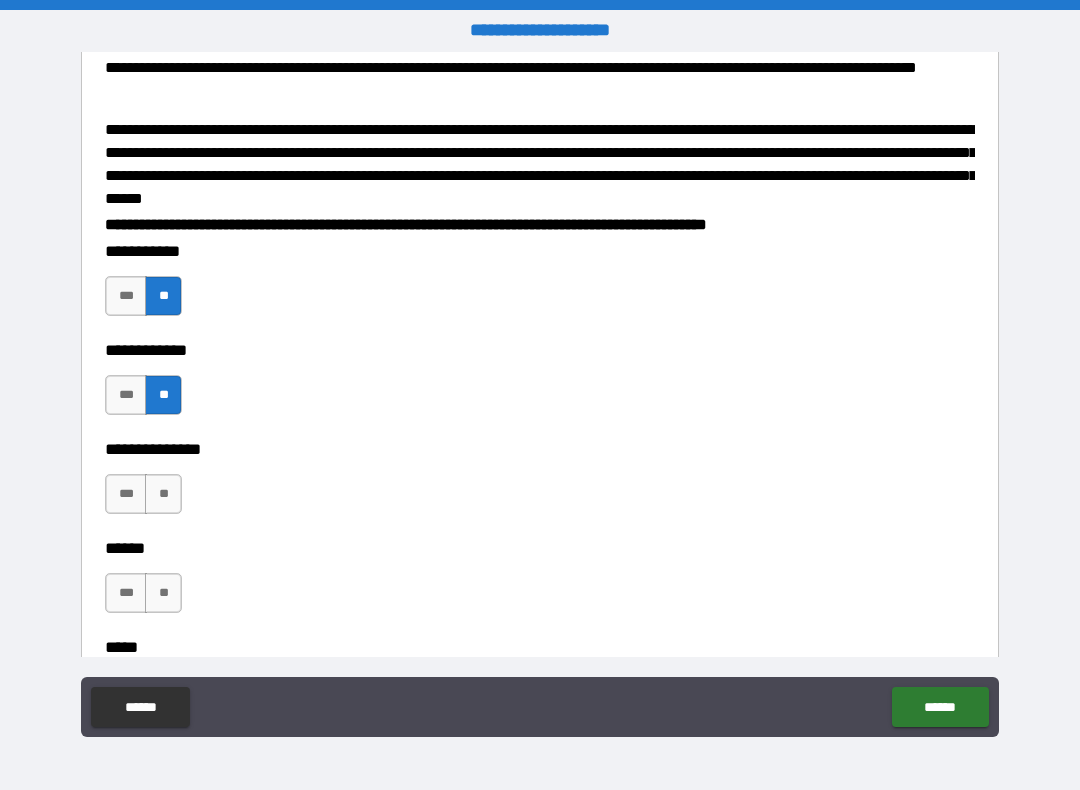 type on "*" 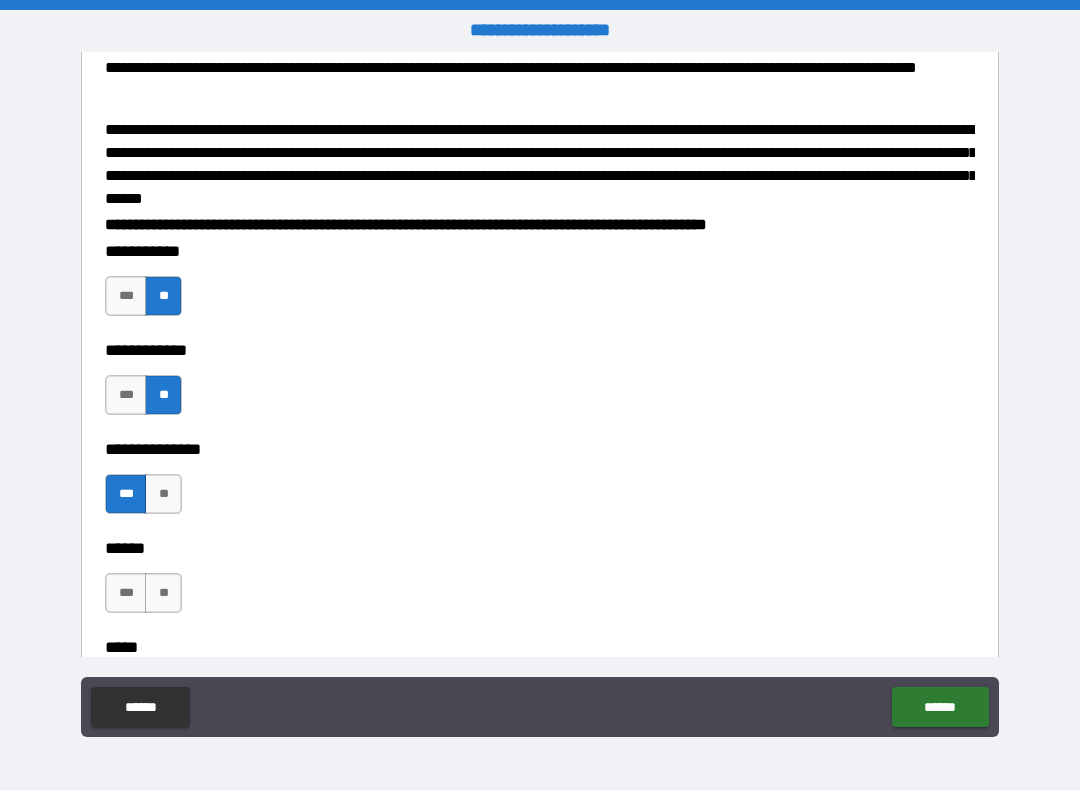type on "*" 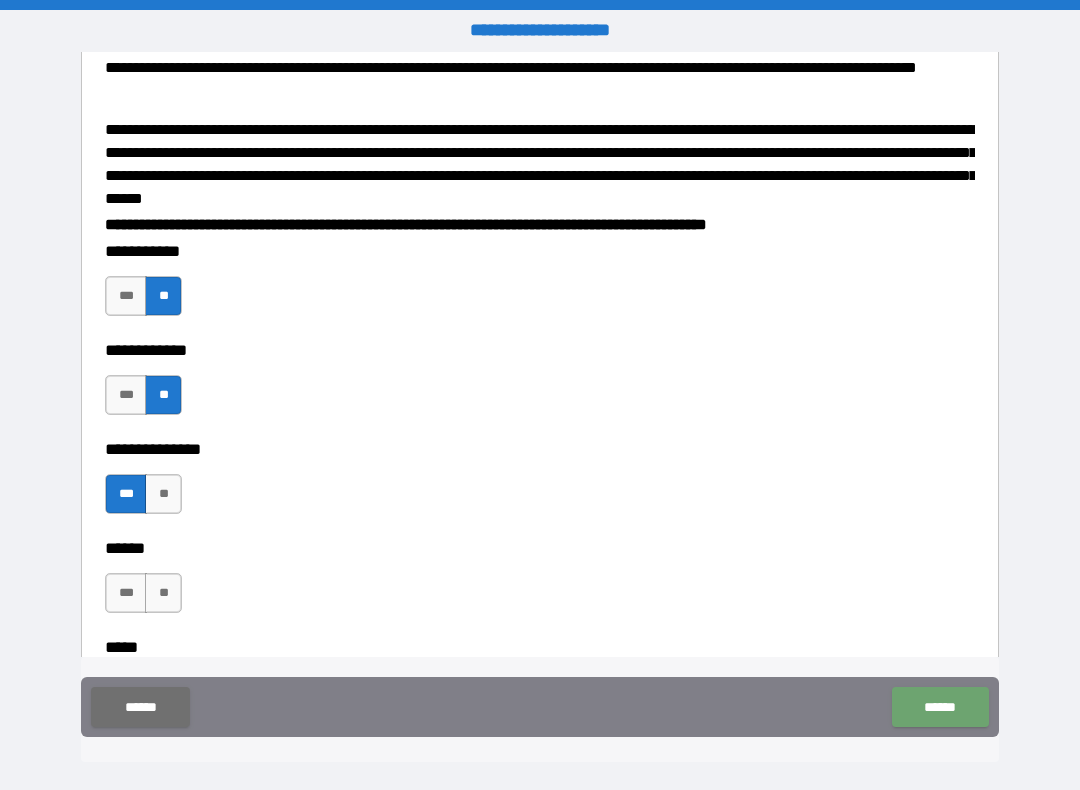 click on "******" at bounding box center [940, 707] 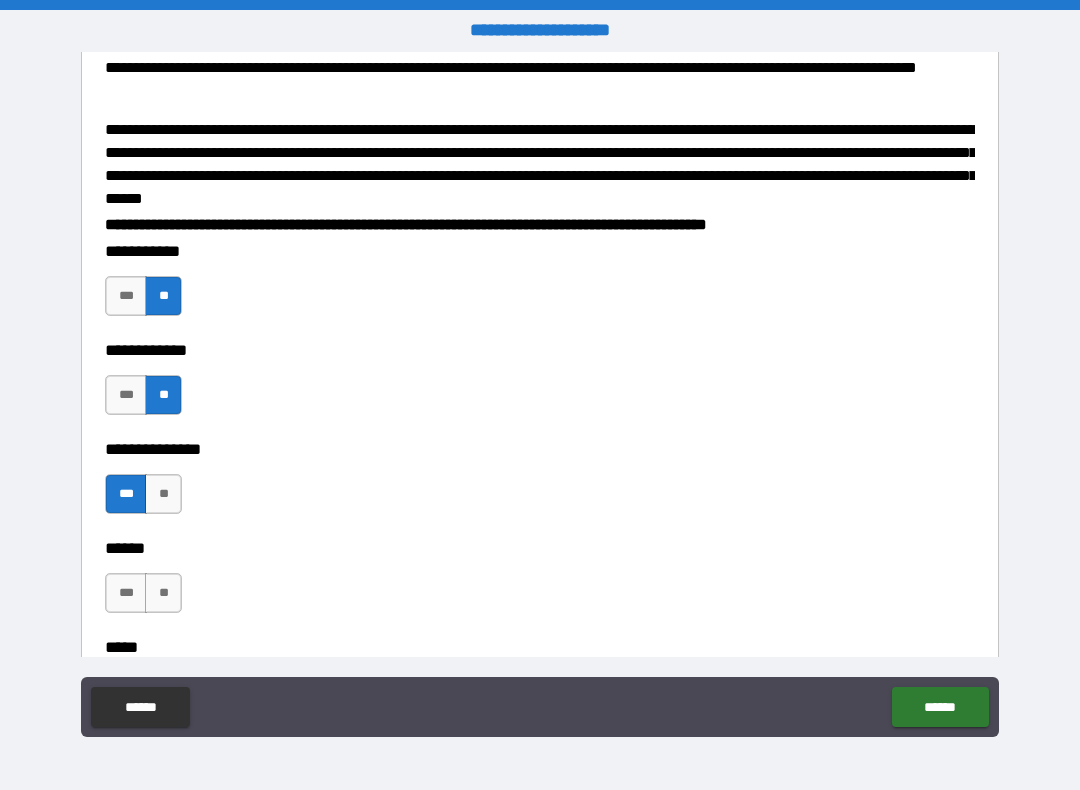 click on "**" at bounding box center (163, 593) 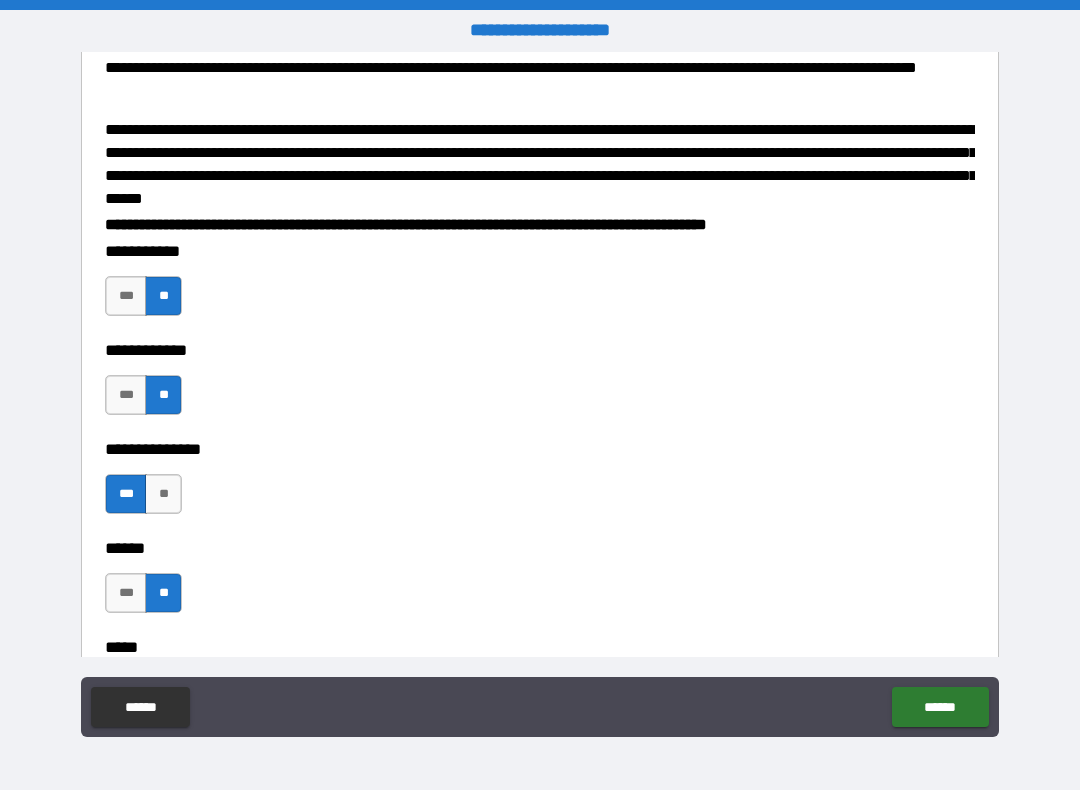 type on "*" 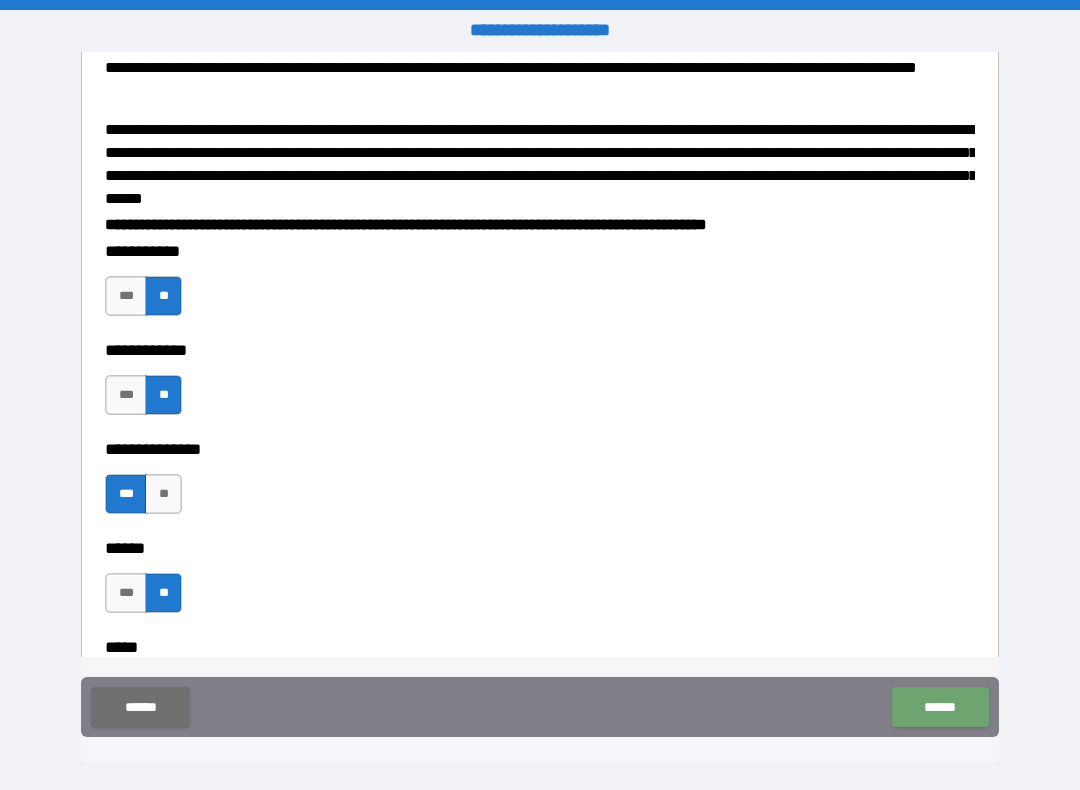 click on "******" at bounding box center [940, 707] 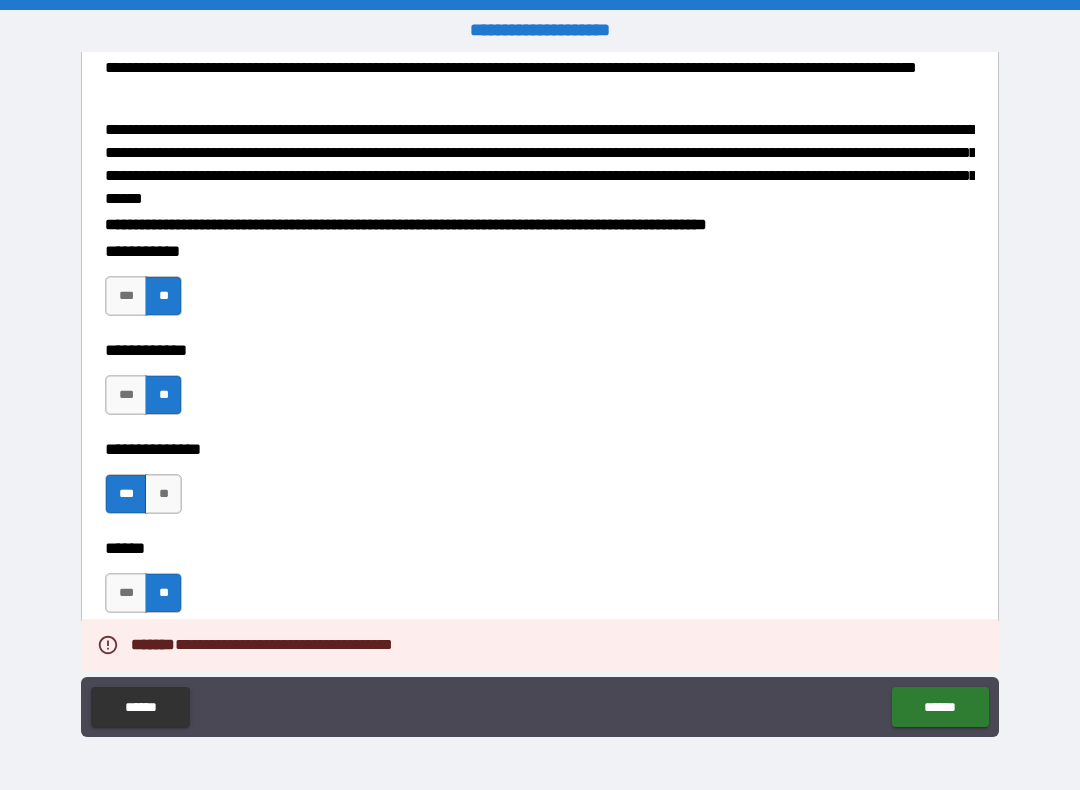 type on "*" 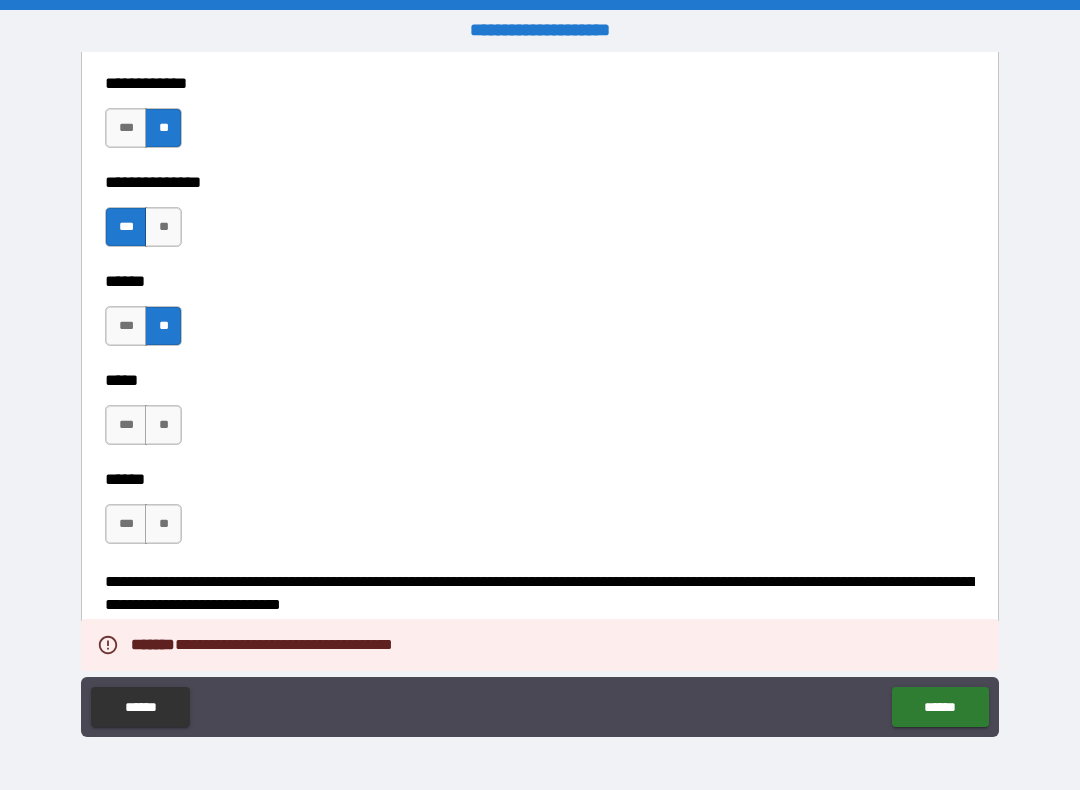 scroll, scrollTop: 713, scrollLeft: 0, axis: vertical 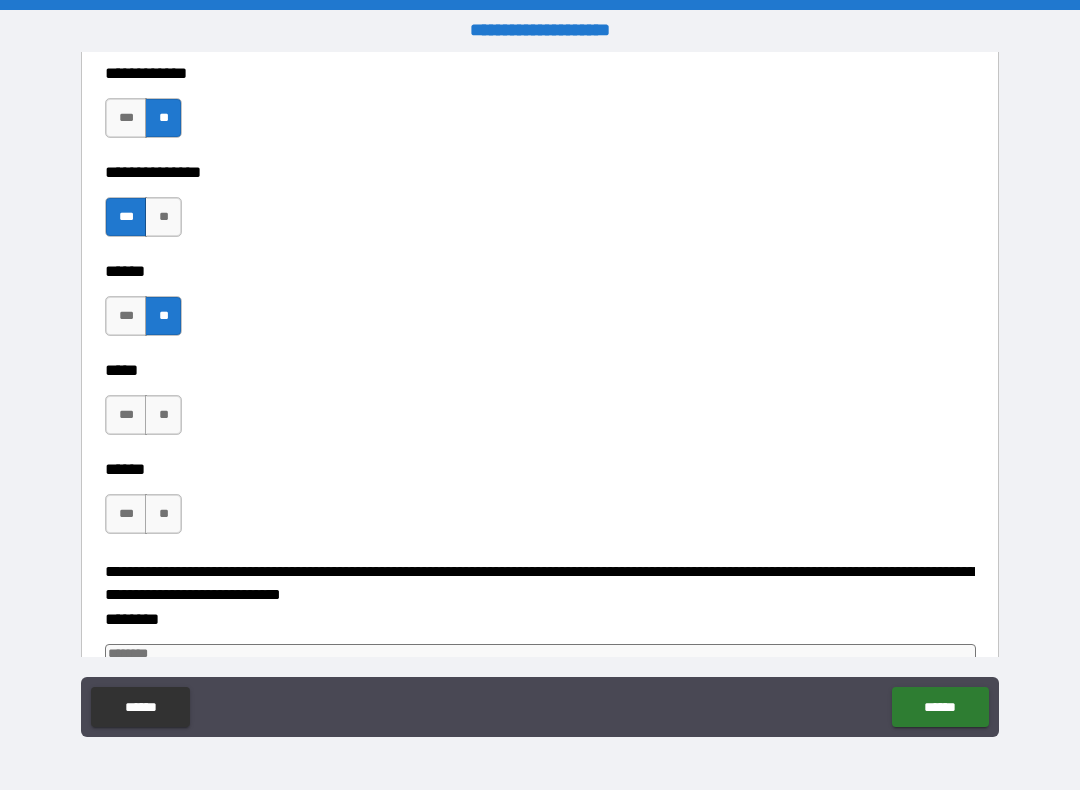 click on "***" at bounding box center [126, 415] 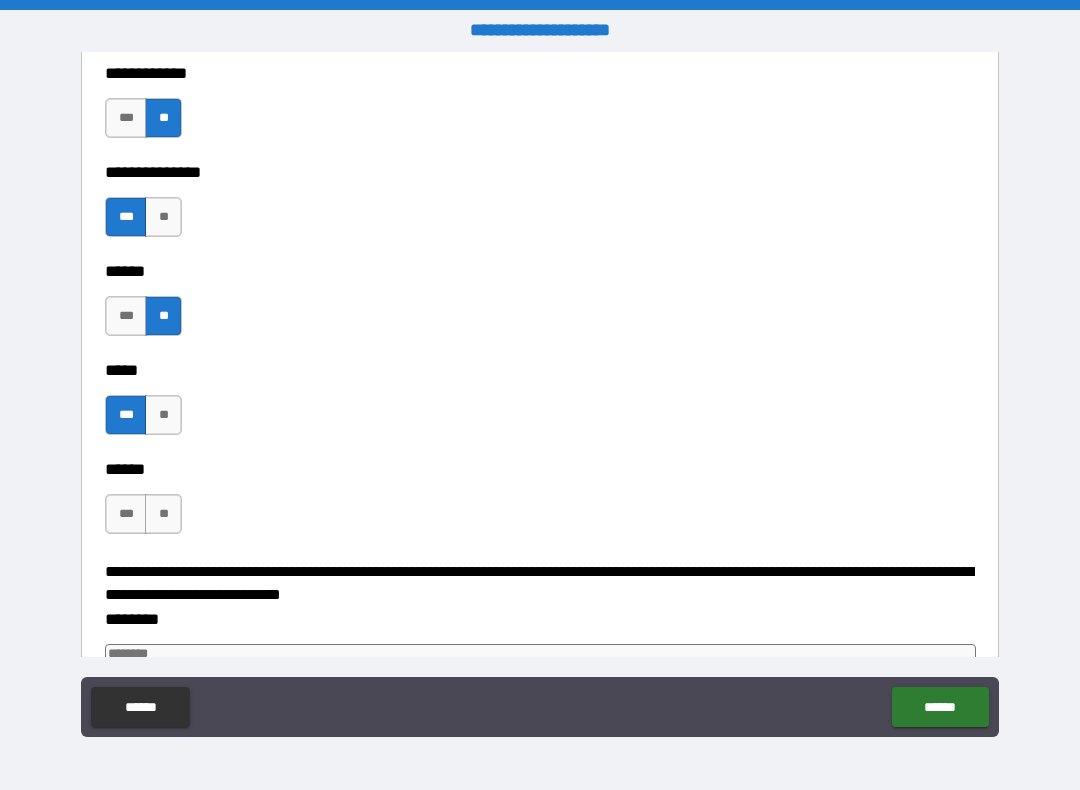 type on "*" 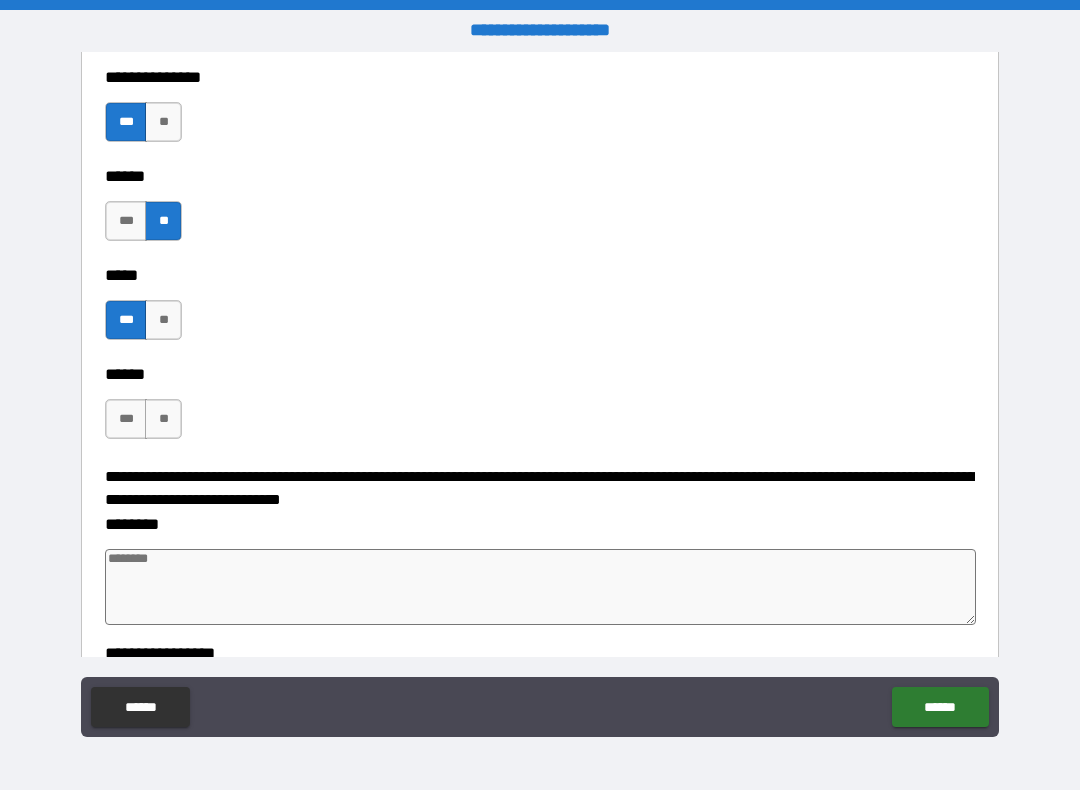 scroll, scrollTop: 810, scrollLeft: 0, axis: vertical 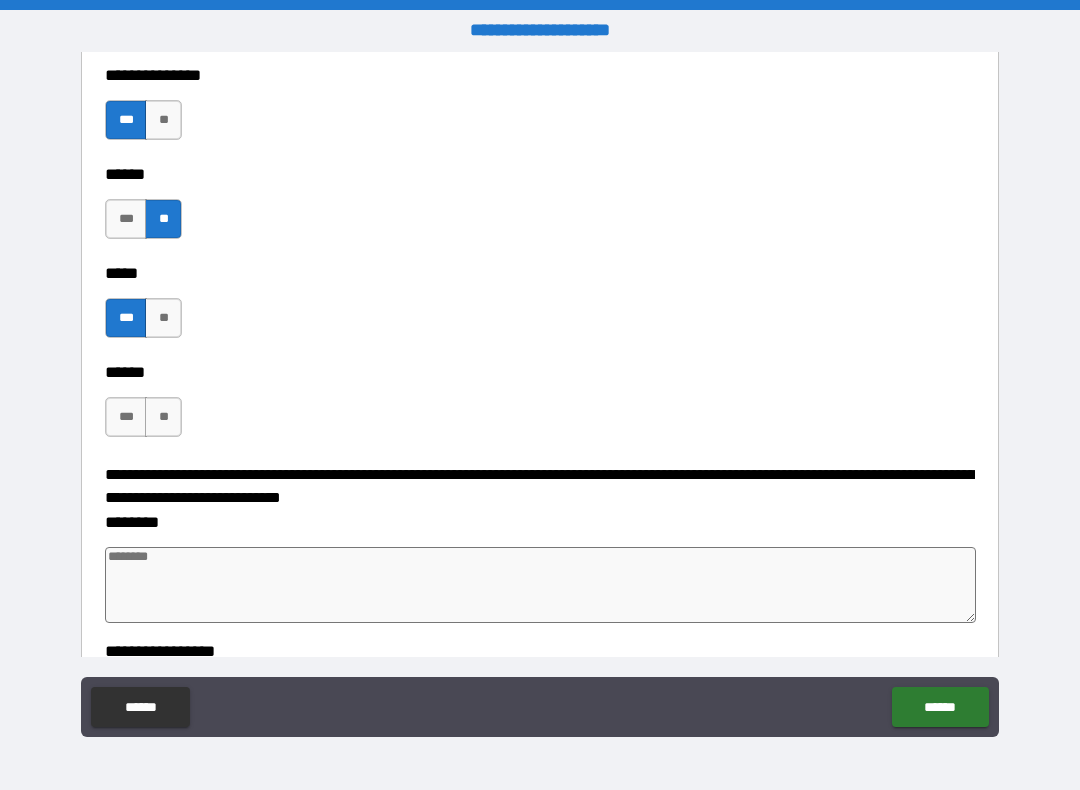 click on "**" at bounding box center (163, 417) 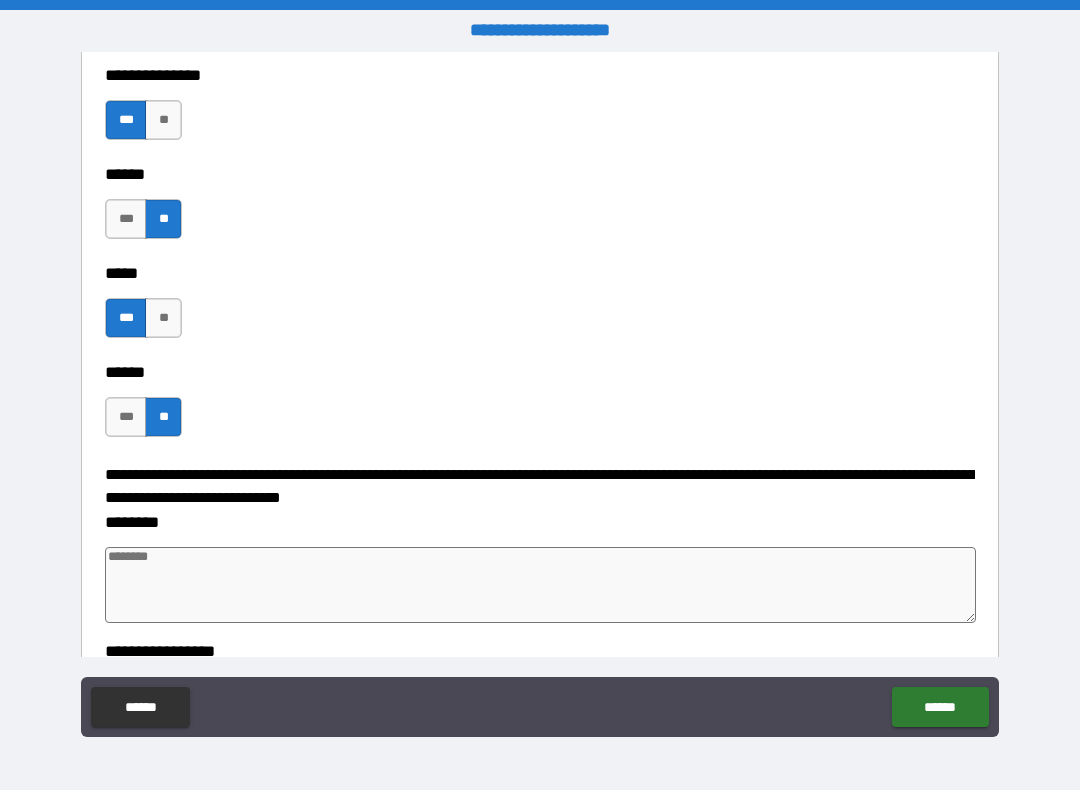 type on "*" 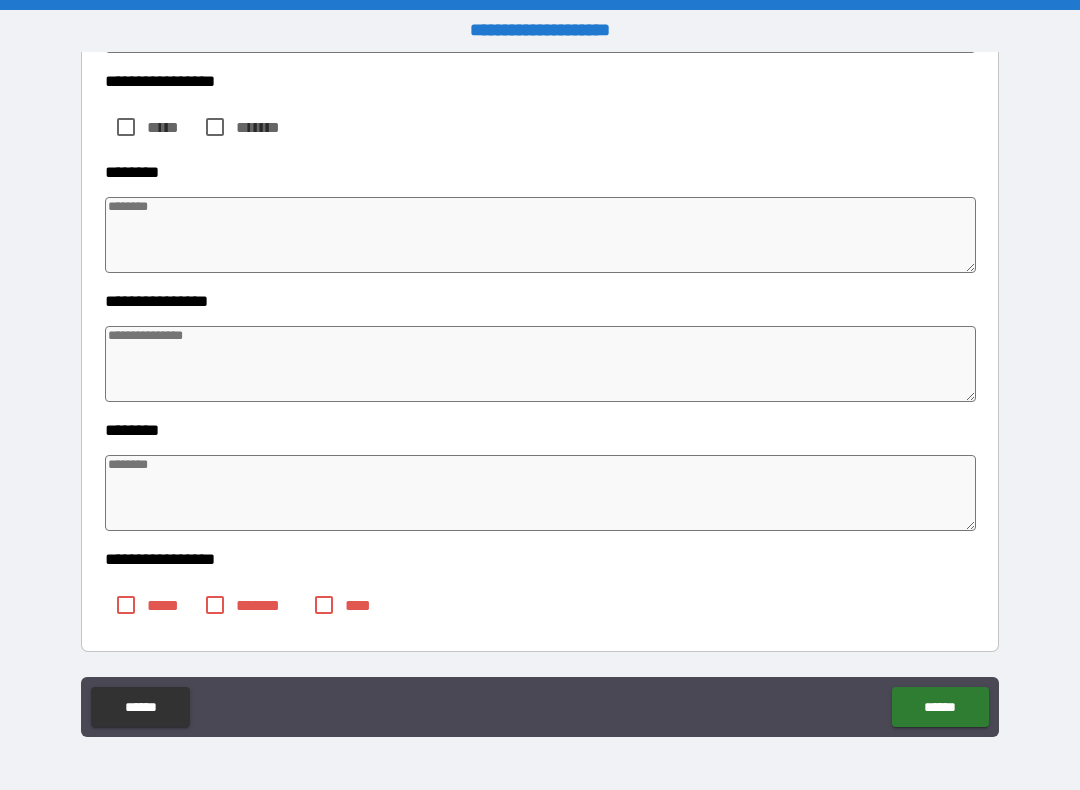 scroll, scrollTop: 2614, scrollLeft: 0, axis: vertical 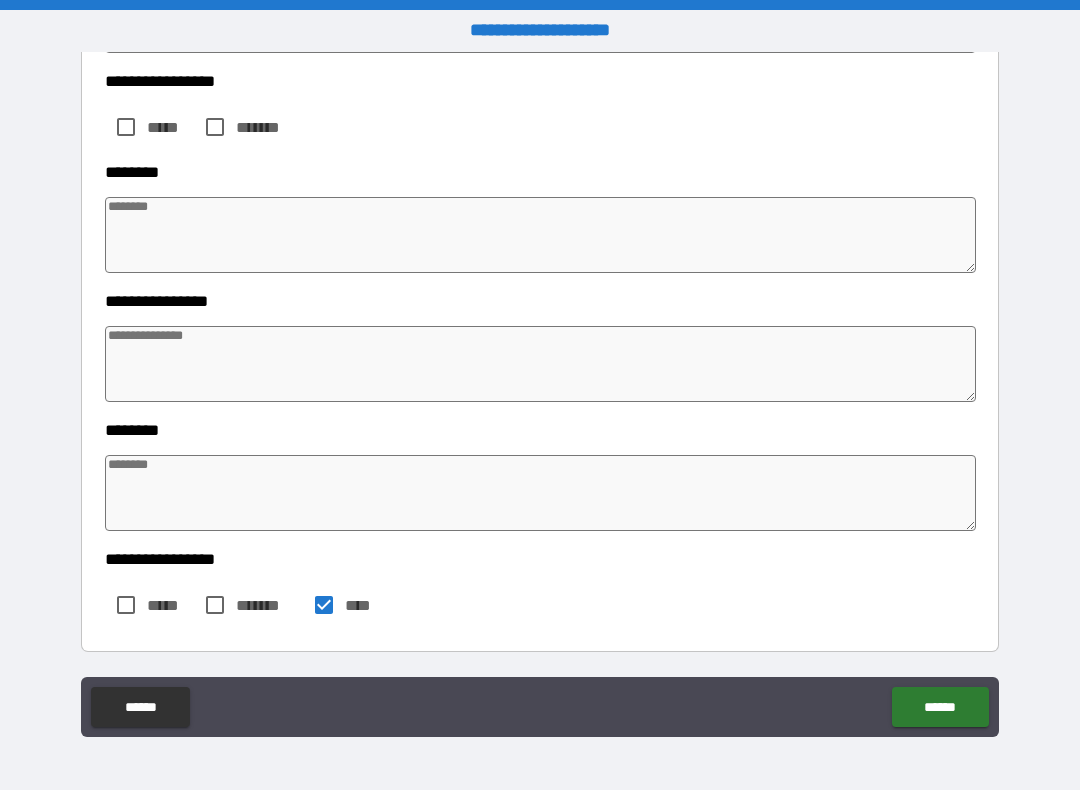 click on "******" at bounding box center (940, 707) 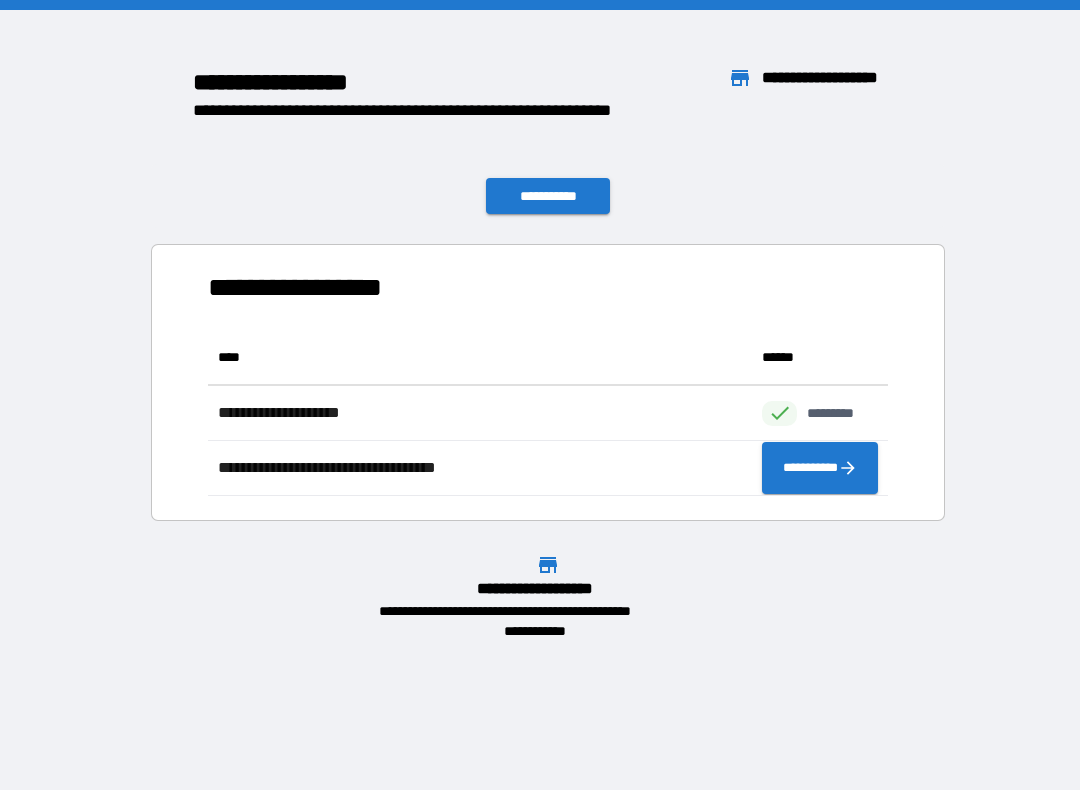 scroll, scrollTop: 1, scrollLeft: 1, axis: both 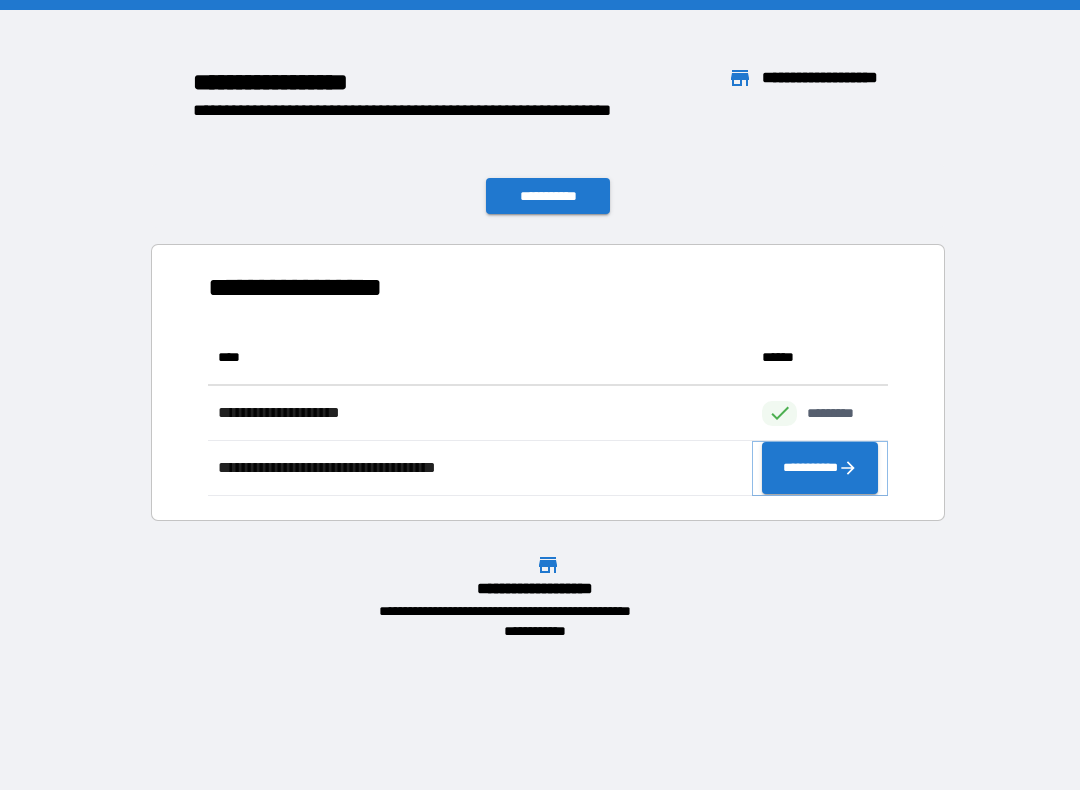 click on "**********" at bounding box center (820, 468) 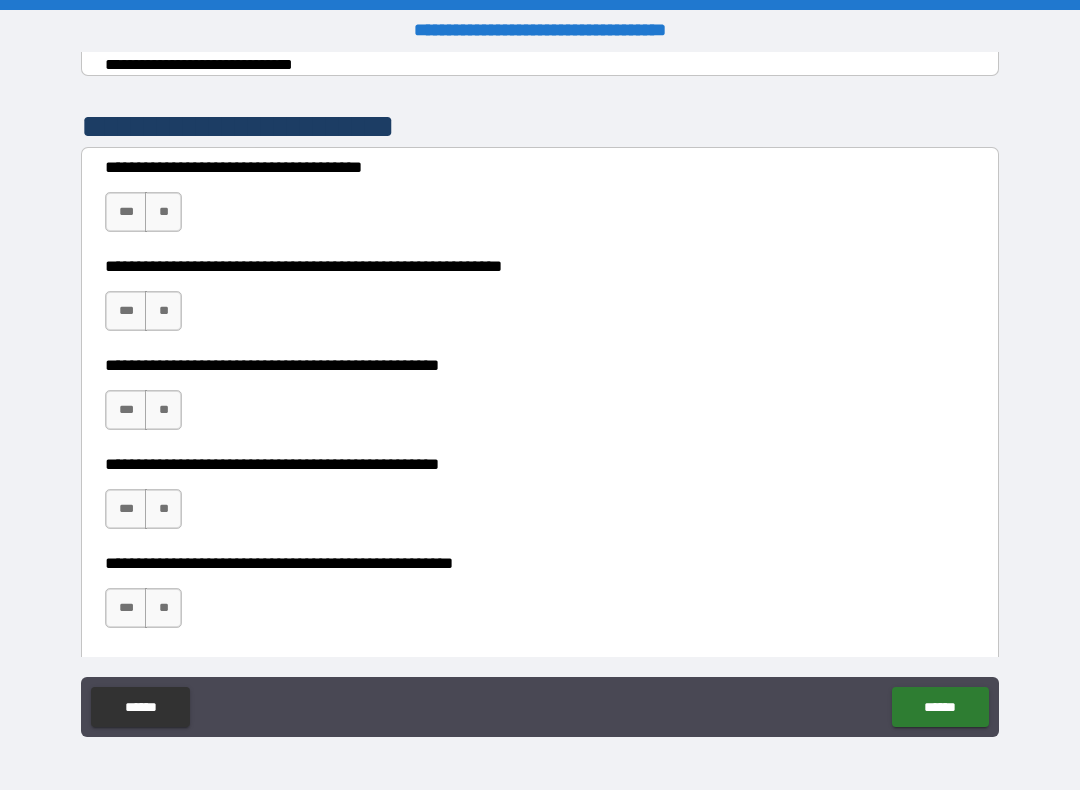 scroll, scrollTop: 368, scrollLeft: 0, axis: vertical 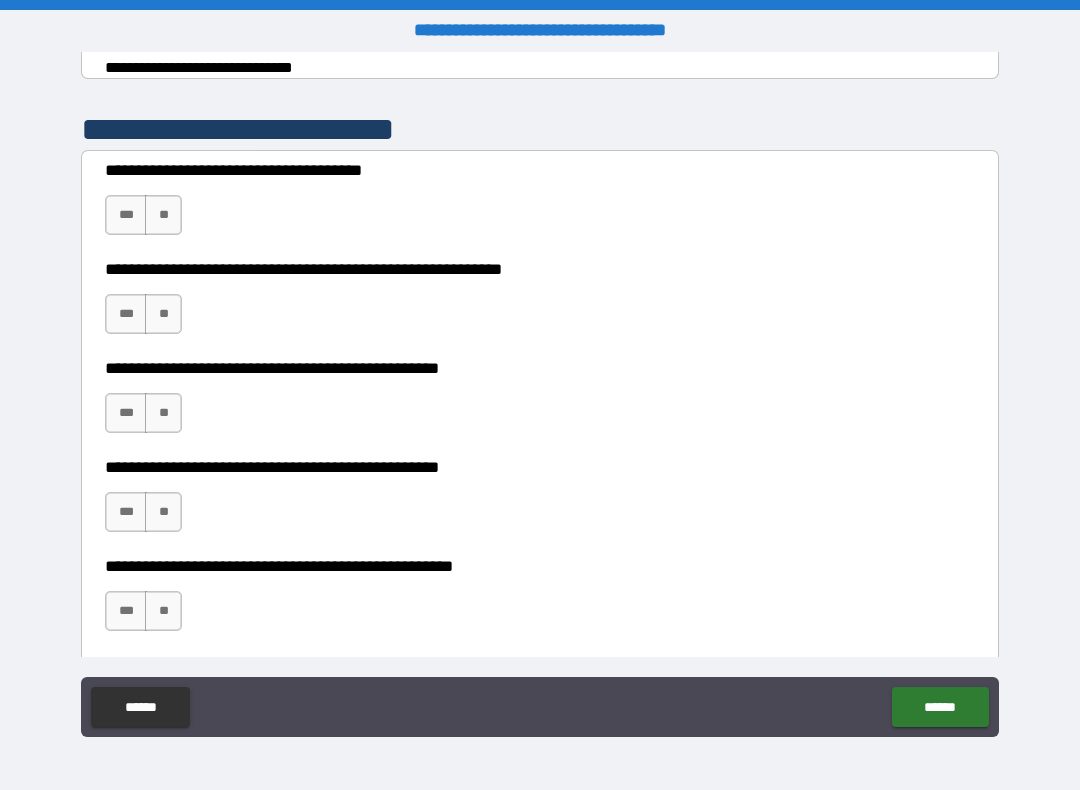 click on "**" at bounding box center (163, 413) 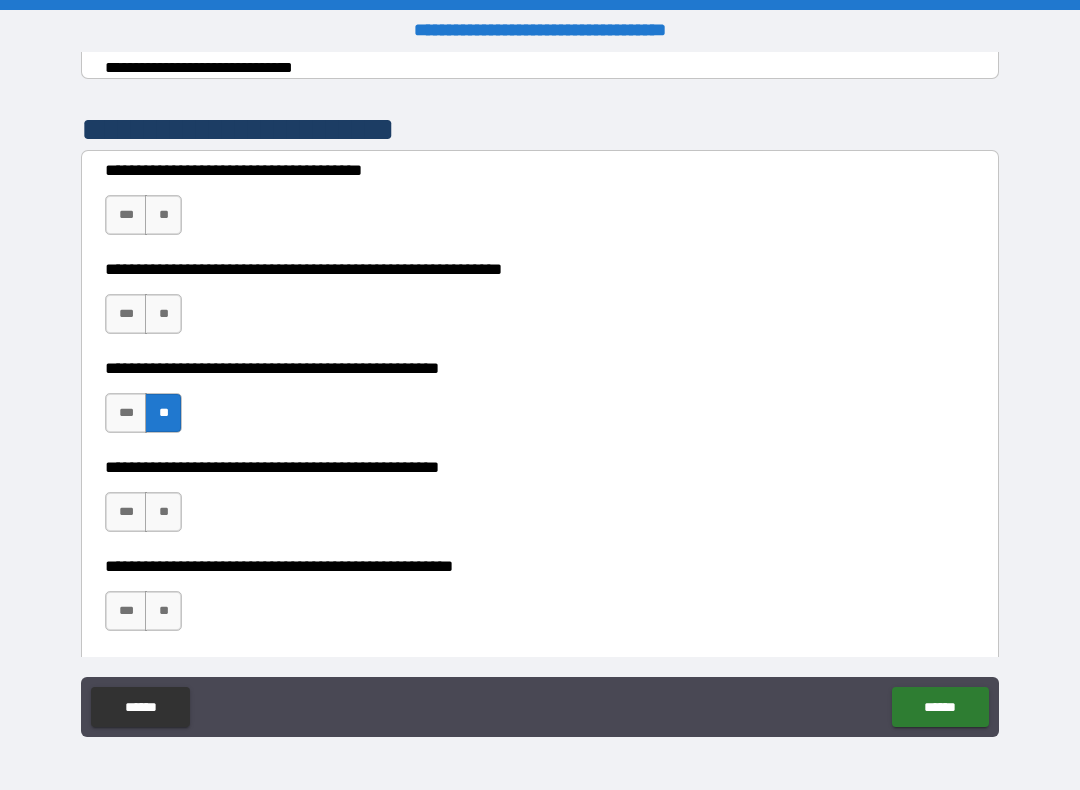 click on "**" at bounding box center (163, 512) 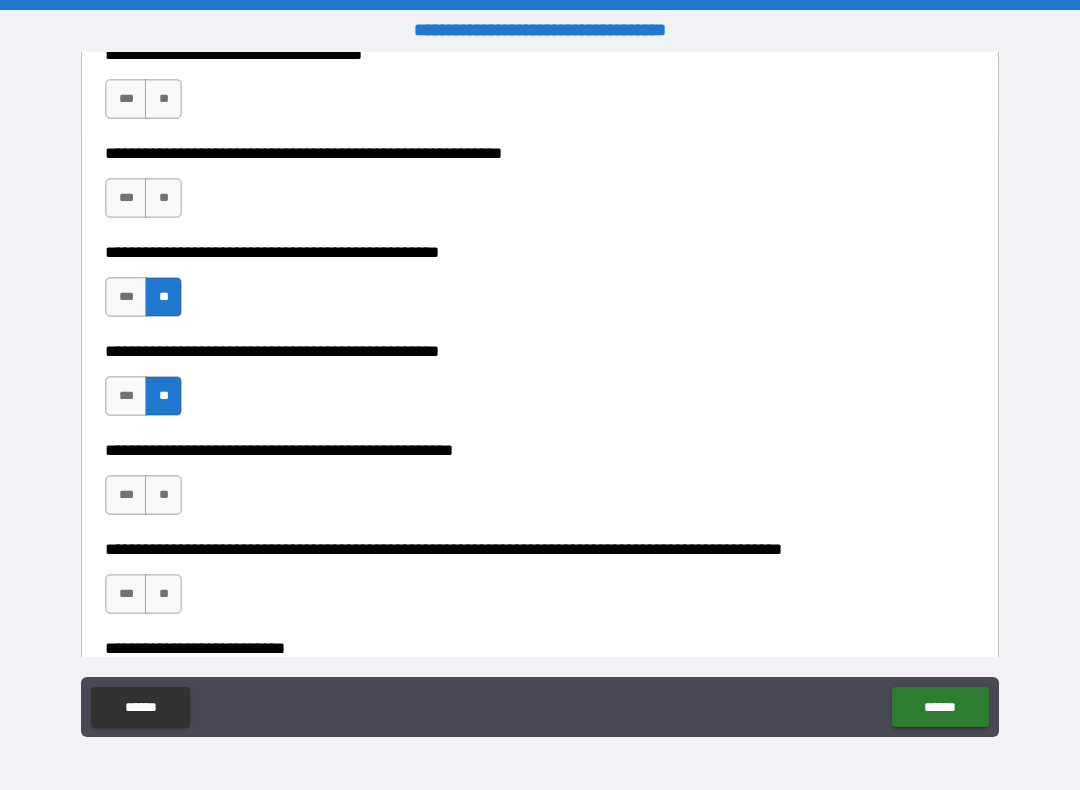 scroll, scrollTop: 488, scrollLeft: 0, axis: vertical 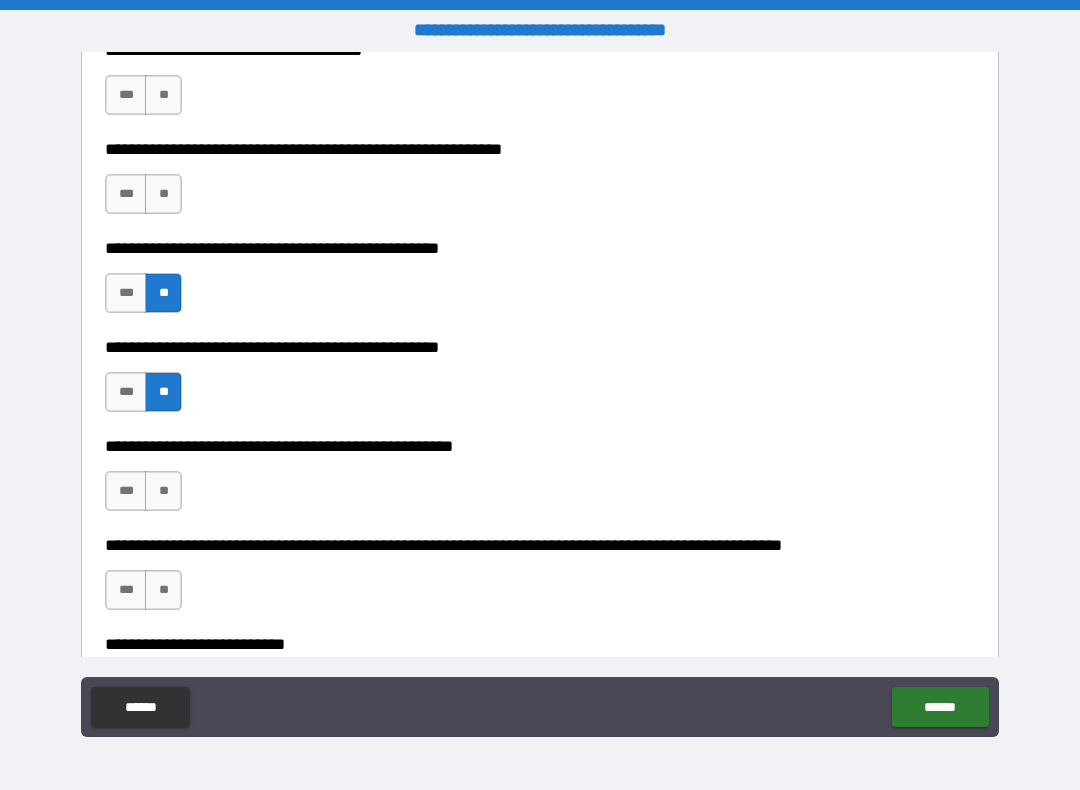 click on "**" at bounding box center (163, 491) 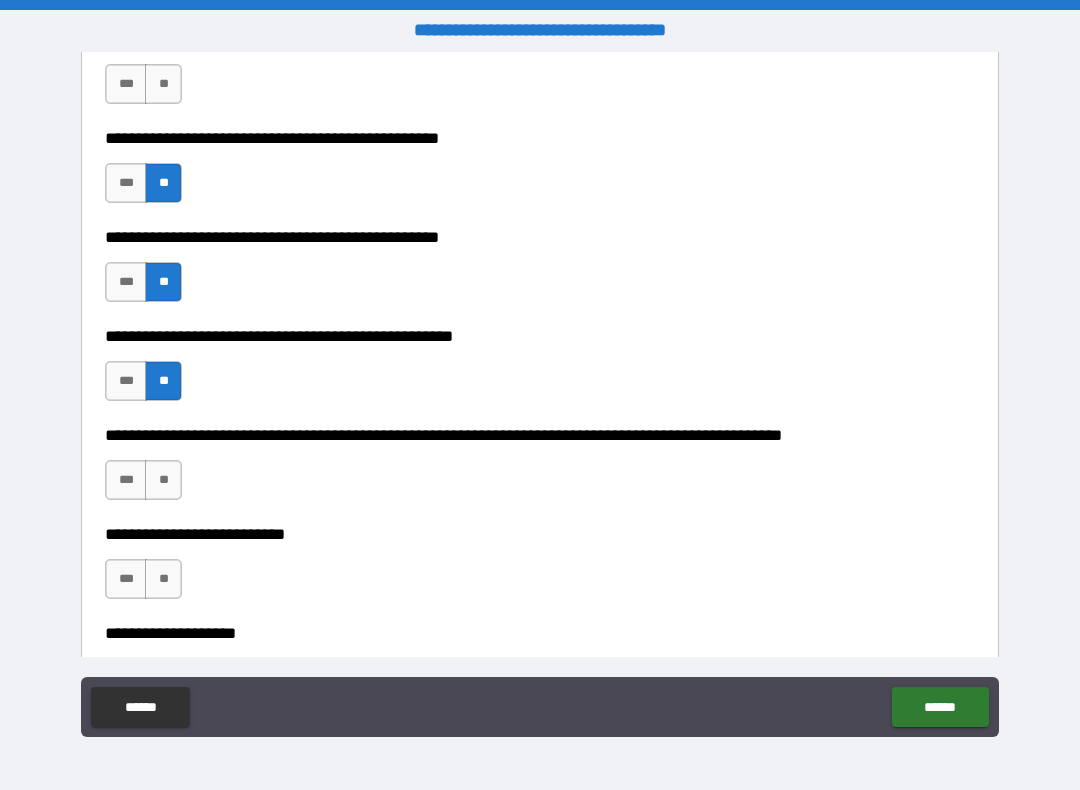 scroll, scrollTop: 600, scrollLeft: 0, axis: vertical 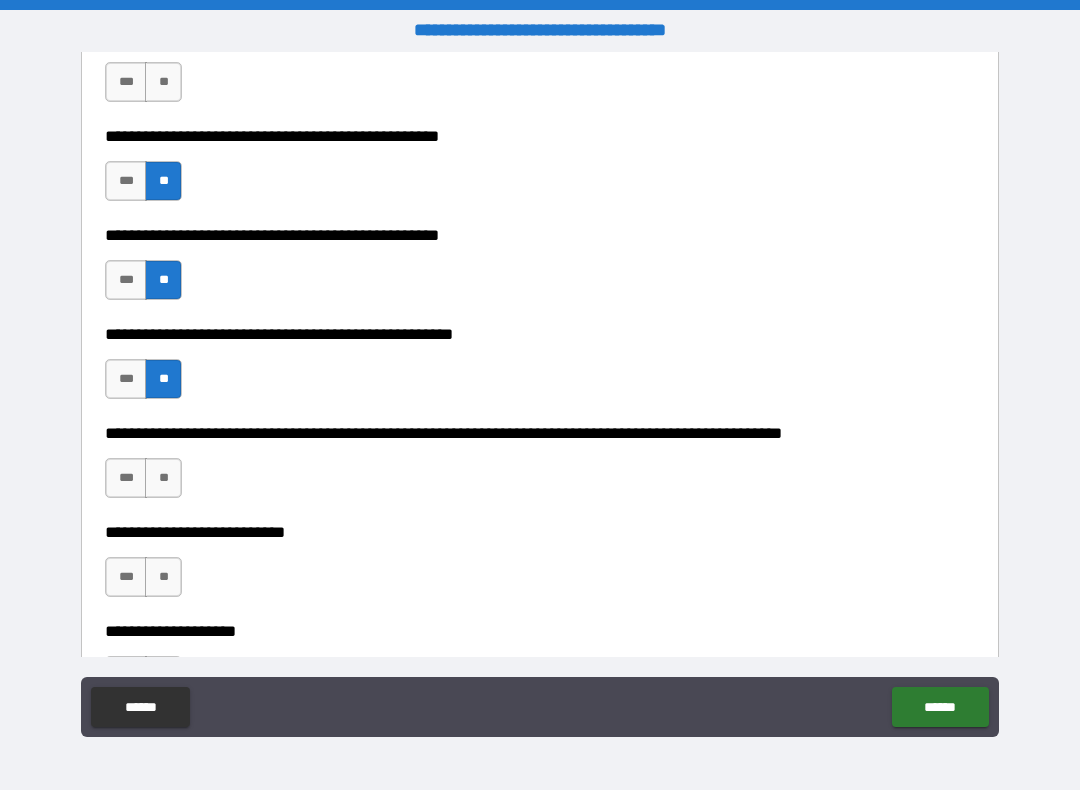 click on "**" at bounding box center [163, 478] 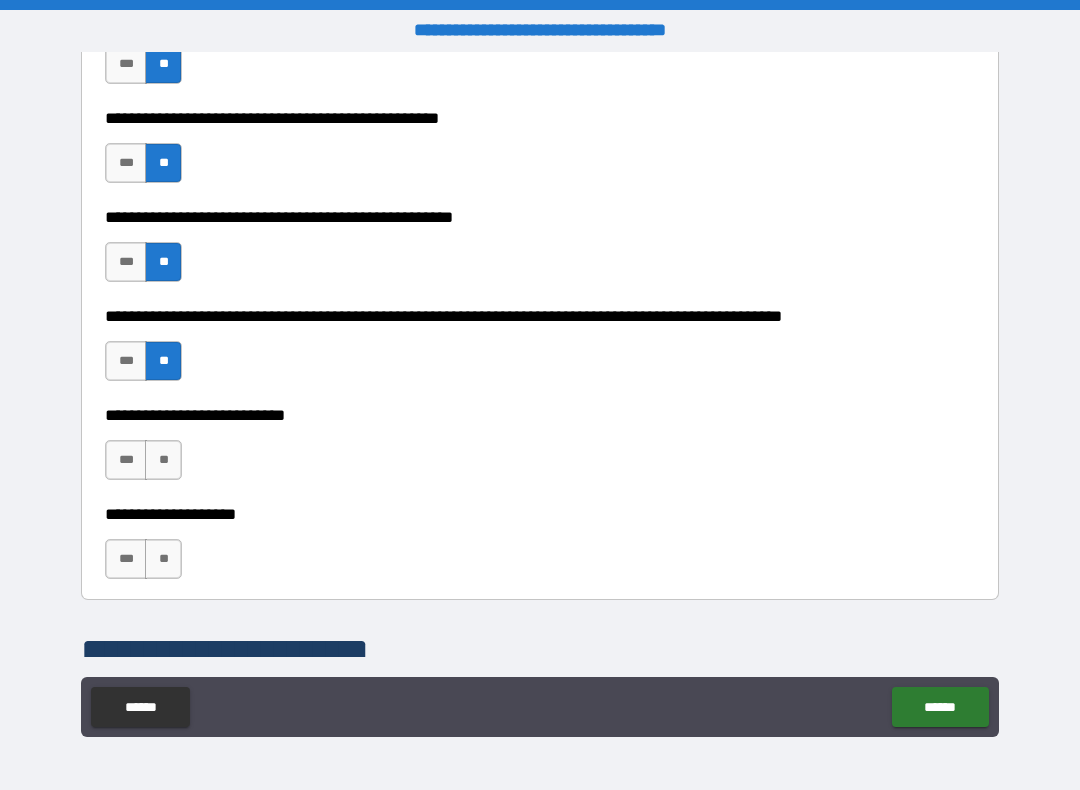 scroll, scrollTop: 722, scrollLeft: 0, axis: vertical 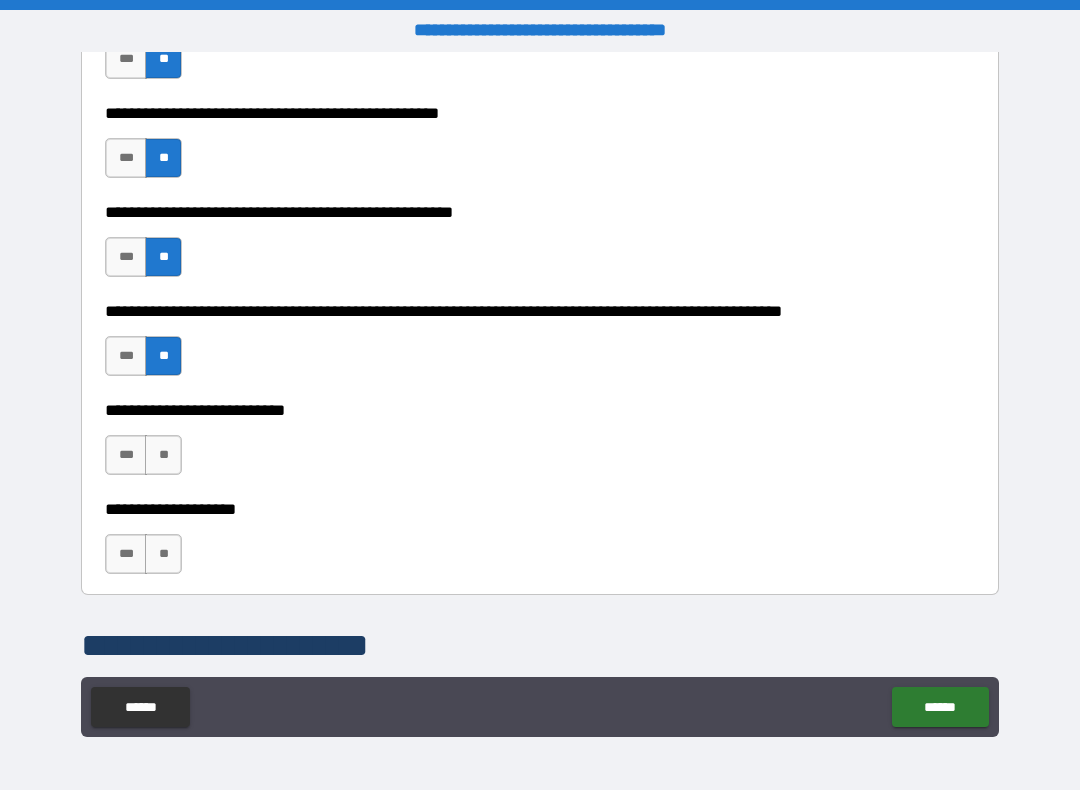 click on "**" at bounding box center (163, 455) 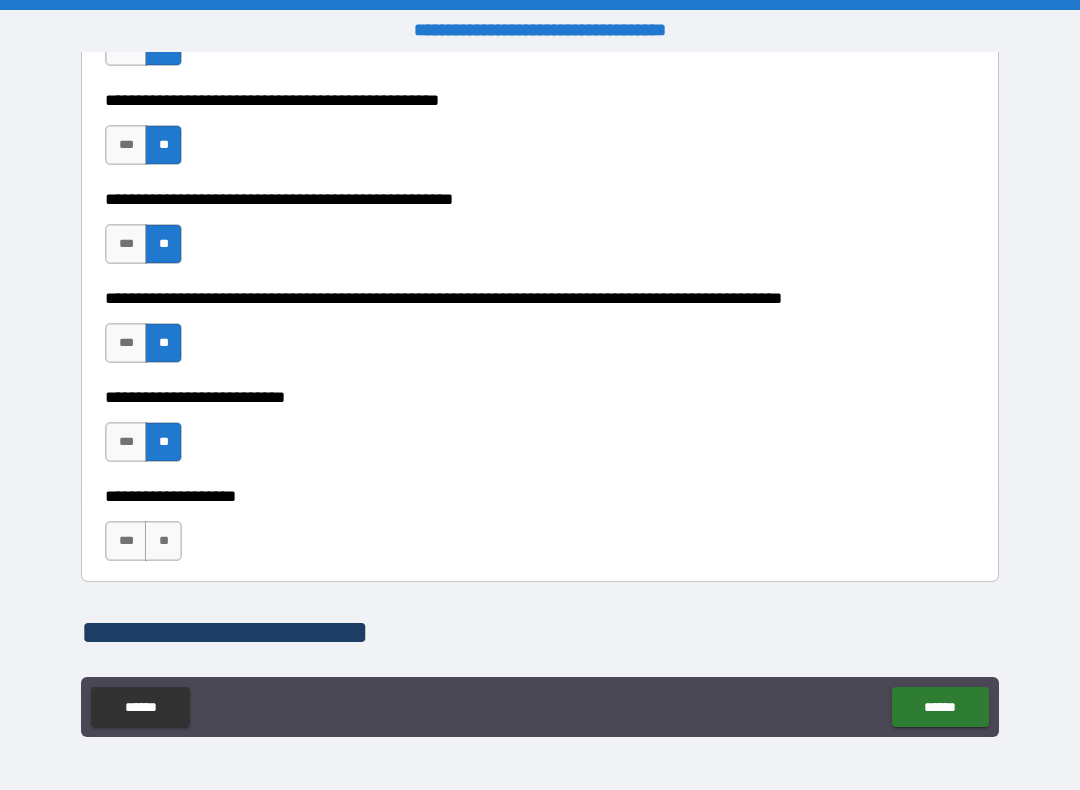 scroll, scrollTop: 765, scrollLeft: 0, axis: vertical 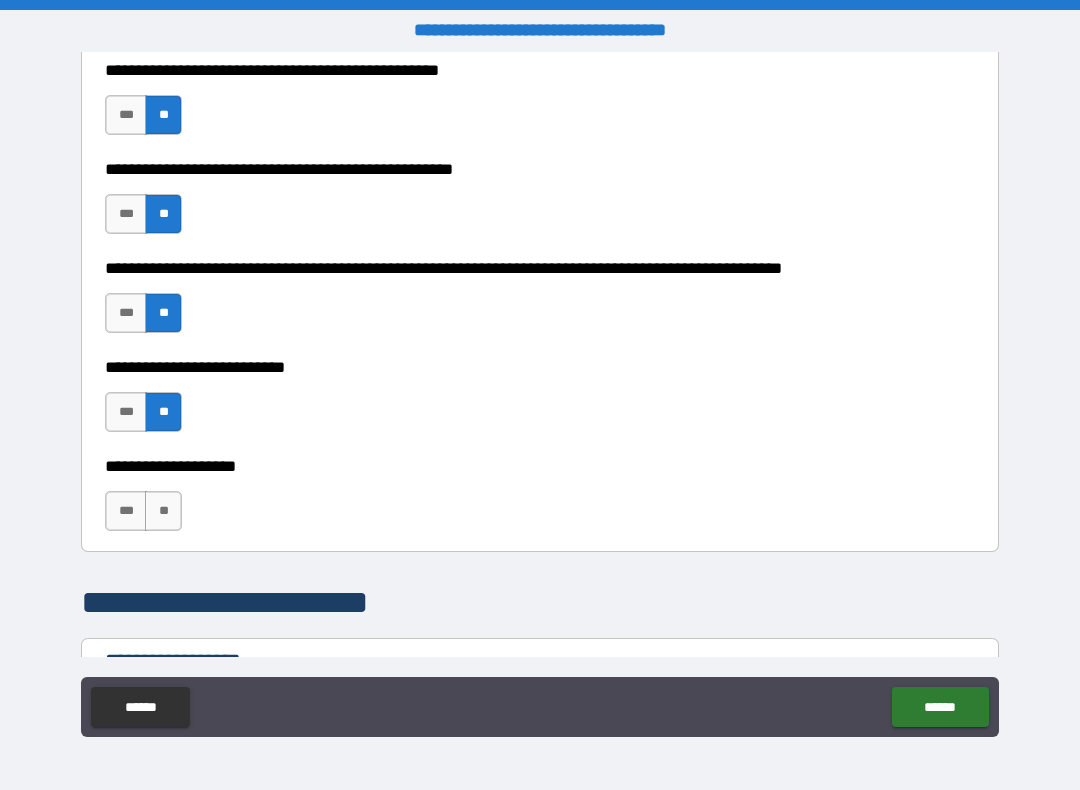 click on "**" at bounding box center (163, 511) 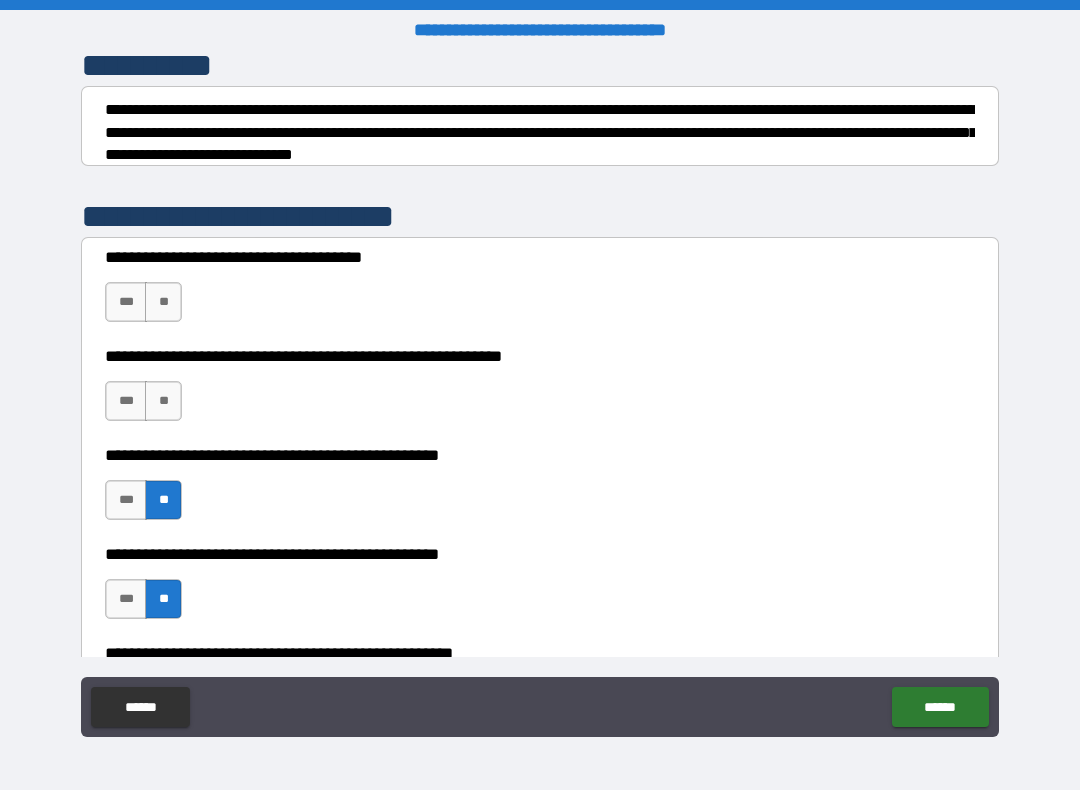 scroll, scrollTop: 274, scrollLeft: 0, axis: vertical 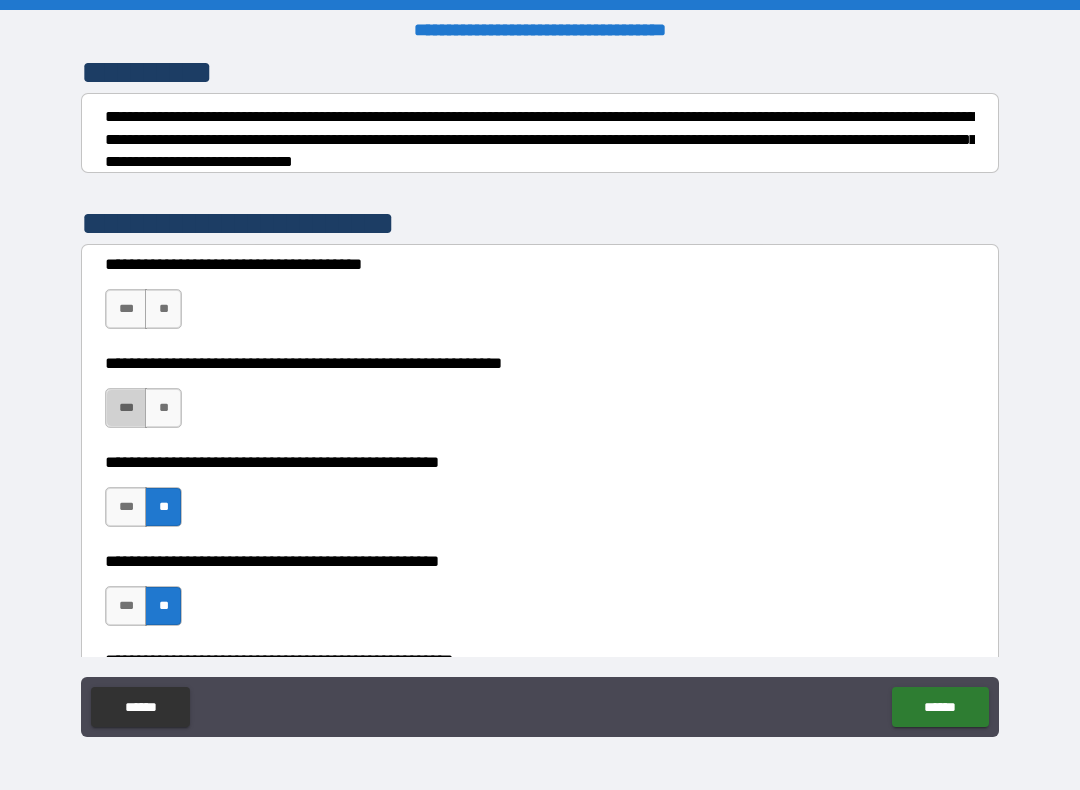 click on "***" at bounding box center [126, 408] 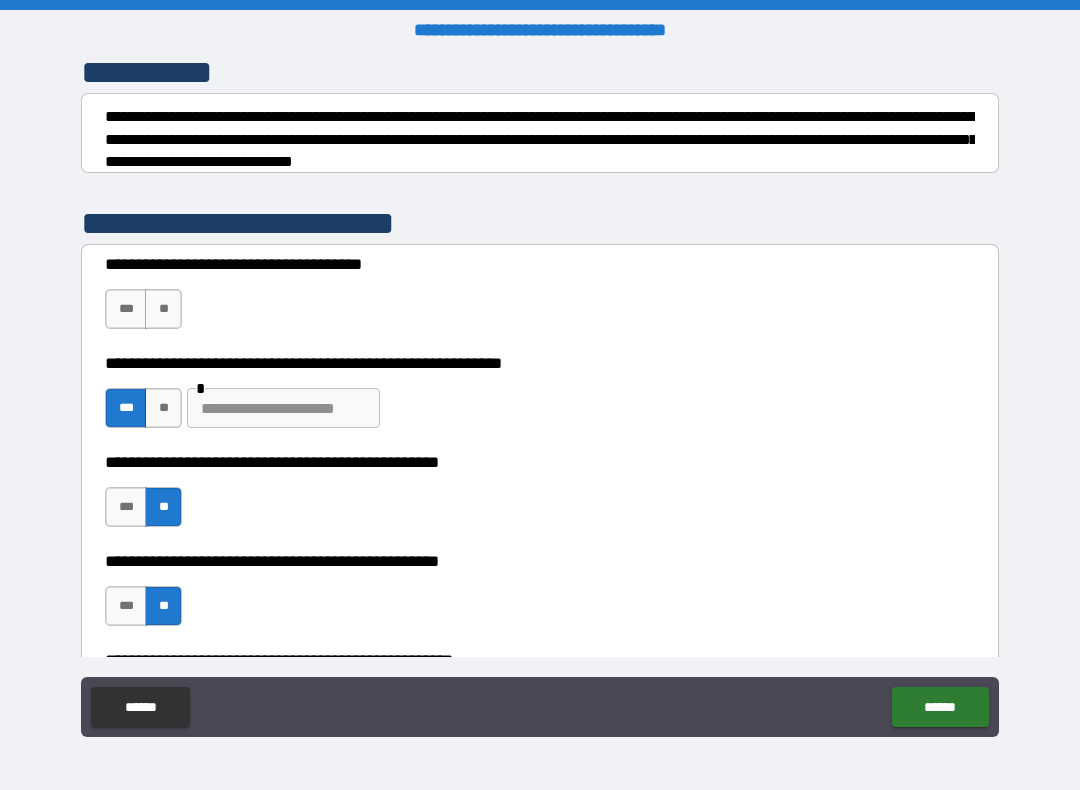 click on "**" at bounding box center (163, 408) 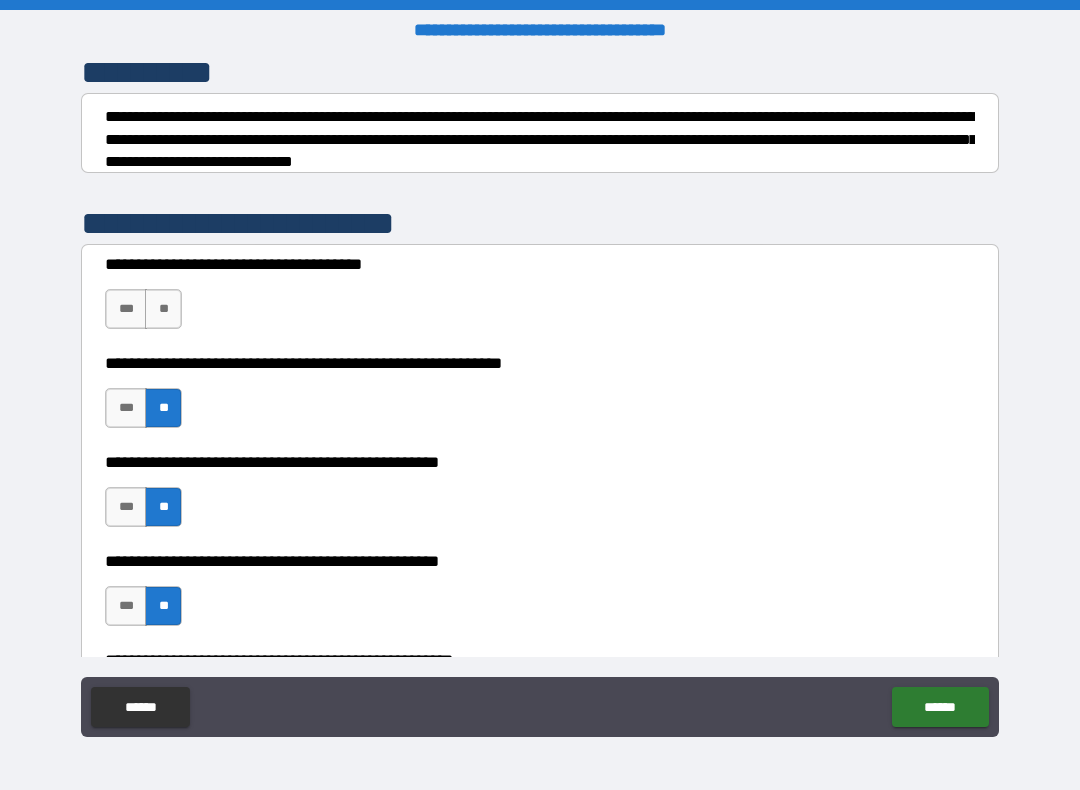 click on "**" at bounding box center (163, 309) 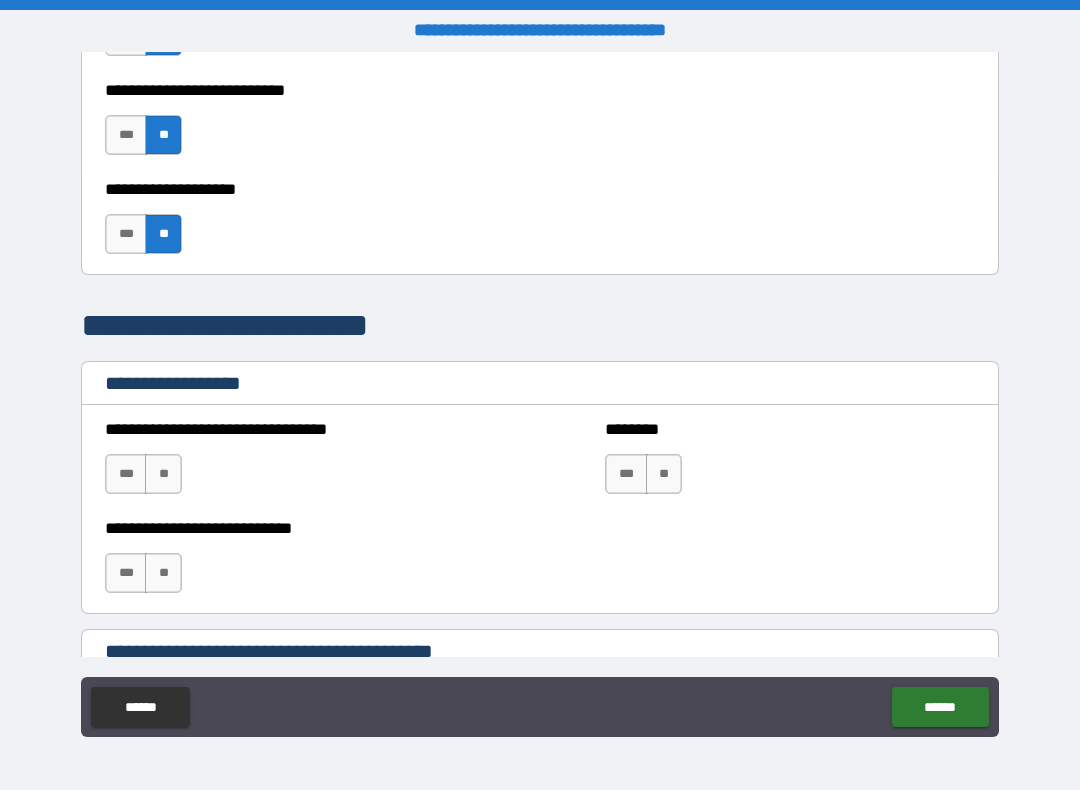 scroll, scrollTop: 1043, scrollLeft: 0, axis: vertical 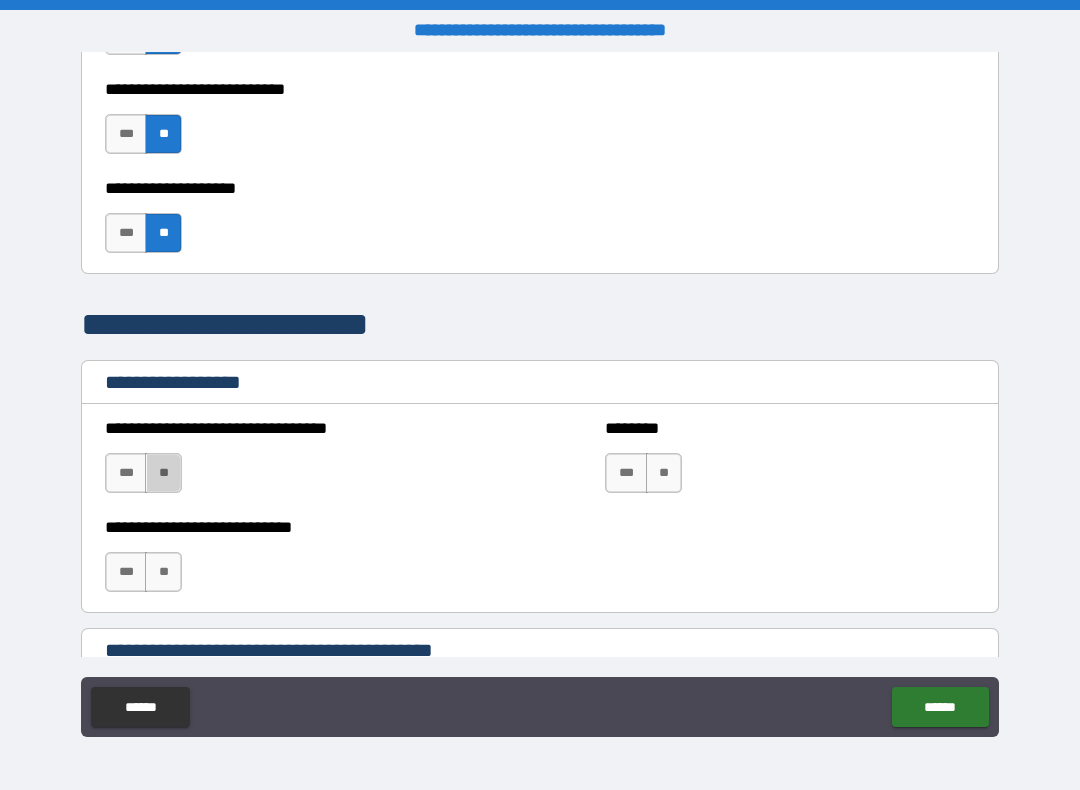 click on "**" at bounding box center (163, 473) 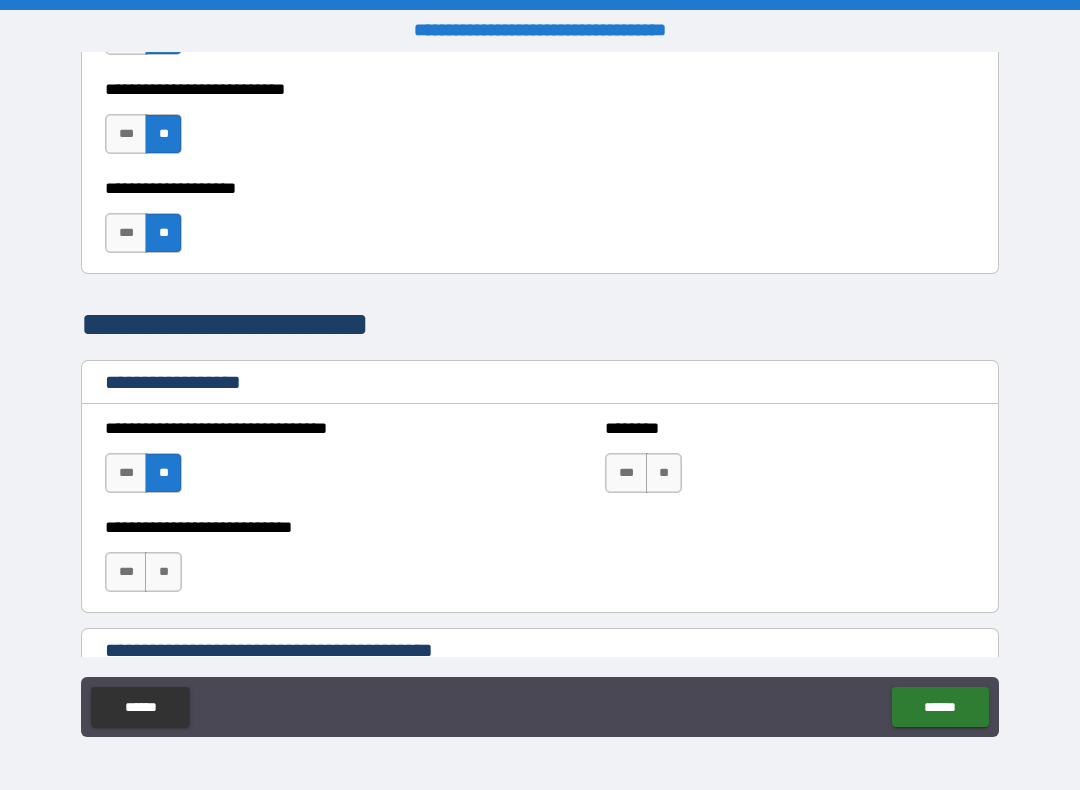 click on "**" at bounding box center [163, 572] 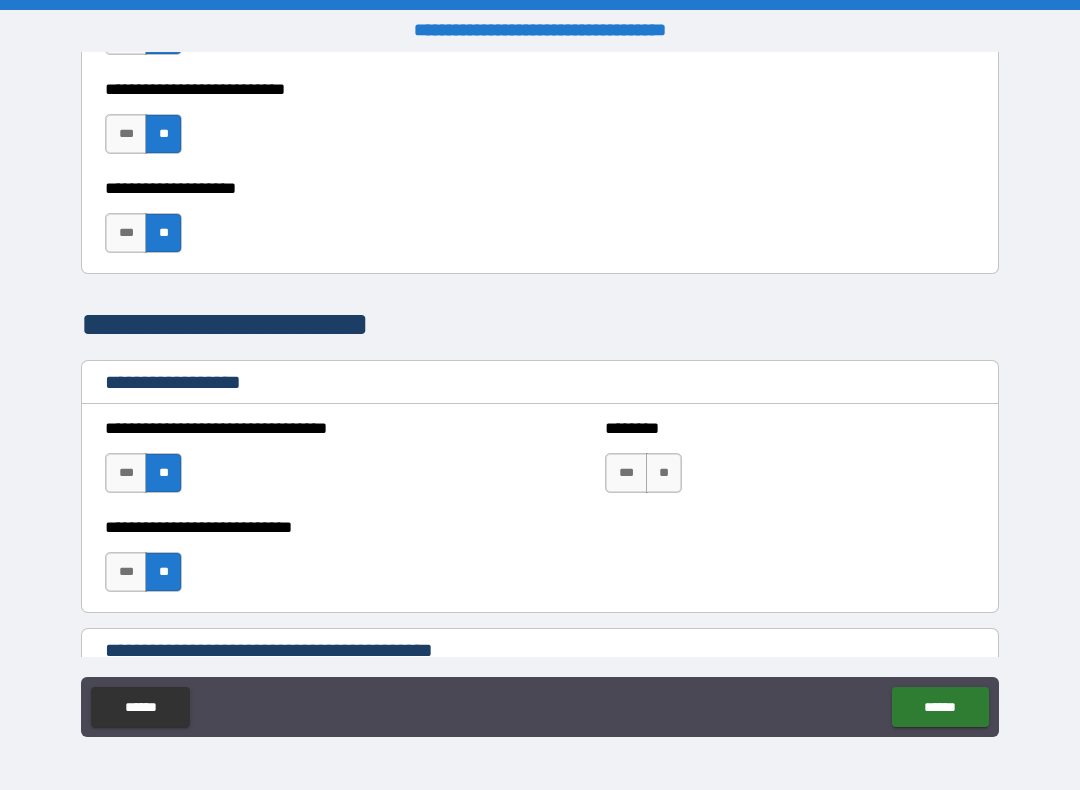 click on "**" at bounding box center (664, 473) 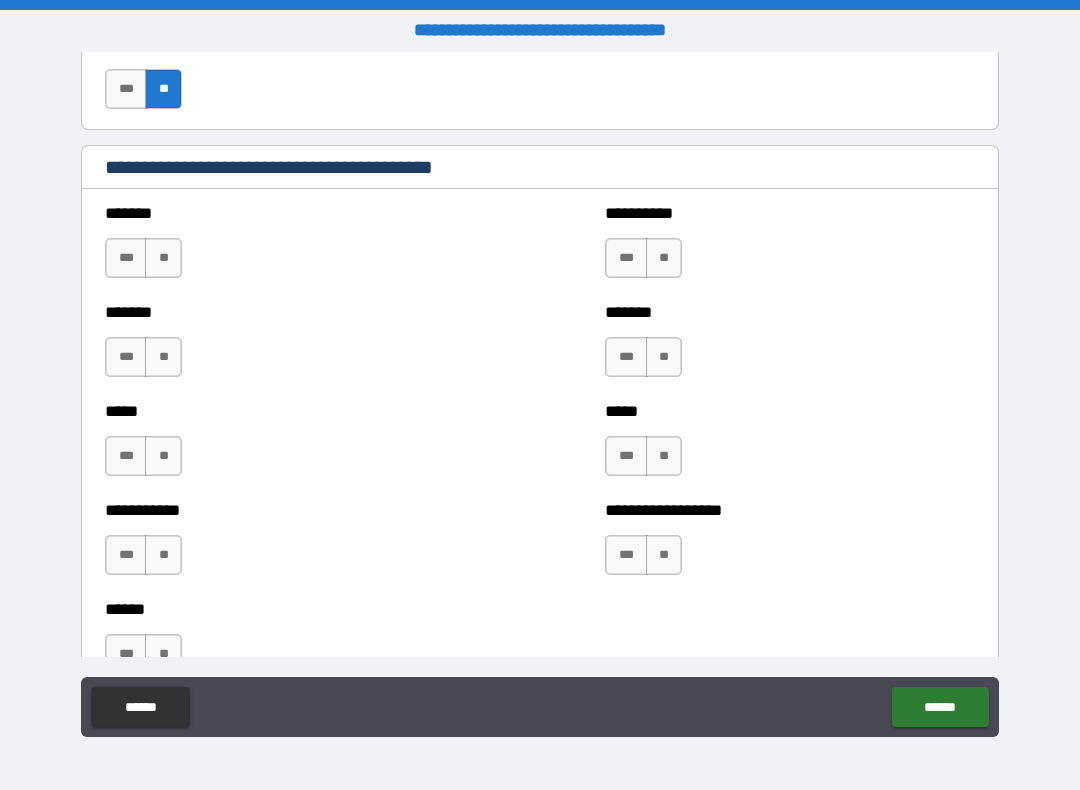 scroll, scrollTop: 1527, scrollLeft: 0, axis: vertical 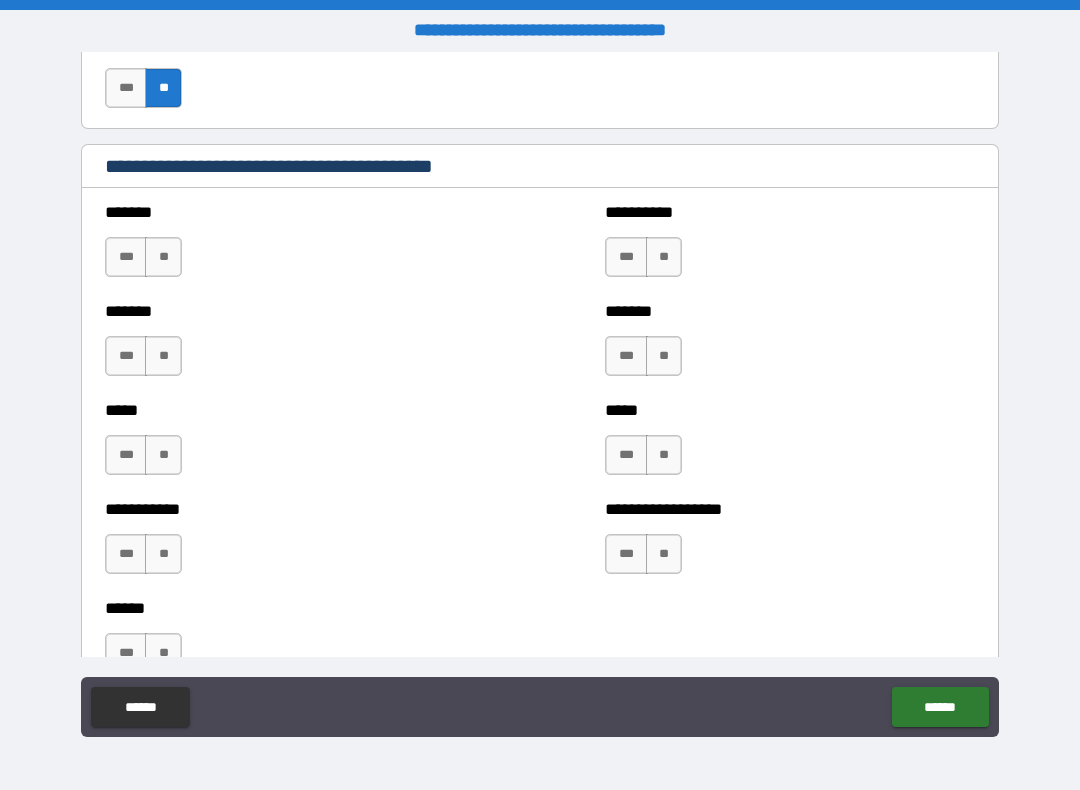 click on "**" at bounding box center (163, 257) 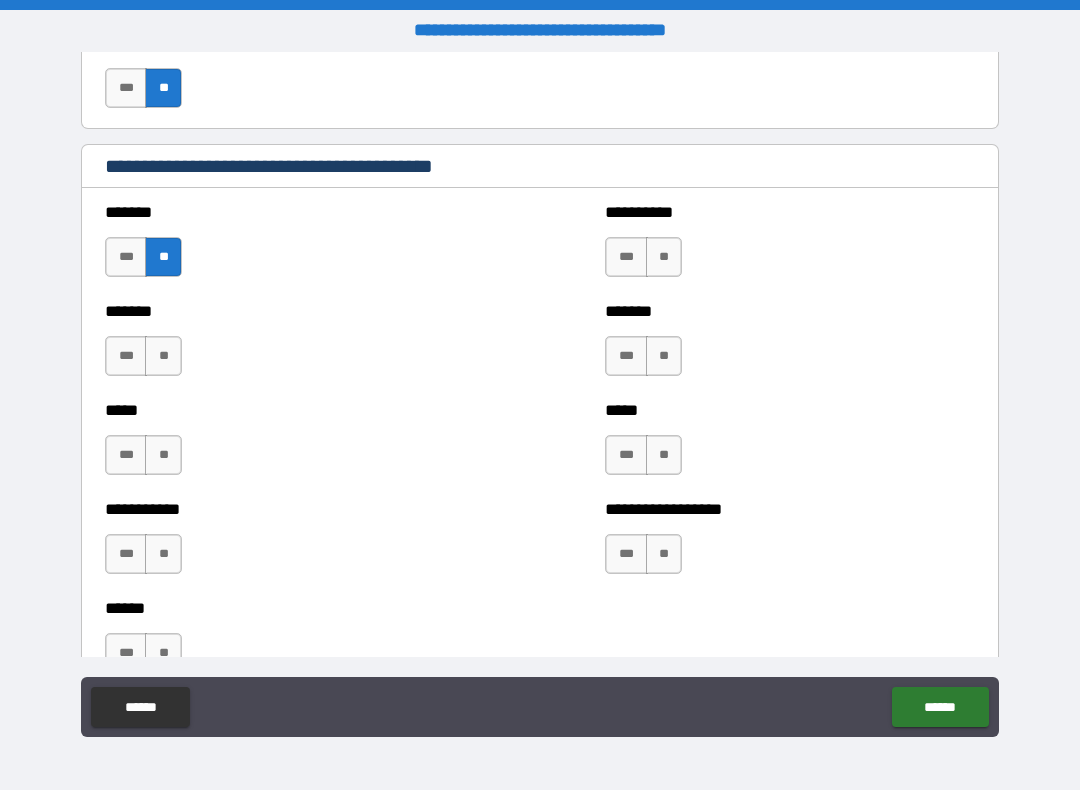 click on "**" at bounding box center [163, 356] 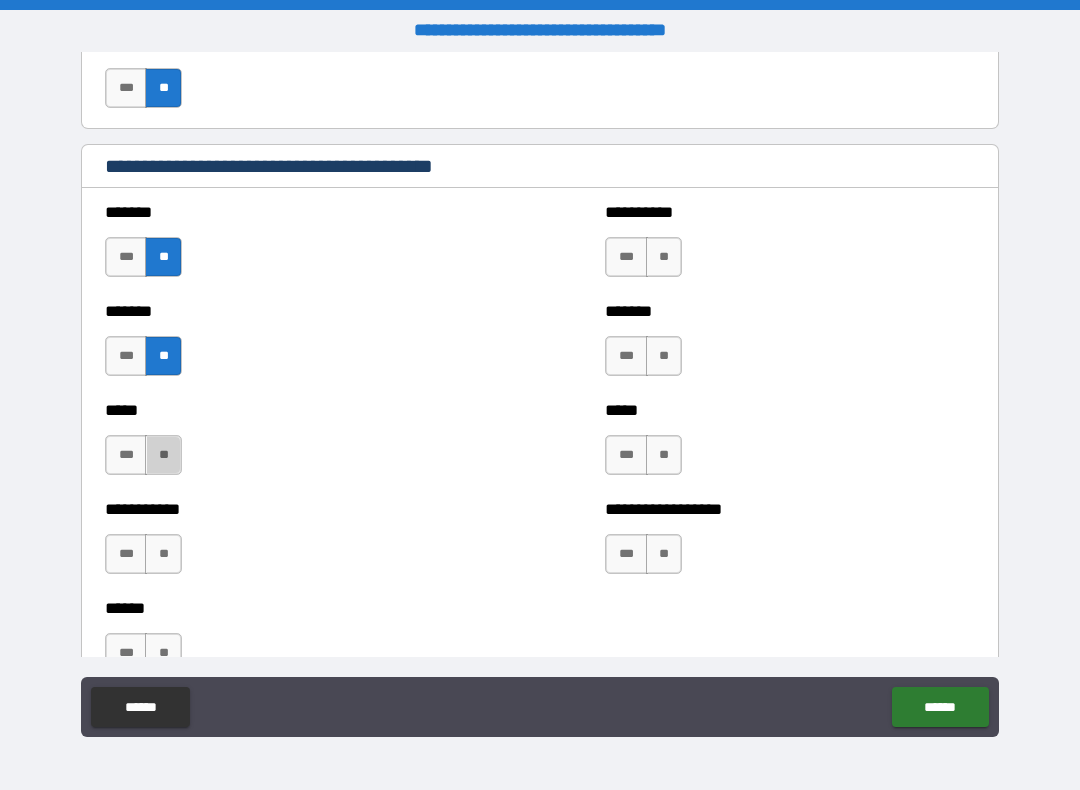 click on "**" at bounding box center [163, 455] 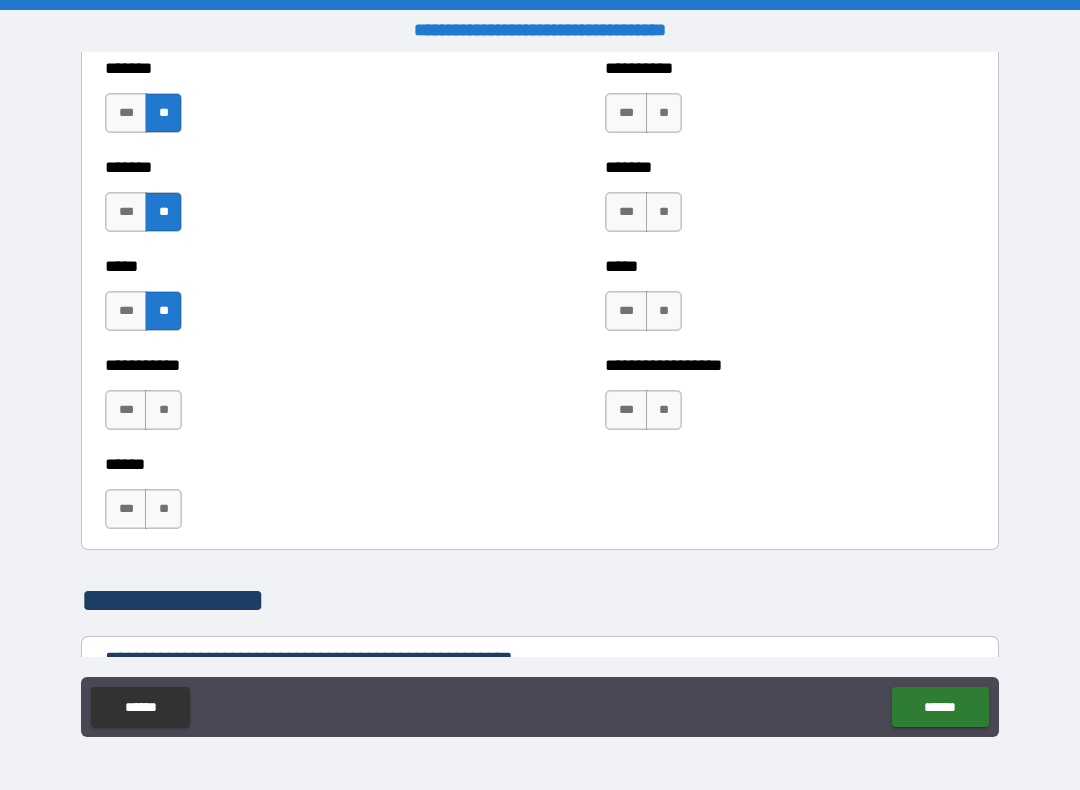 scroll, scrollTop: 1687, scrollLeft: 0, axis: vertical 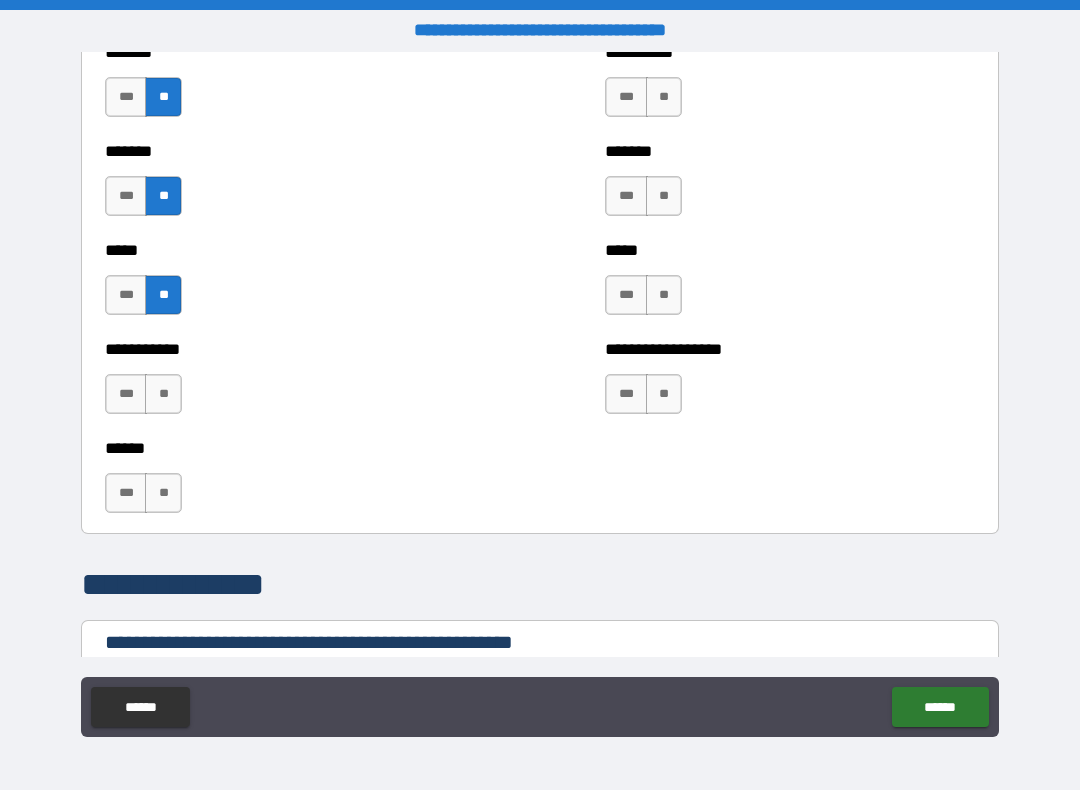 click on "**" at bounding box center (163, 394) 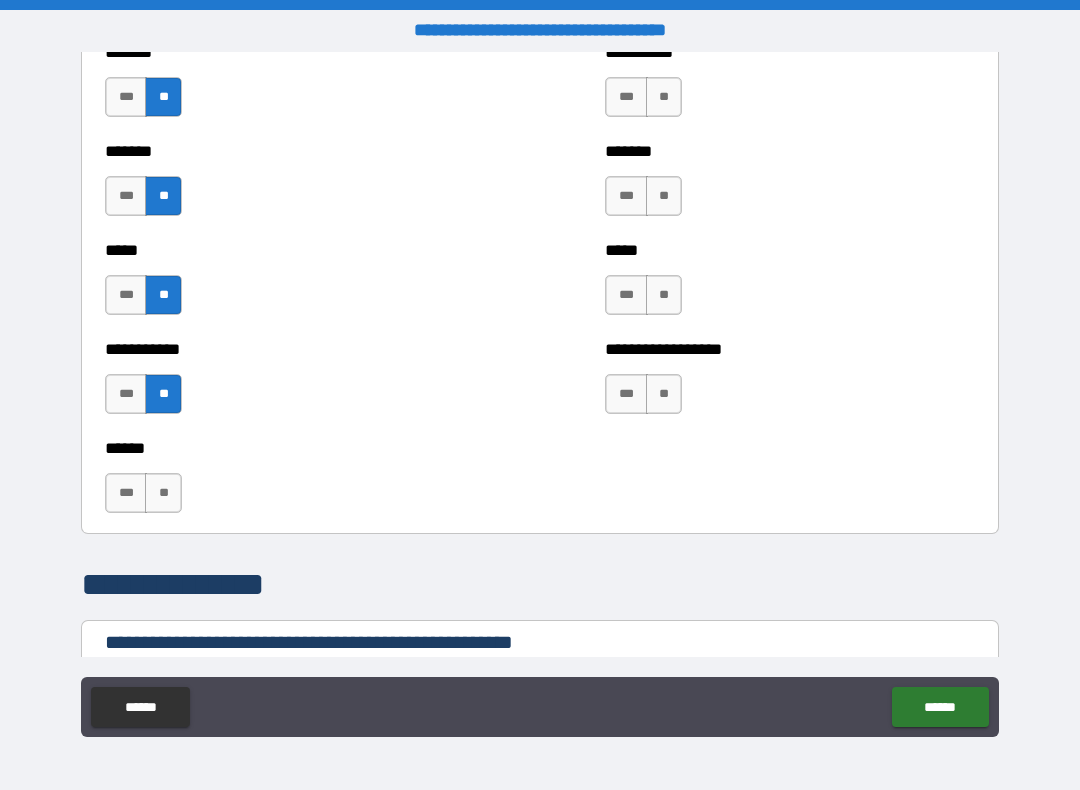click on "**" at bounding box center [163, 493] 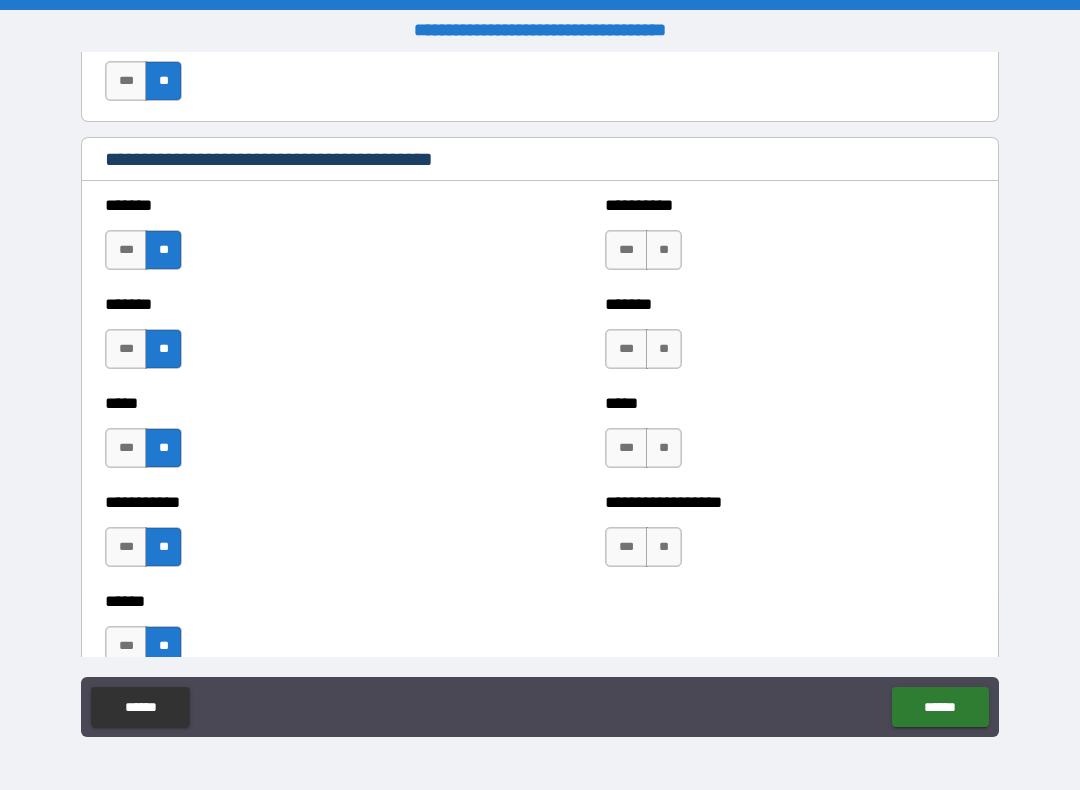scroll, scrollTop: 1530, scrollLeft: 0, axis: vertical 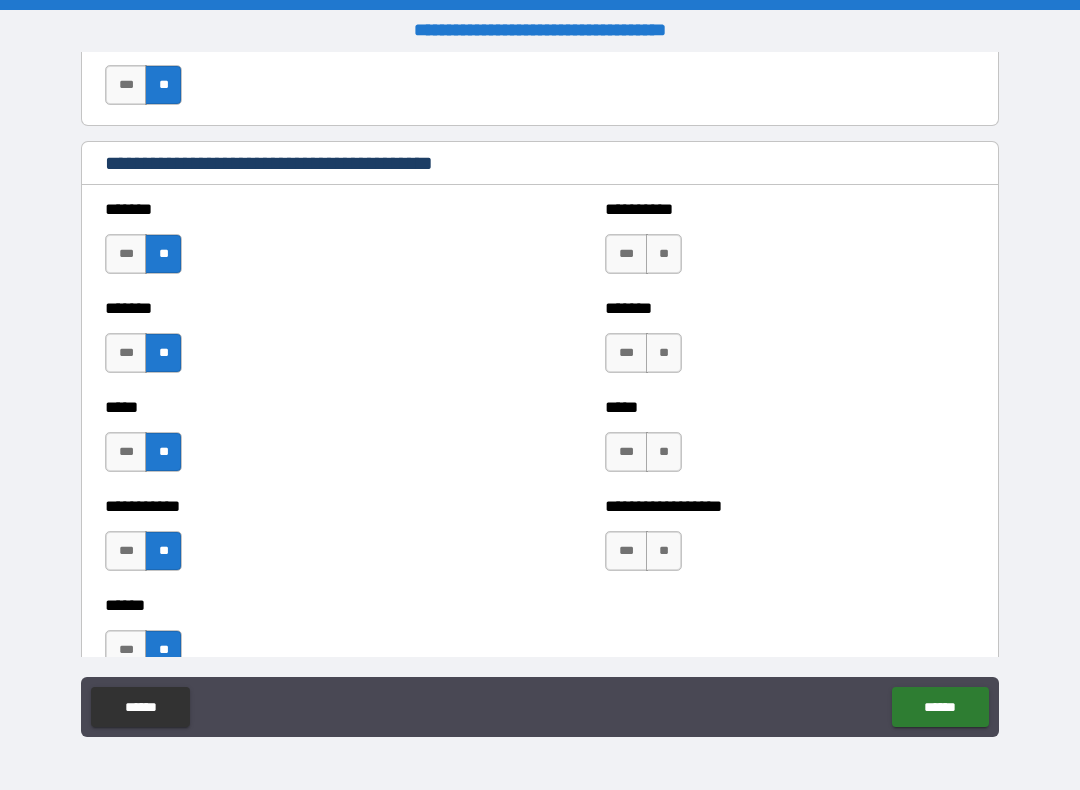 click on "**" at bounding box center [664, 254] 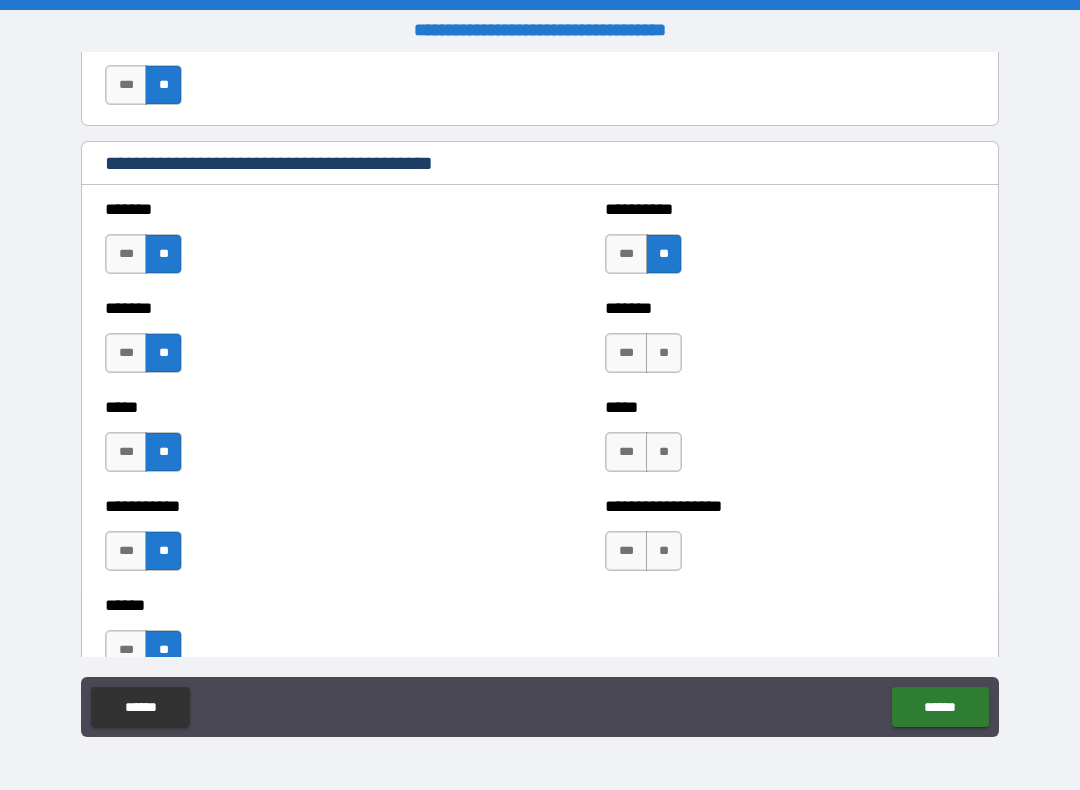 click on "**" at bounding box center (664, 353) 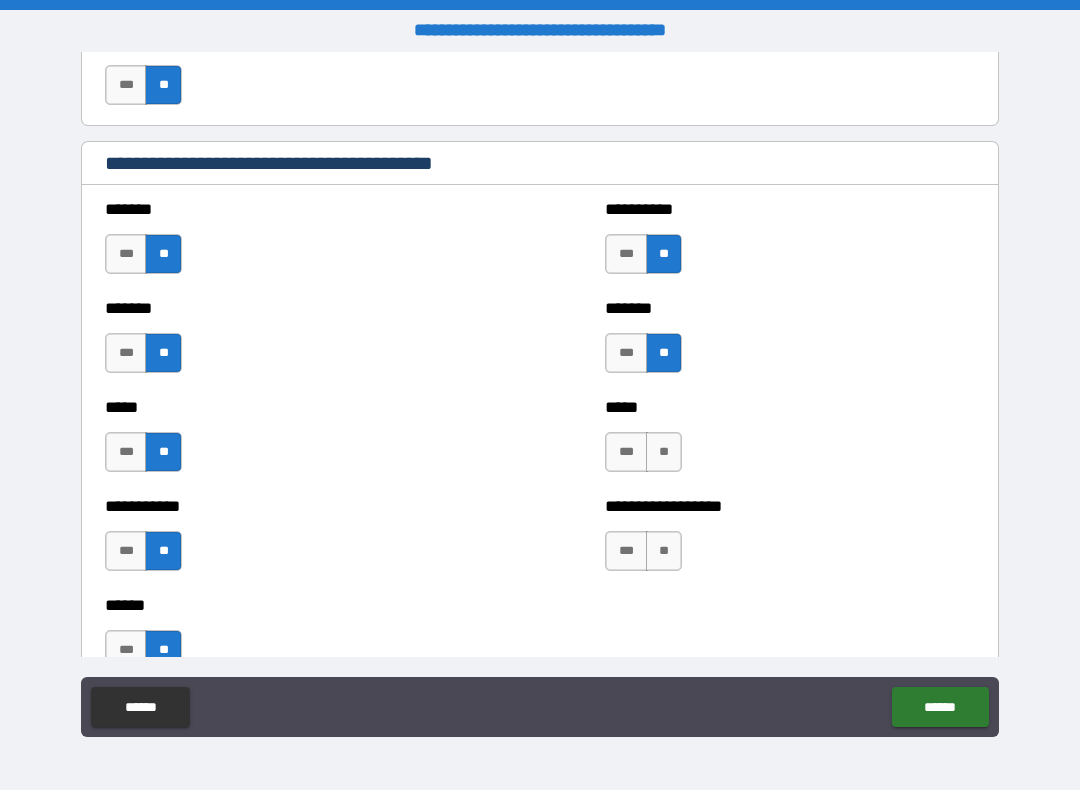 click on "**" at bounding box center (664, 452) 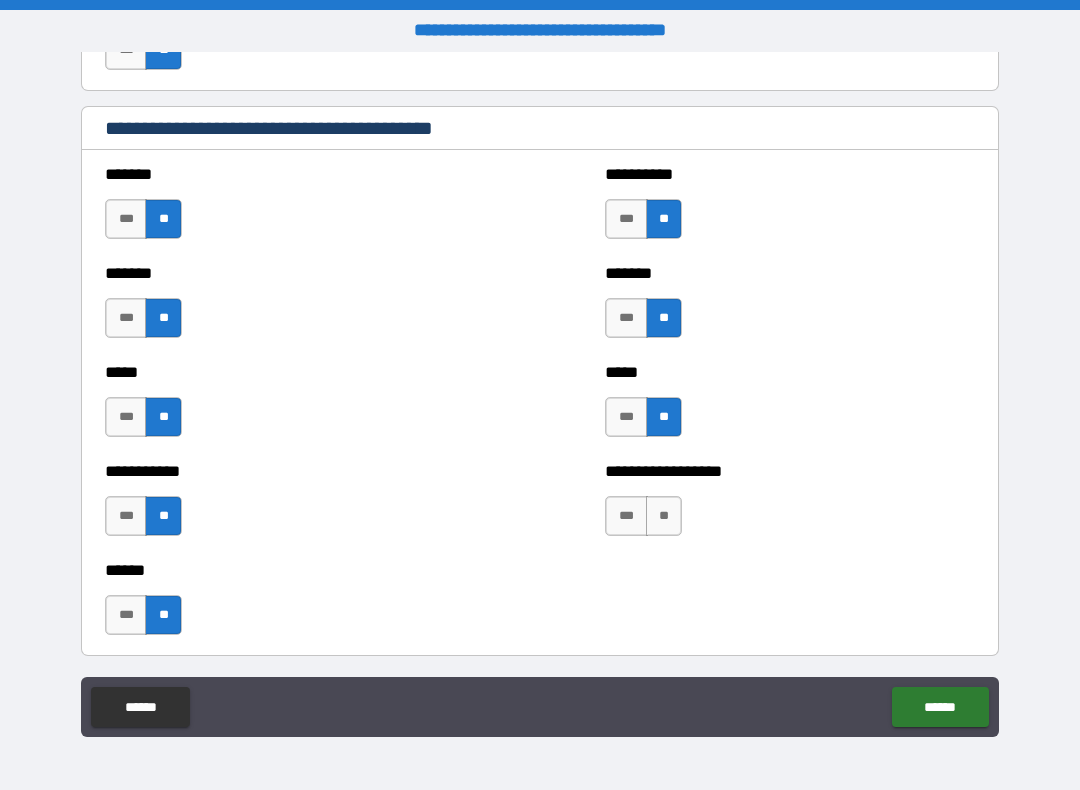 scroll, scrollTop: 1641, scrollLeft: 0, axis: vertical 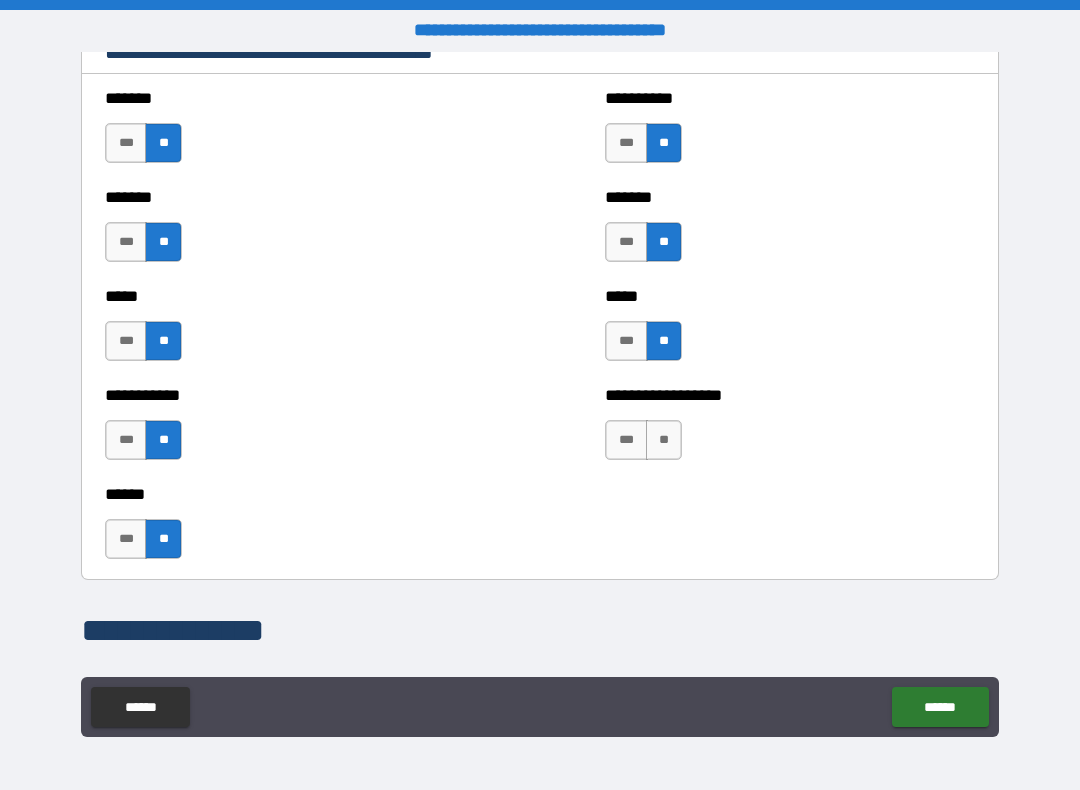 click on "**" at bounding box center [664, 440] 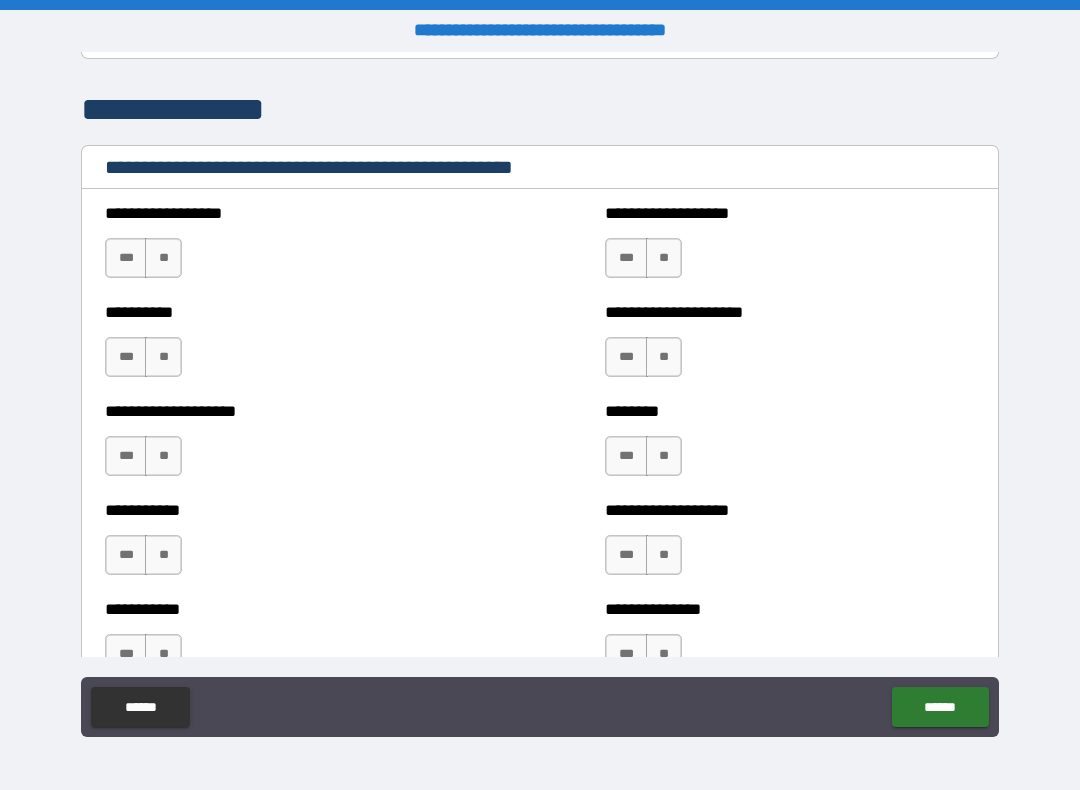 scroll, scrollTop: 2164, scrollLeft: 0, axis: vertical 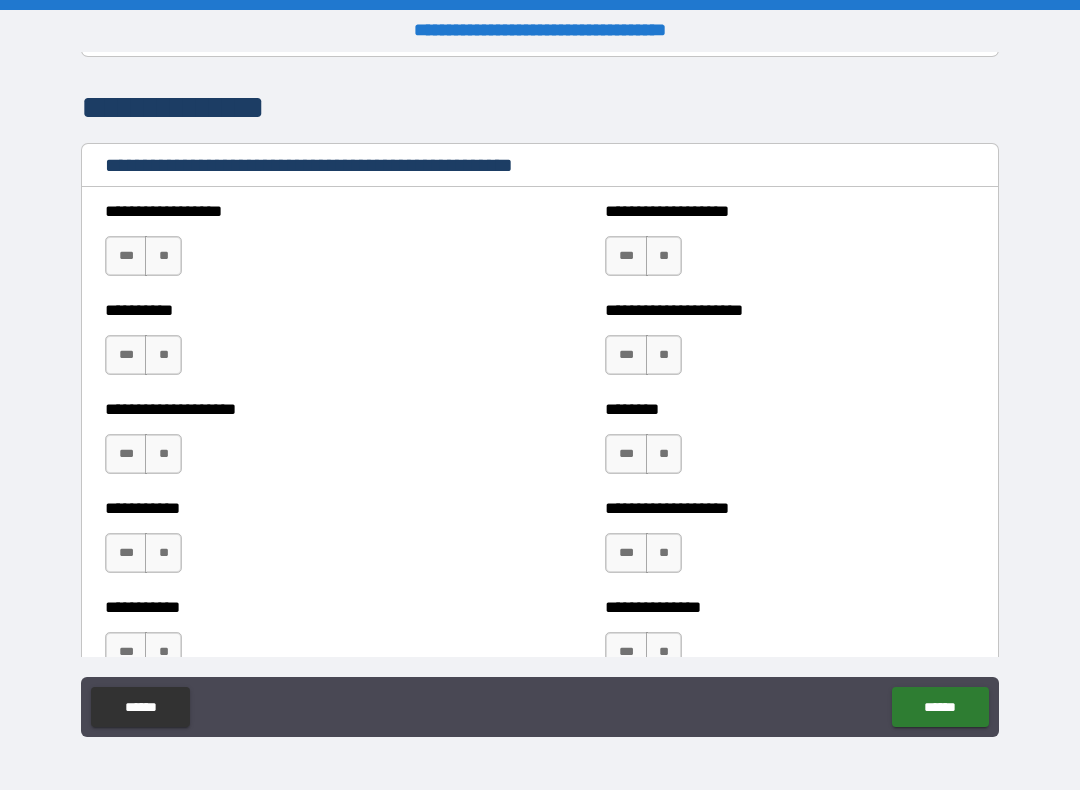click on "**" at bounding box center (163, 256) 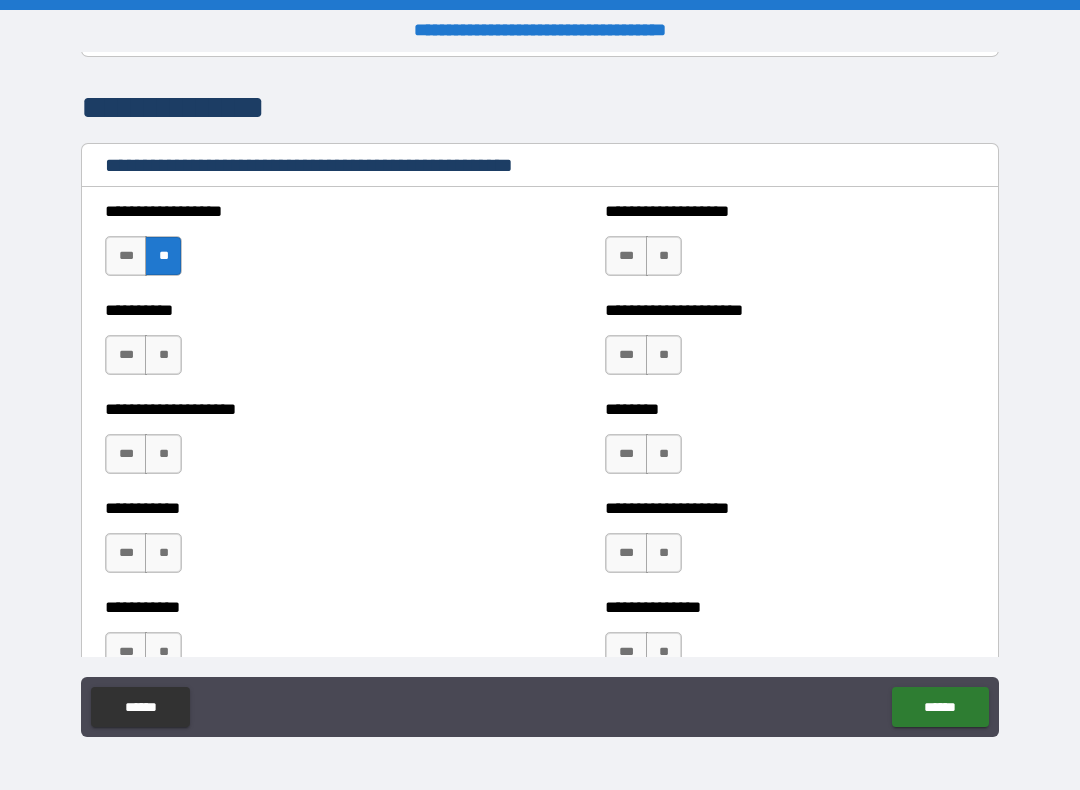 click on "**" at bounding box center (163, 355) 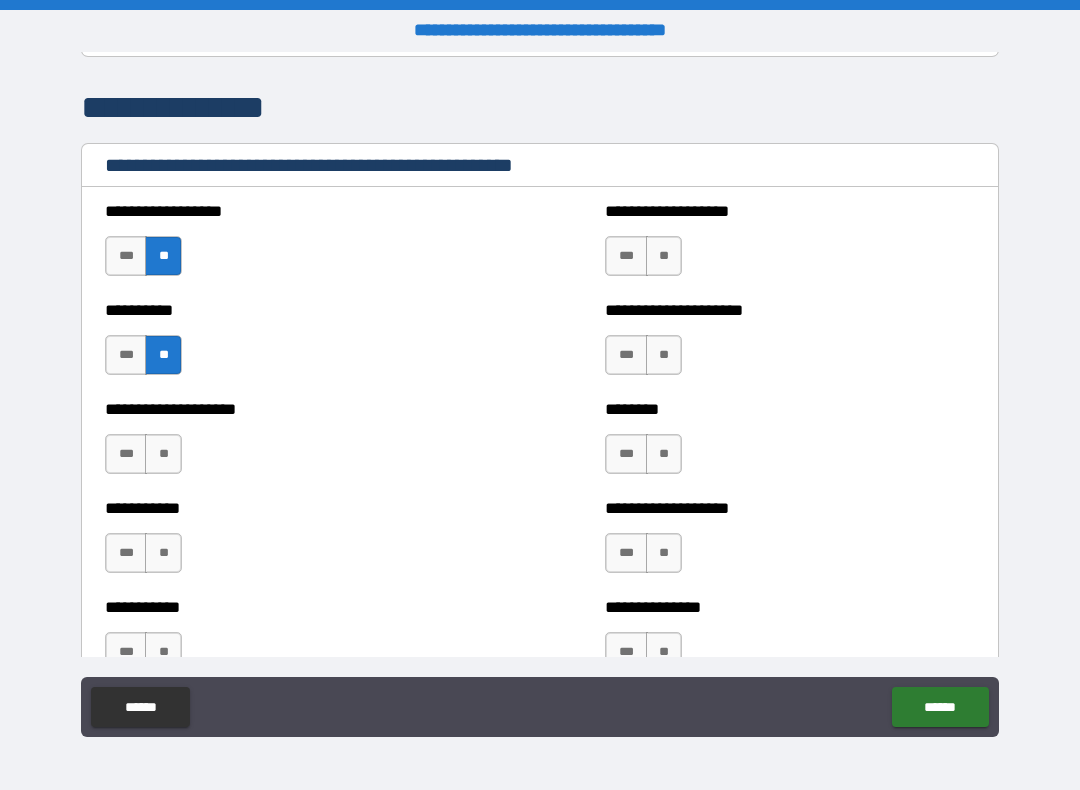 click on "**" at bounding box center [163, 454] 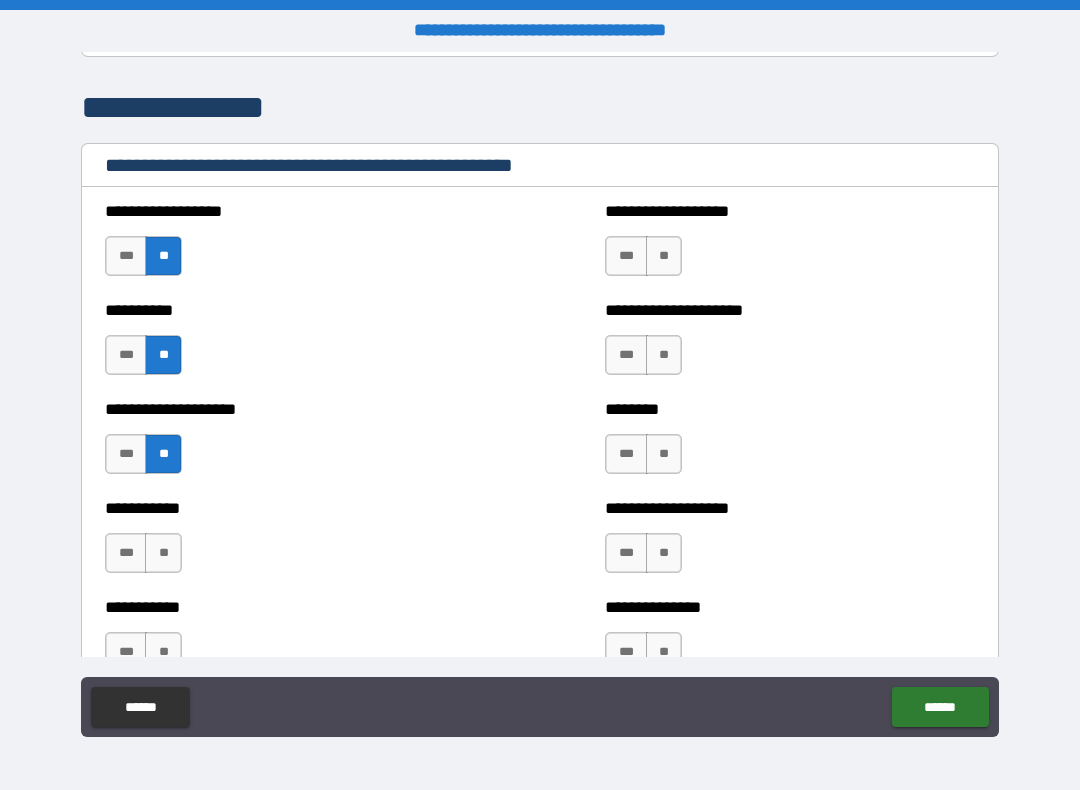 click on "**" at bounding box center (163, 553) 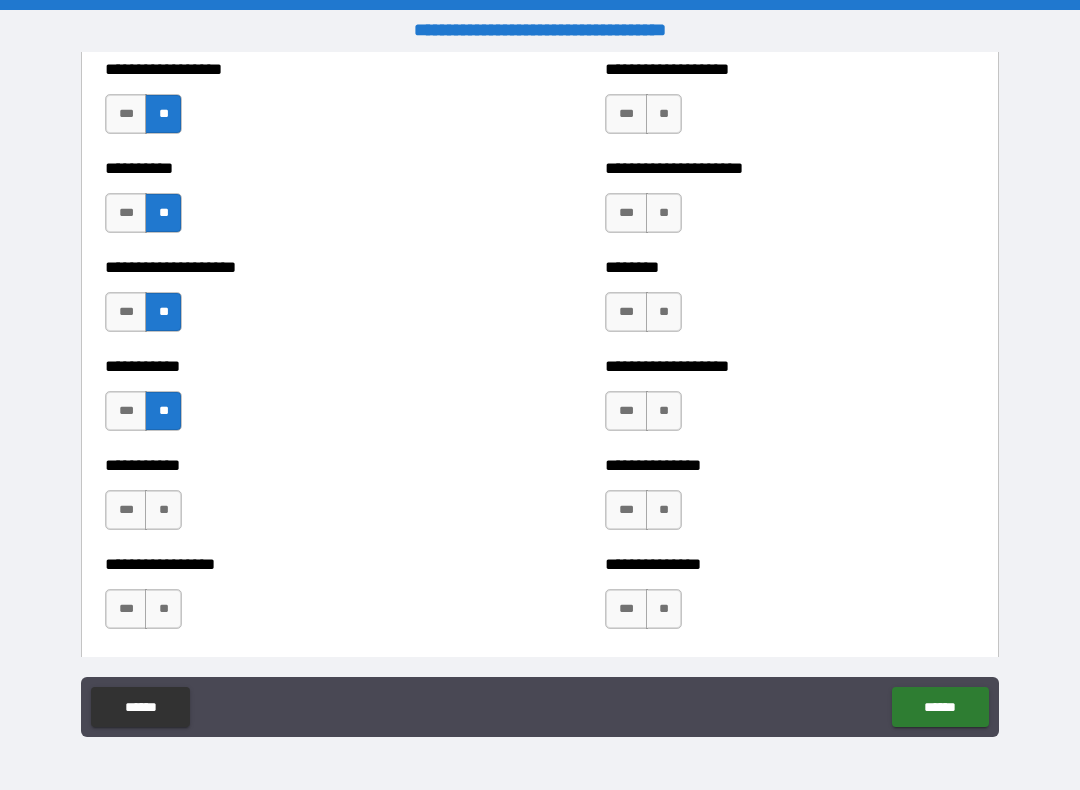 scroll, scrollTop: 2337, scrollLeft: 0, axis: vertical 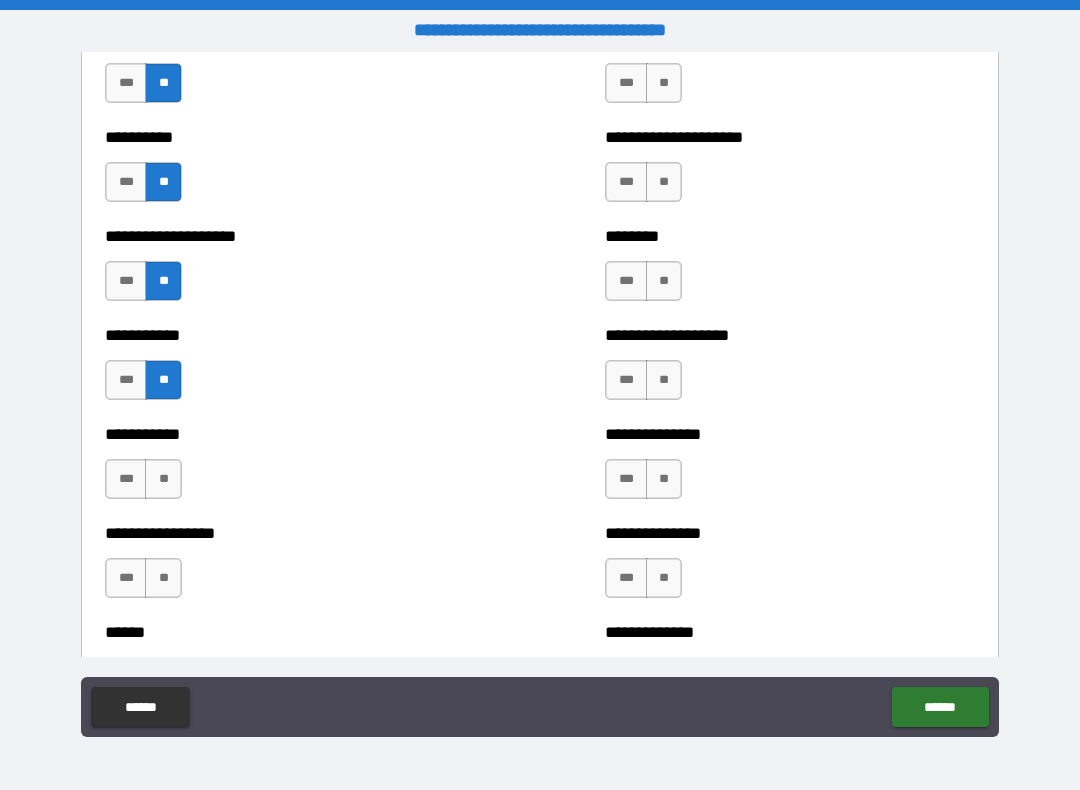 click on "**" at bounding box center (163, 479) 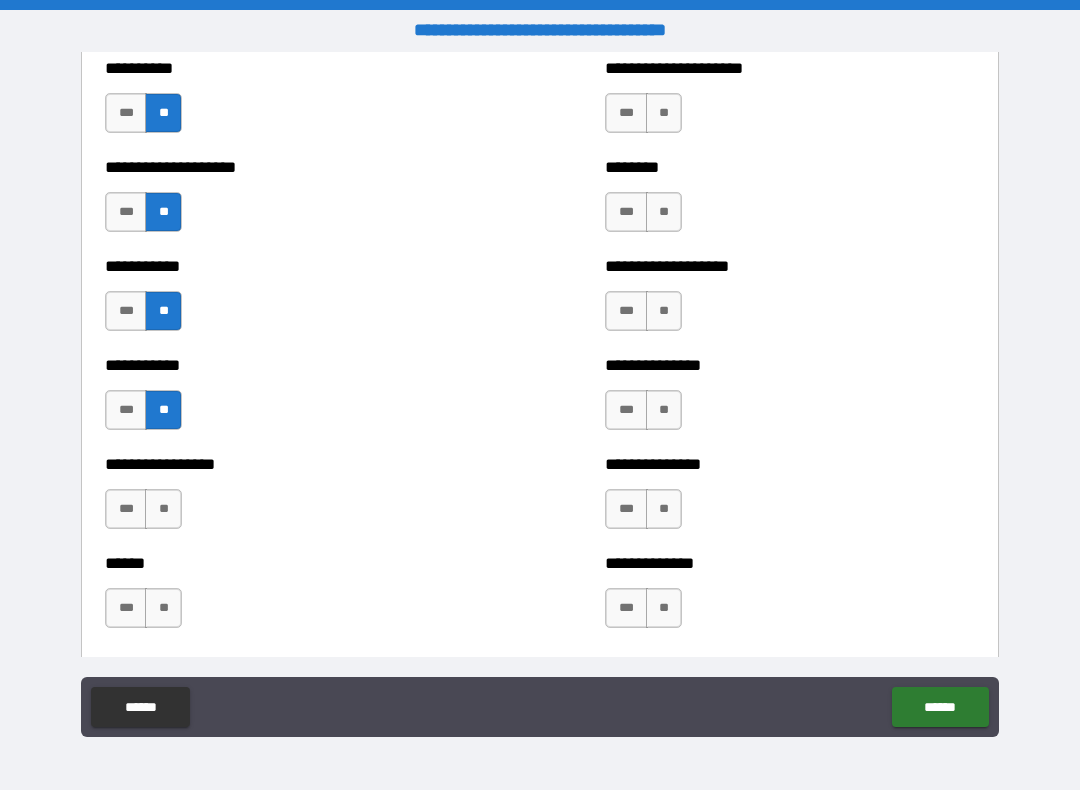 click on "**" at bounding box center (163, 509) 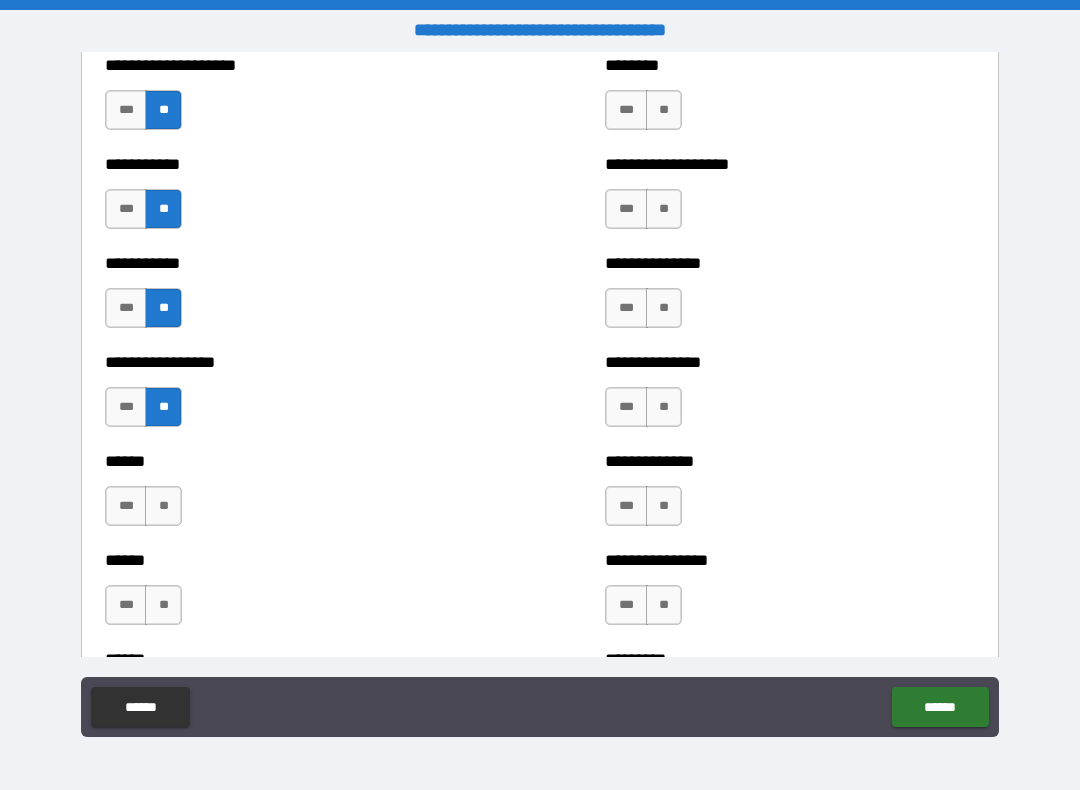 click on "**" at bounding box center [163, 506] 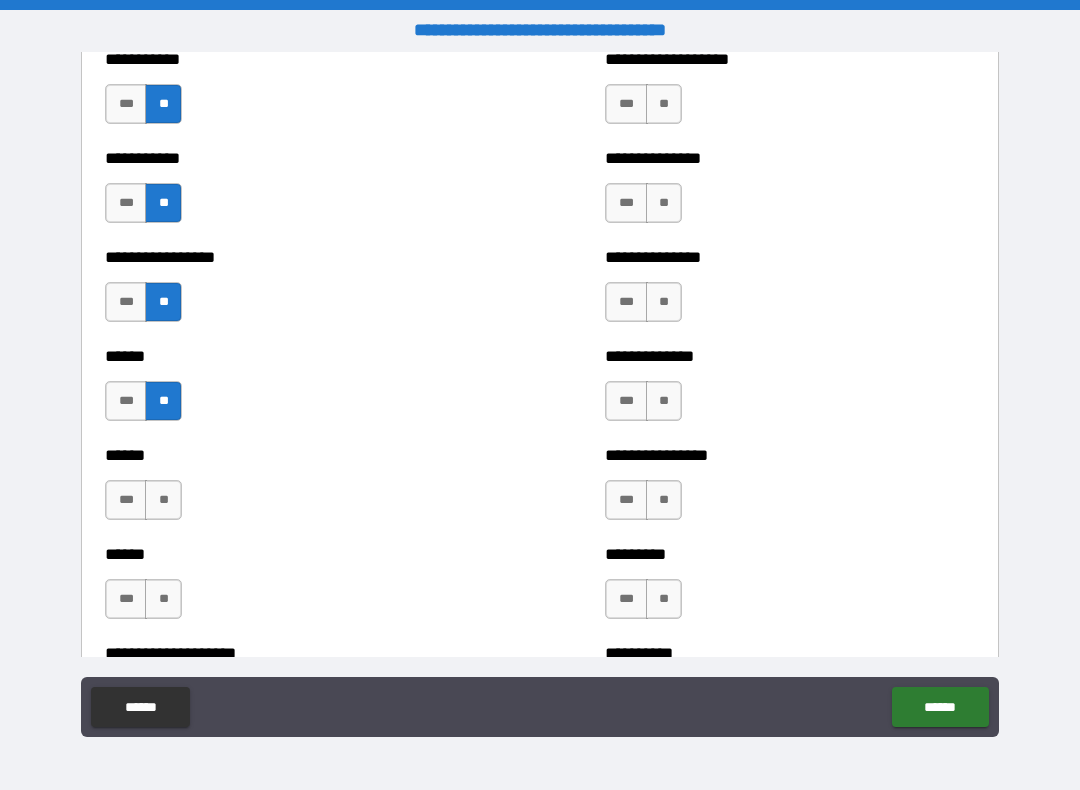 click on "**" at bounding box center [163, 500] 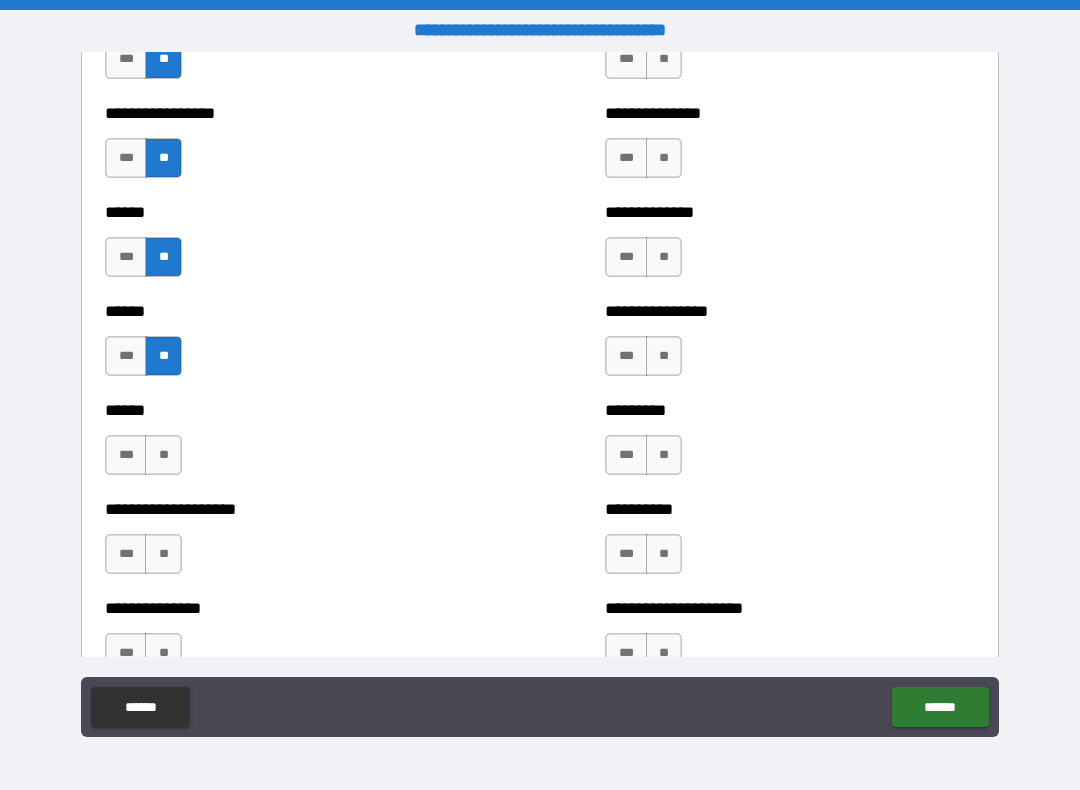 scroll, scrollTop: 2758, scrollLeft: 0, axis: vertical 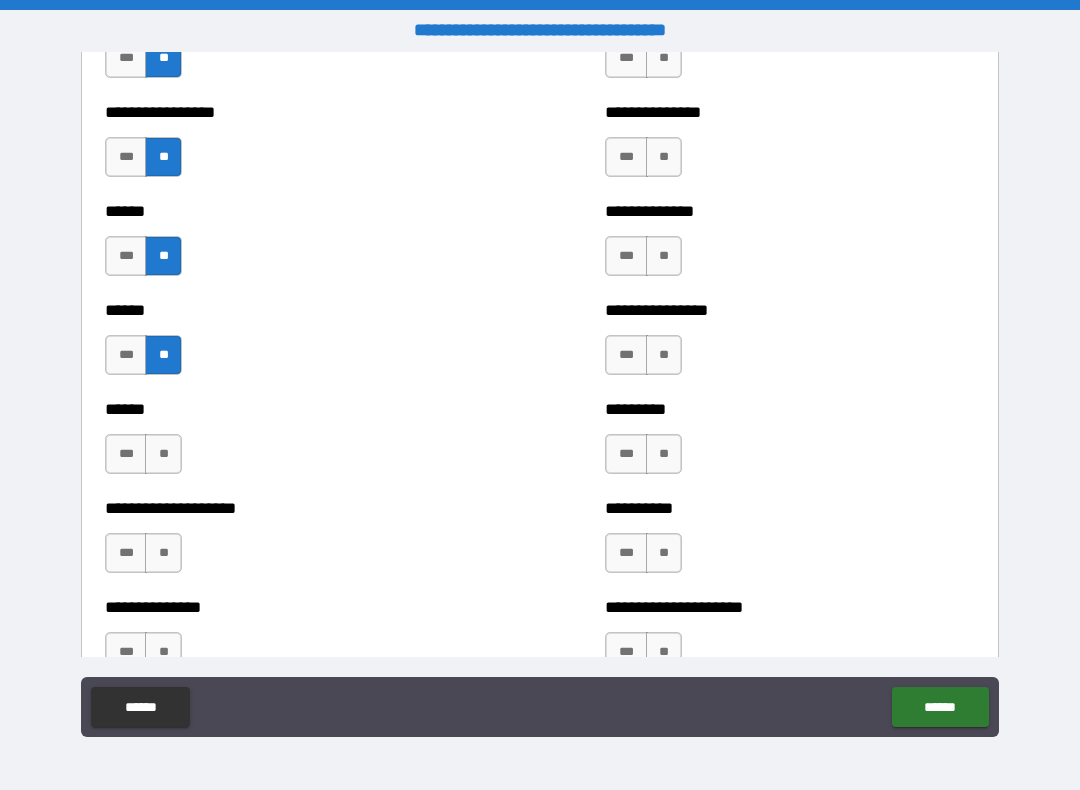 click on "**" at bounding box center (163, 454) 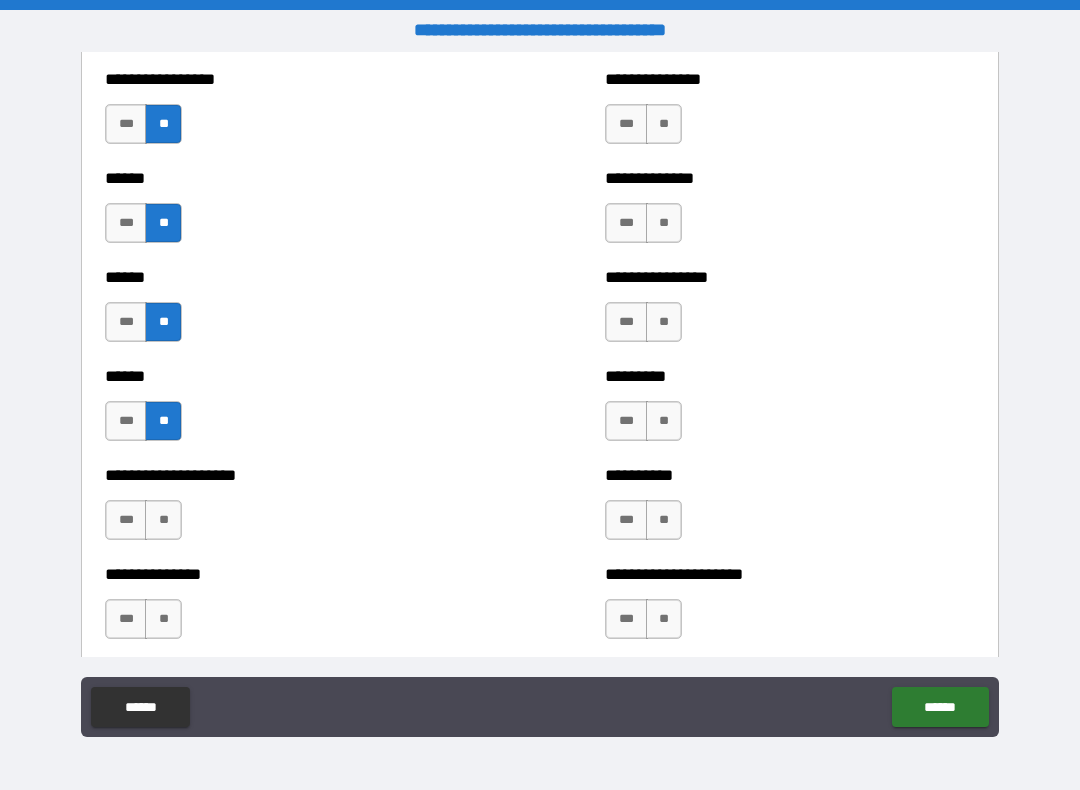 scroll, scrollTop: 2854, scrollLeft: 0, axis: vertical 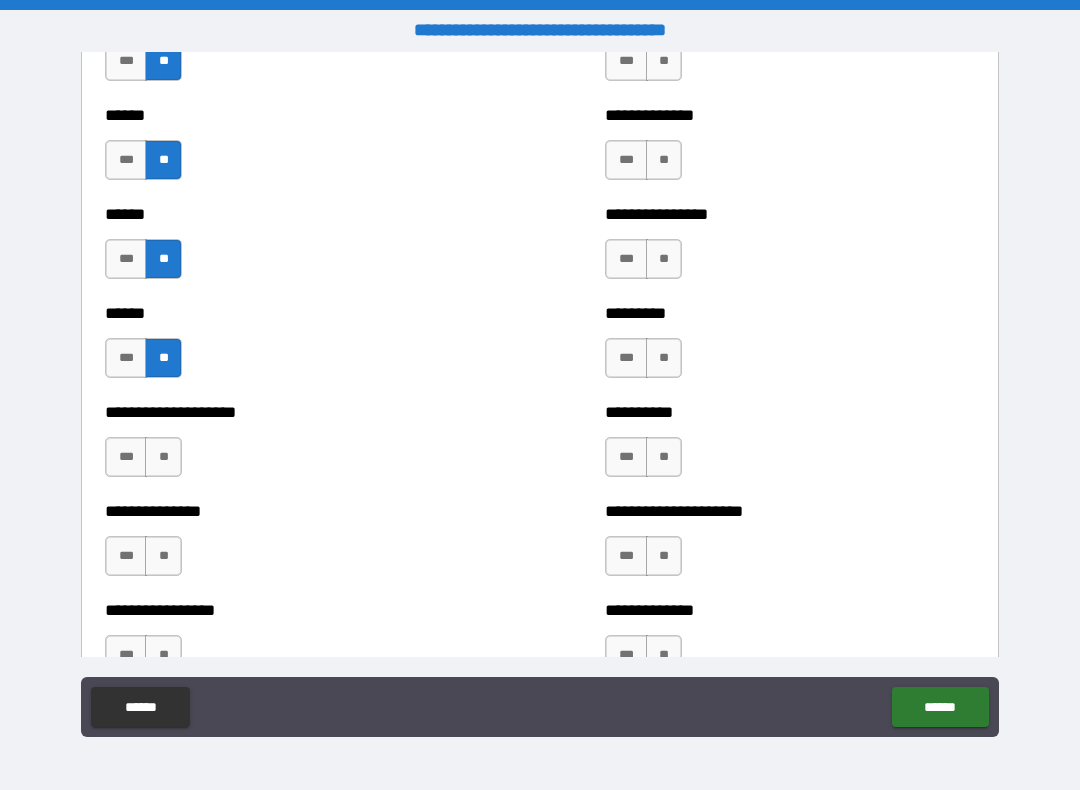 click on "**" at bounding box center (163, 457) 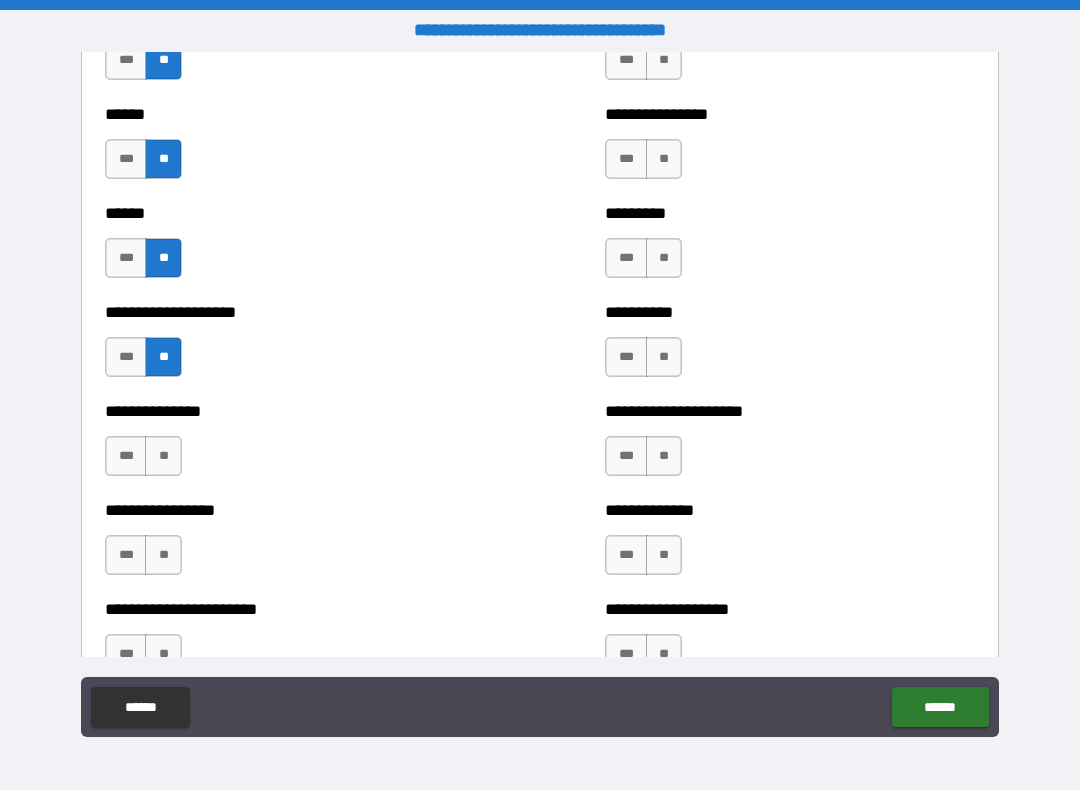 scroll, scrollTop: 2958, scrollLeft: 0, axis: vertical 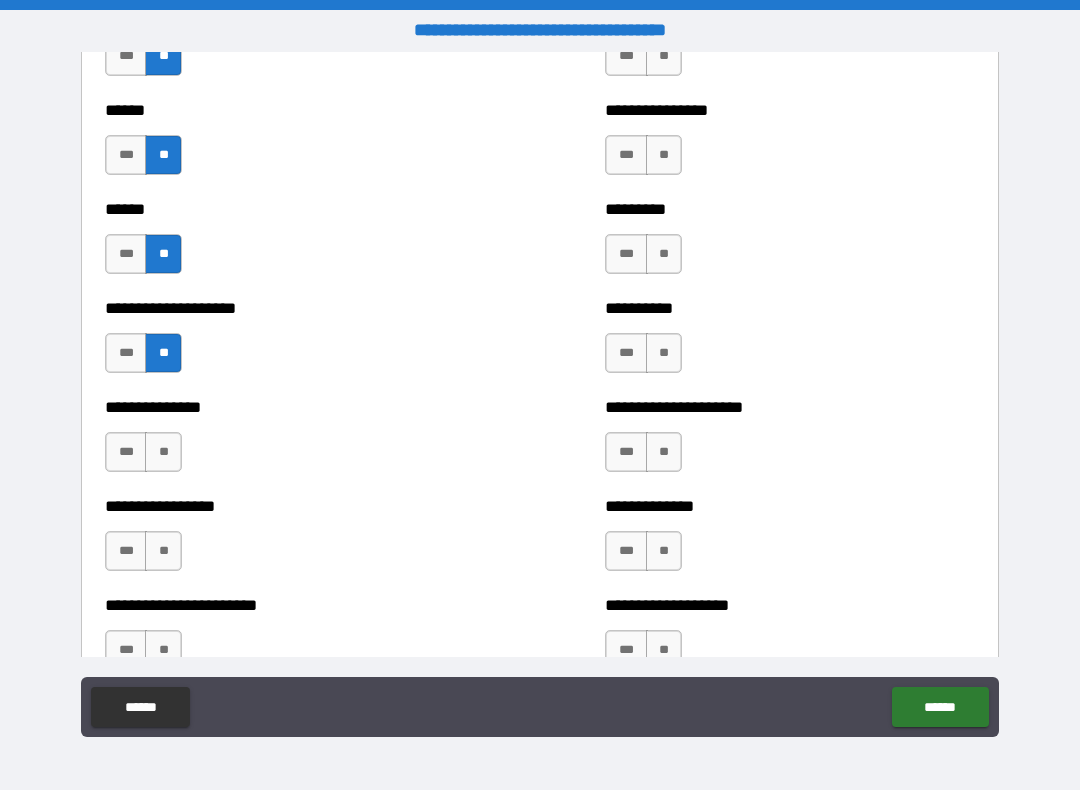 click on "**" at bounding box center (163, 452) 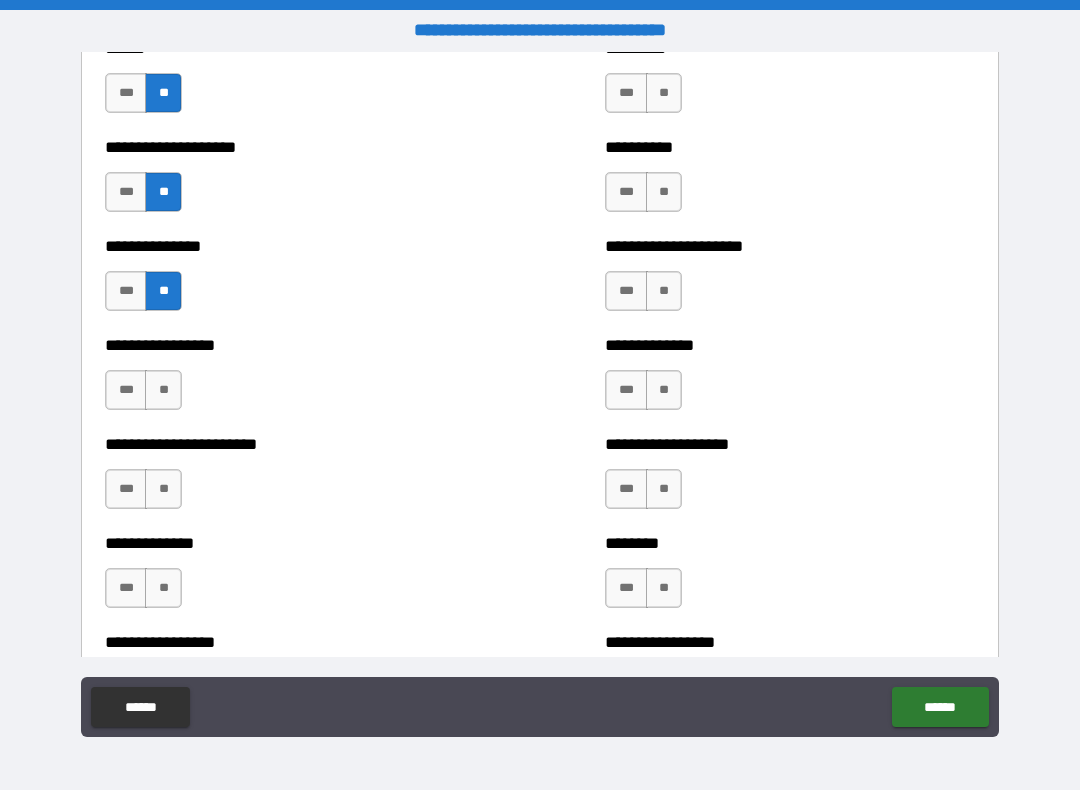 click on "**" at bounding box center [163, 390] 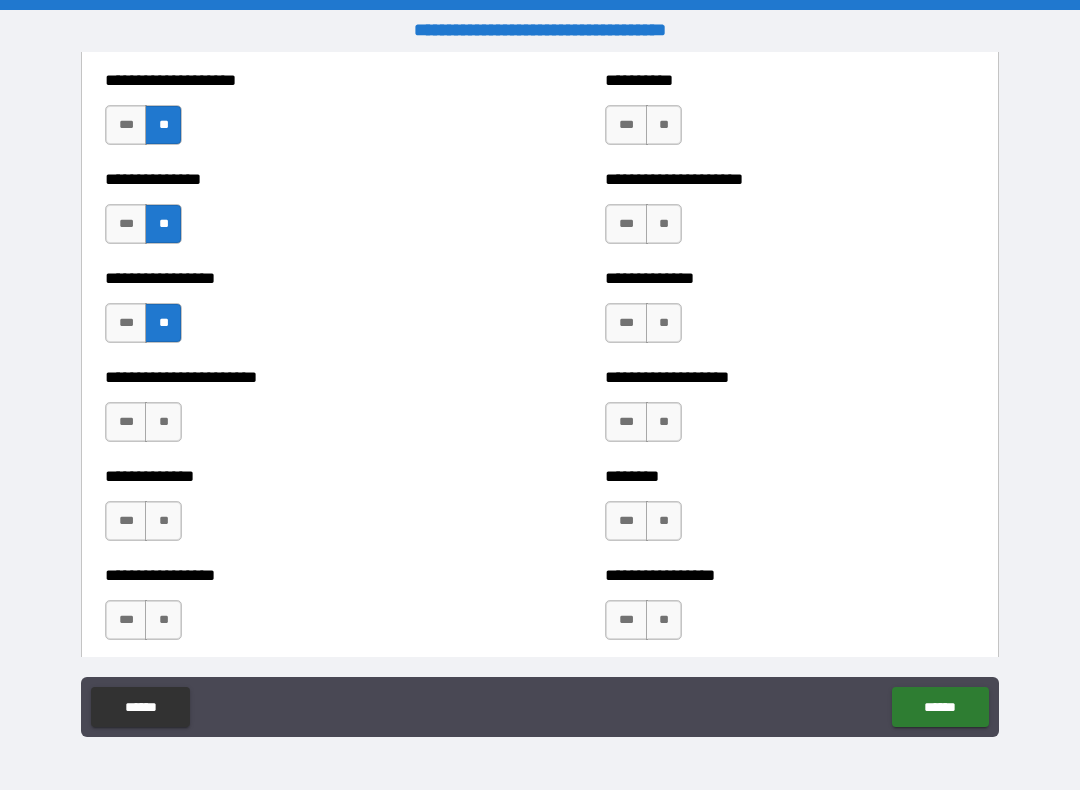 scroll, scrollTop: 3195, scrollLeft: 0, axis: vertical 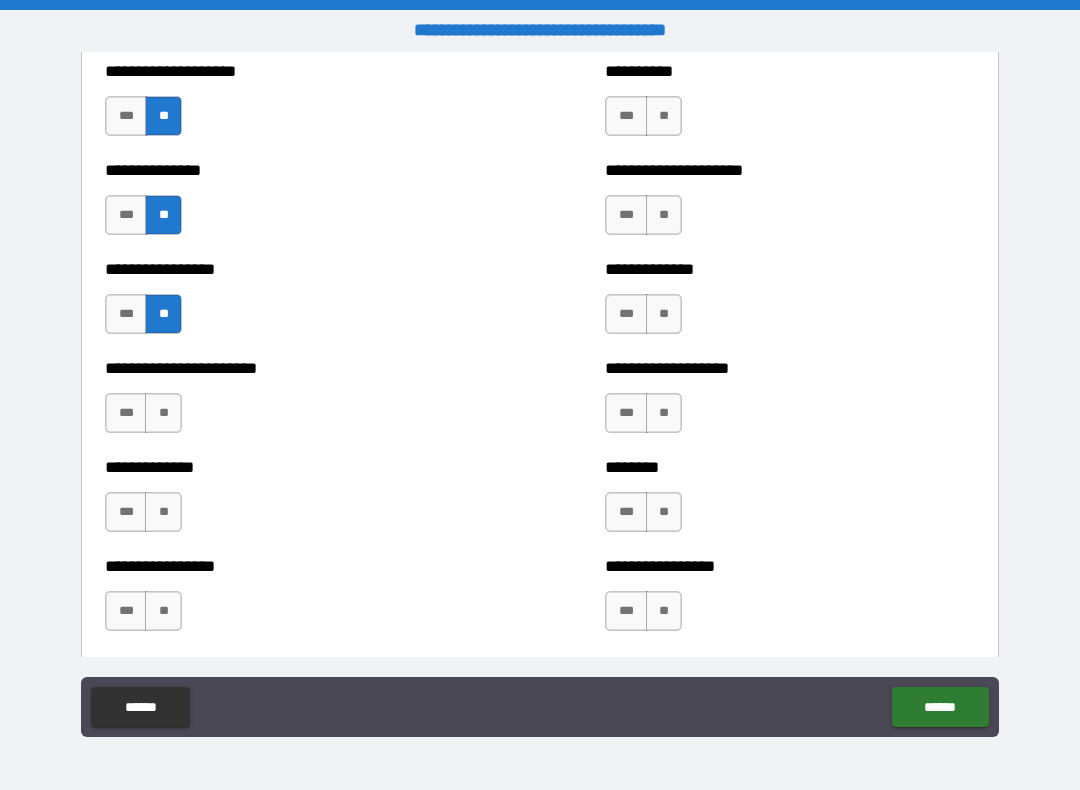 click on "**" at bounding box center [163, 413] 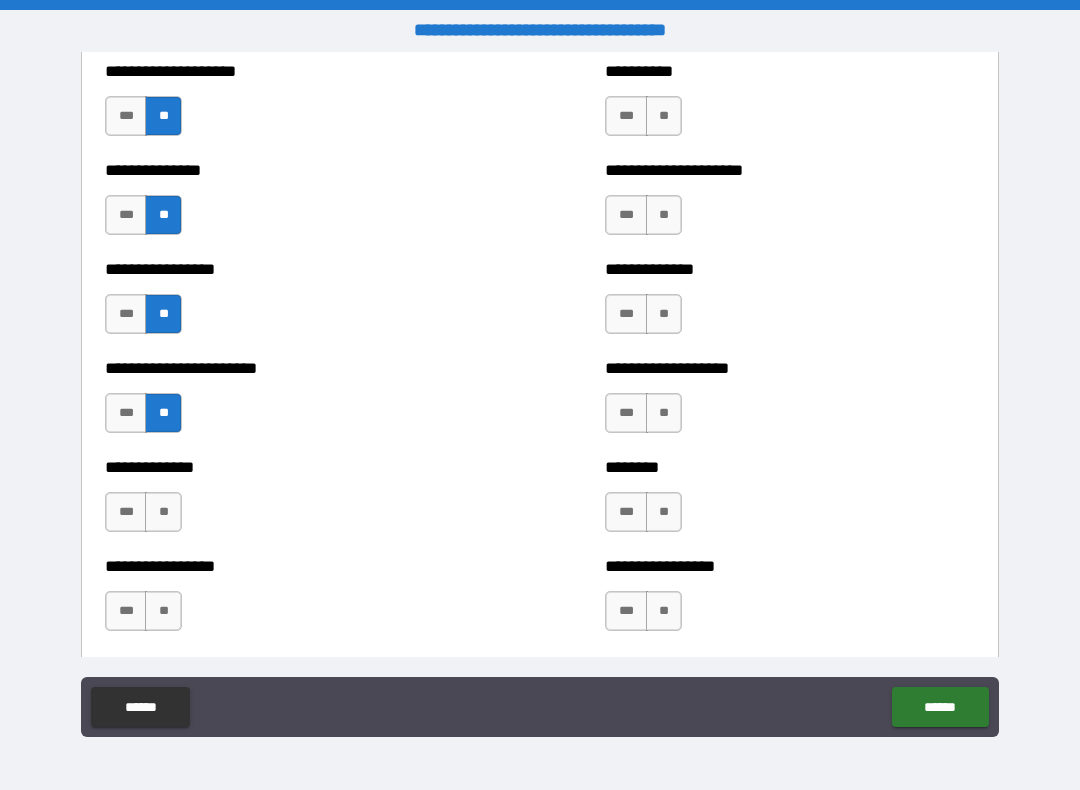 click on "**" at bounding box center (163, 512) 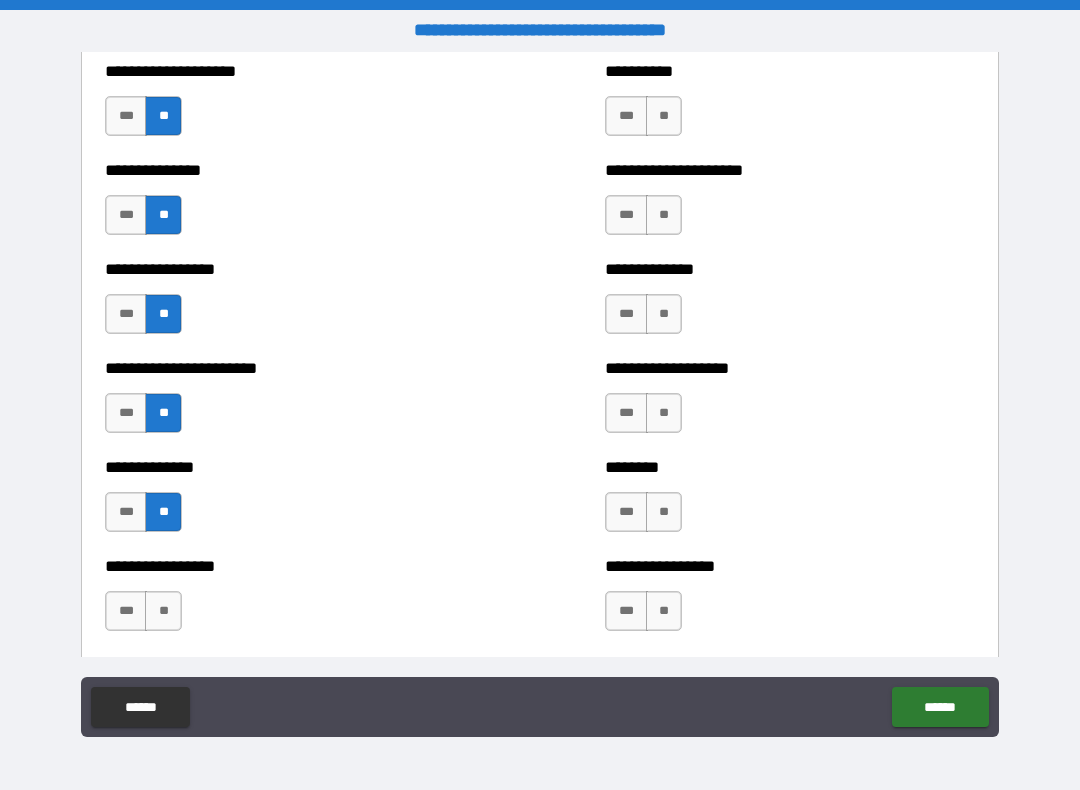 click on "**" at bounding box center [163, 611] 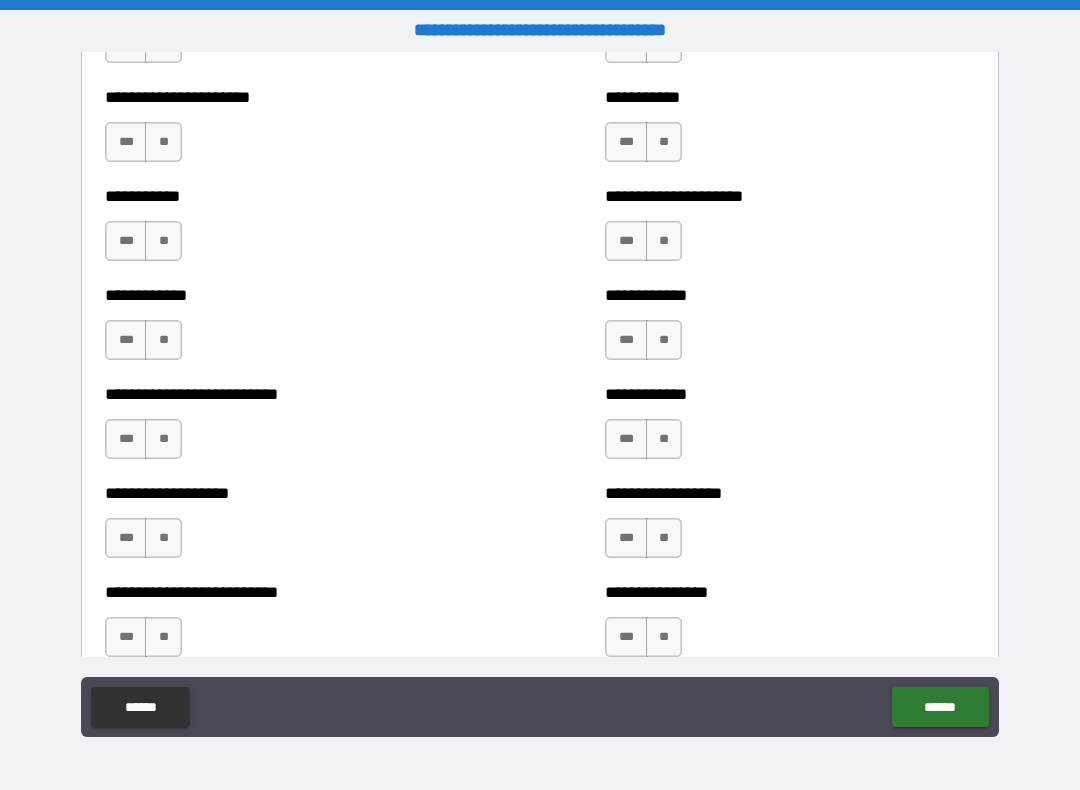 scroll, scrollTop: 5150, scrollLeft: 0, axis: vertical 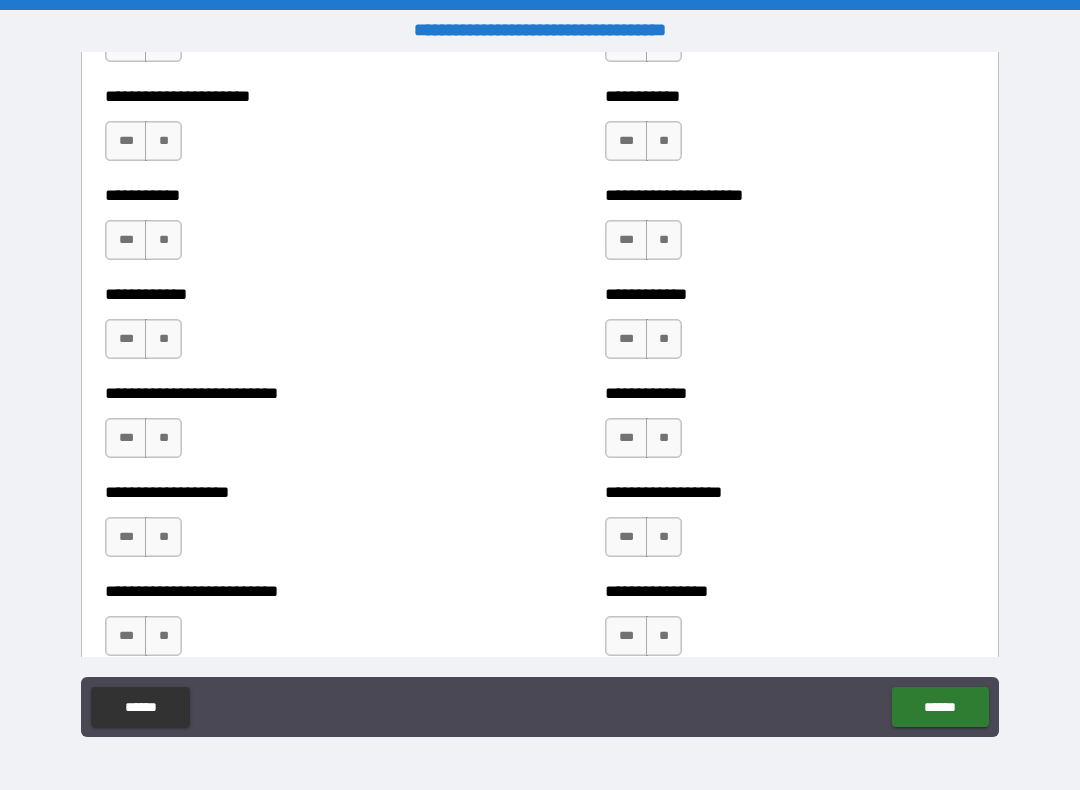 click on "**" at bounding box center [163, 141] 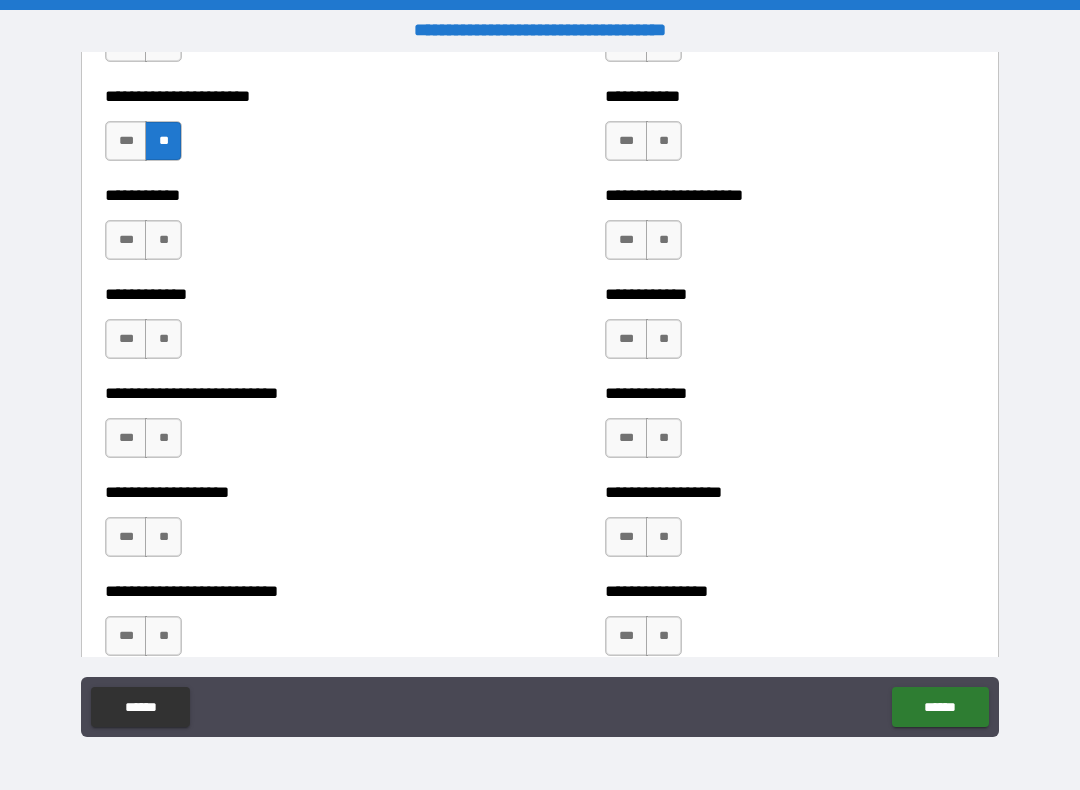 click on "**********" at bounding box center [790, 131] 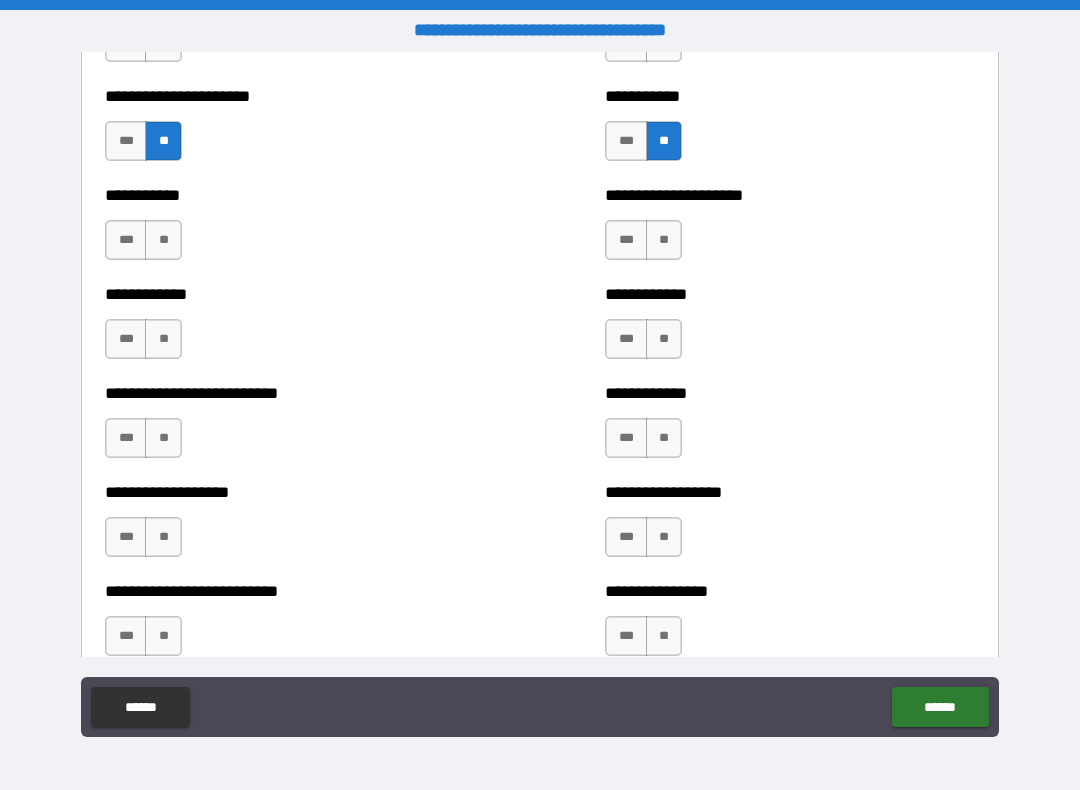 click on "**" at bounding box center [163, 240] 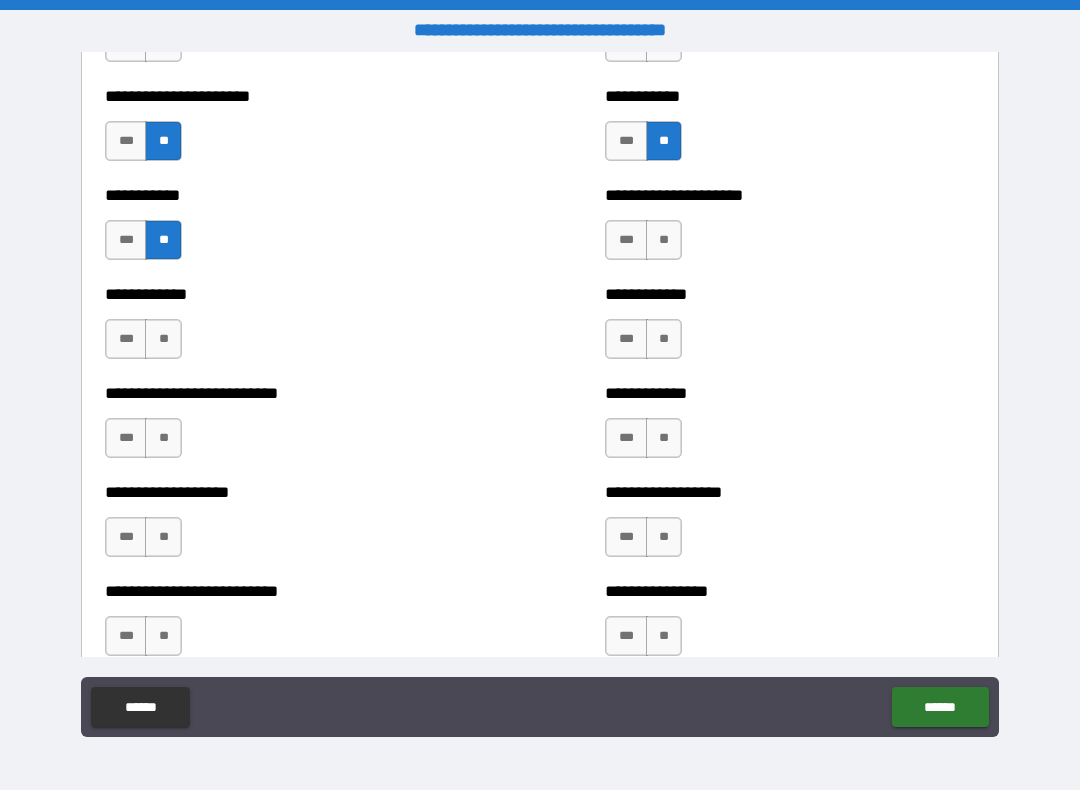 click on "**" at bounding box center (664, 240) 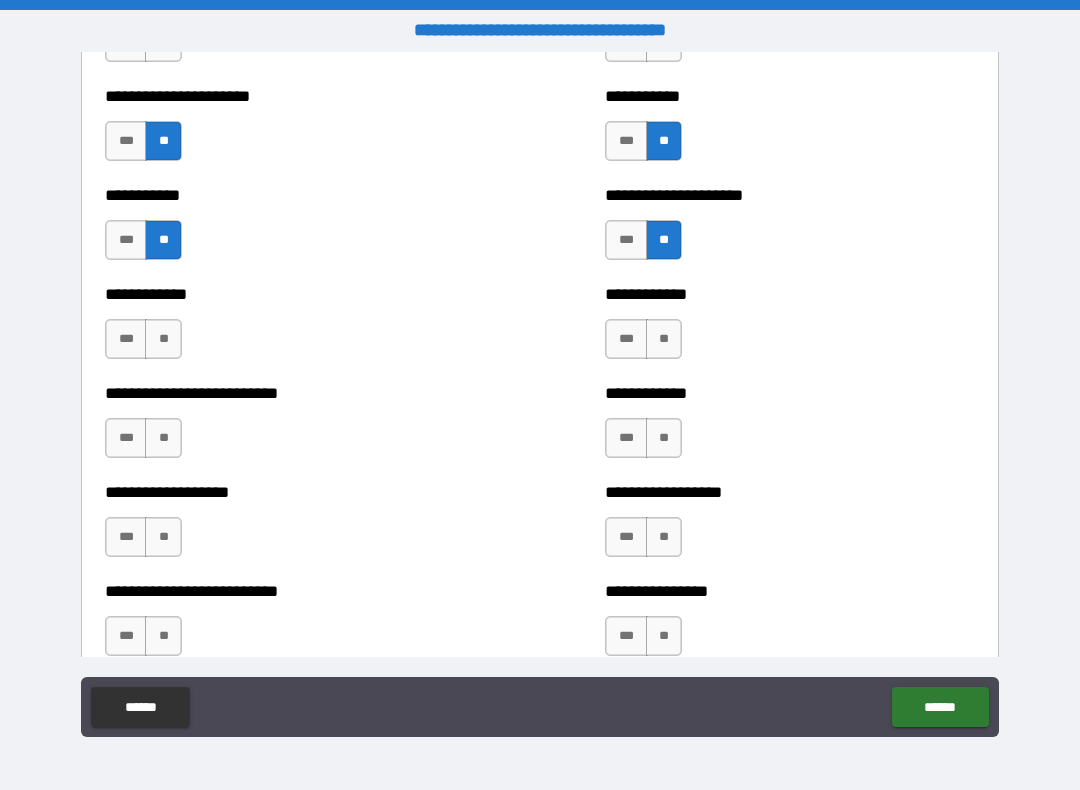 click on "**" at bounding box center (163, 339) 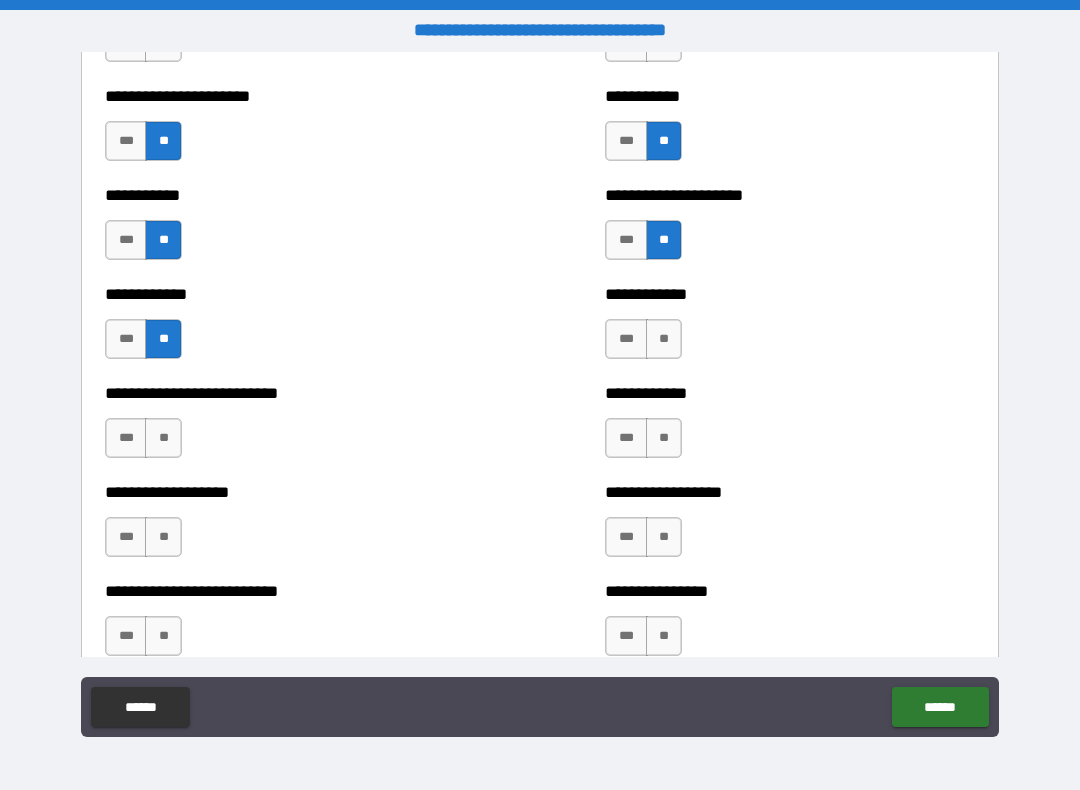 click on "**" at bounding box center (664, 339) 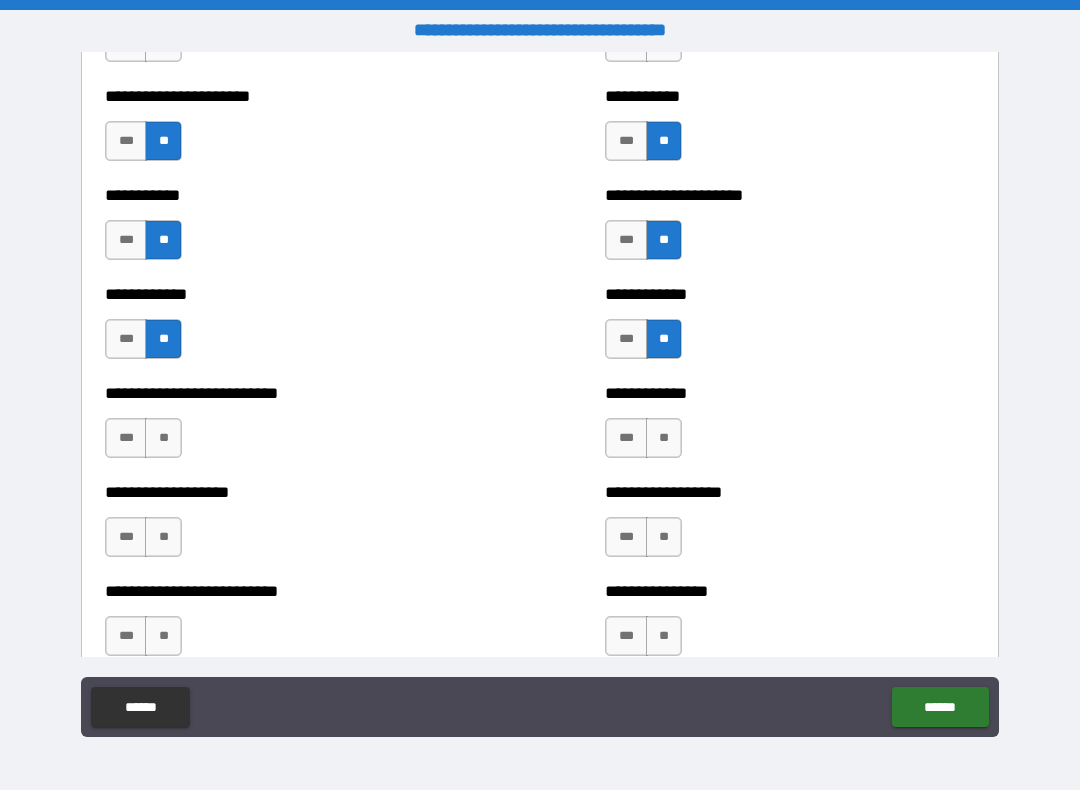 click on "**" at bounding box center (163, 438) 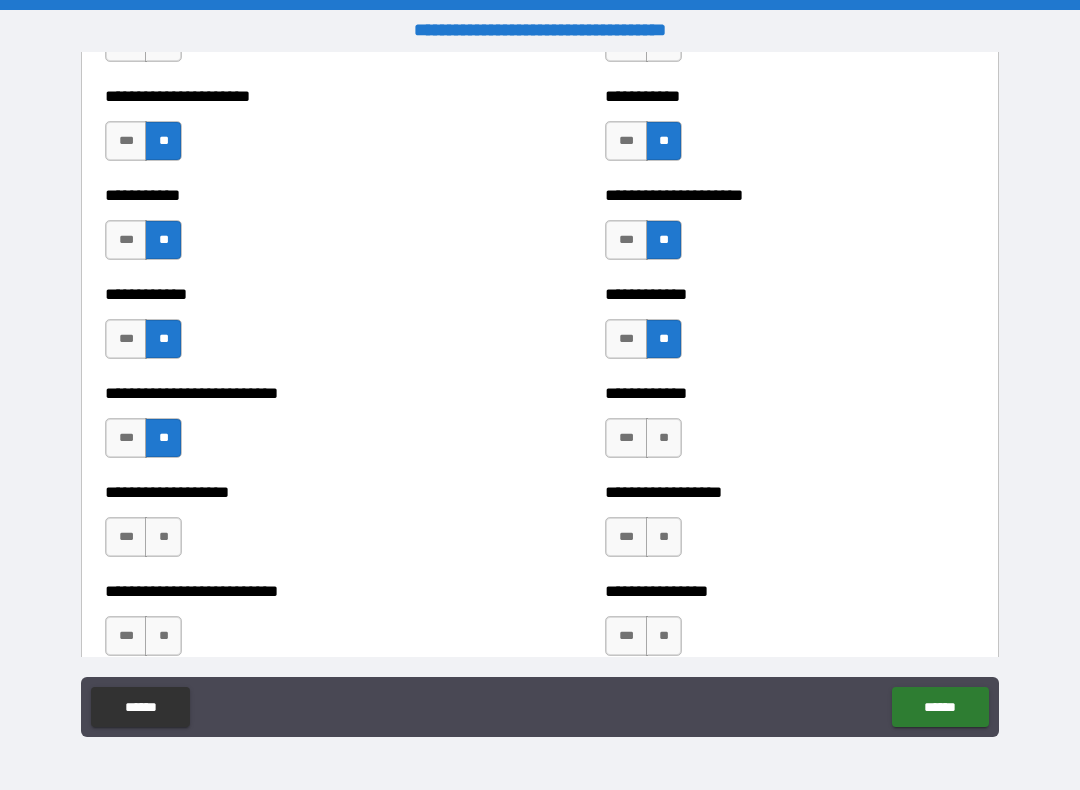 click on "**" at bounding box center (664, 438) 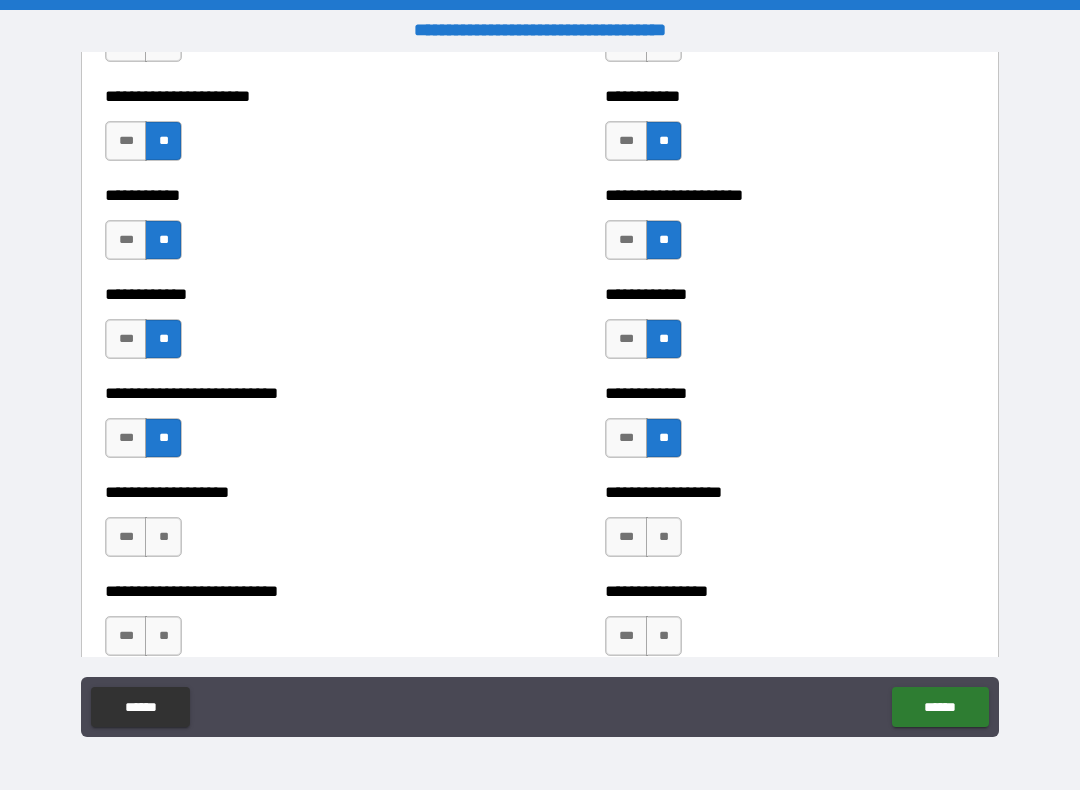 click on "**" at bounding box center [163, 537] 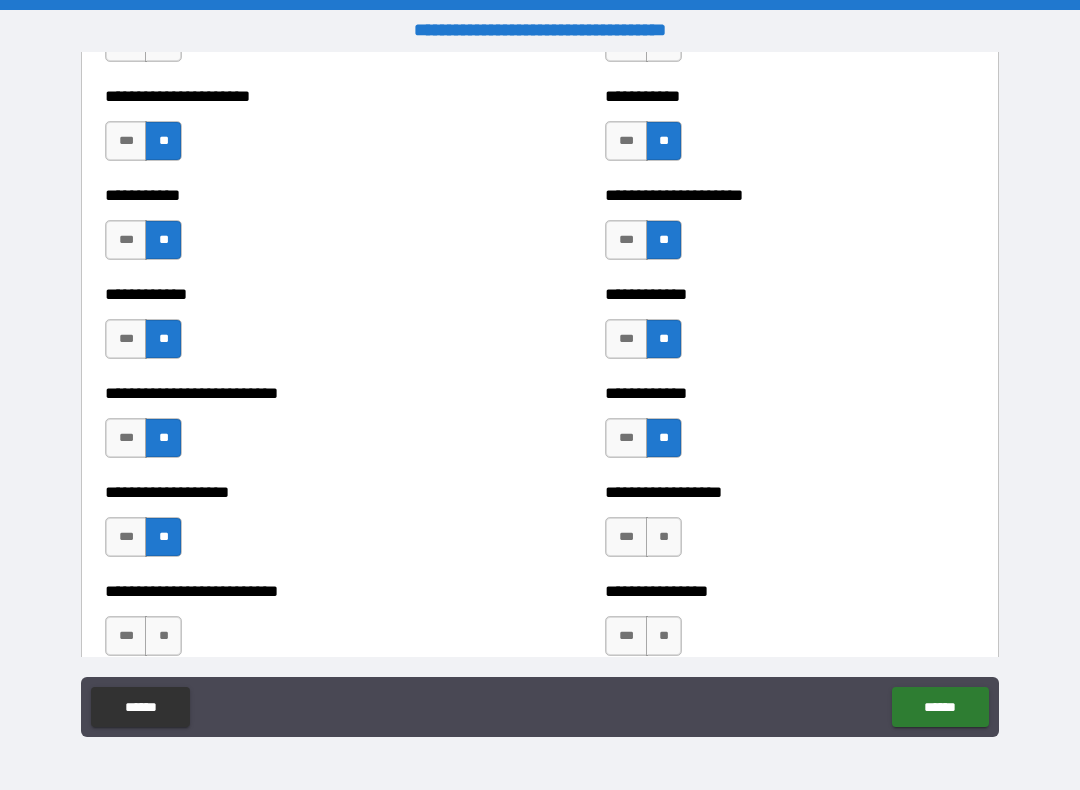 click on "**" at bounding box center (664, 537) 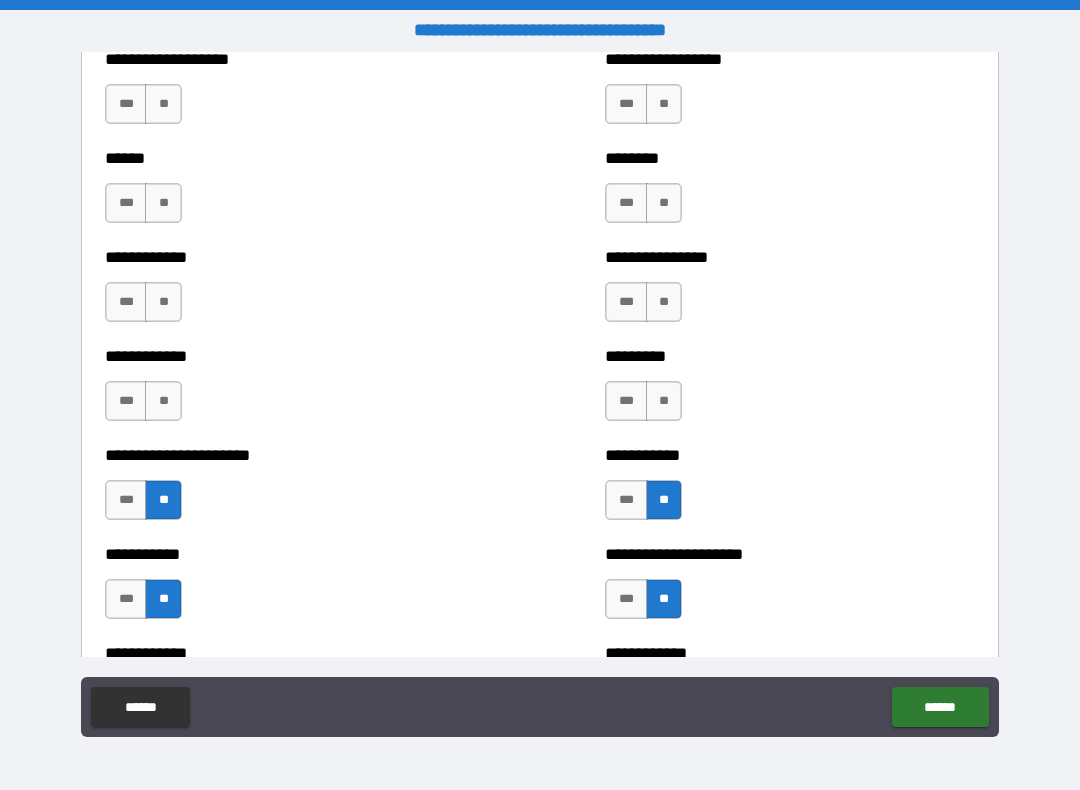 scroll, scrollTop: 4687, scrollLeft: 0, axis: vertical 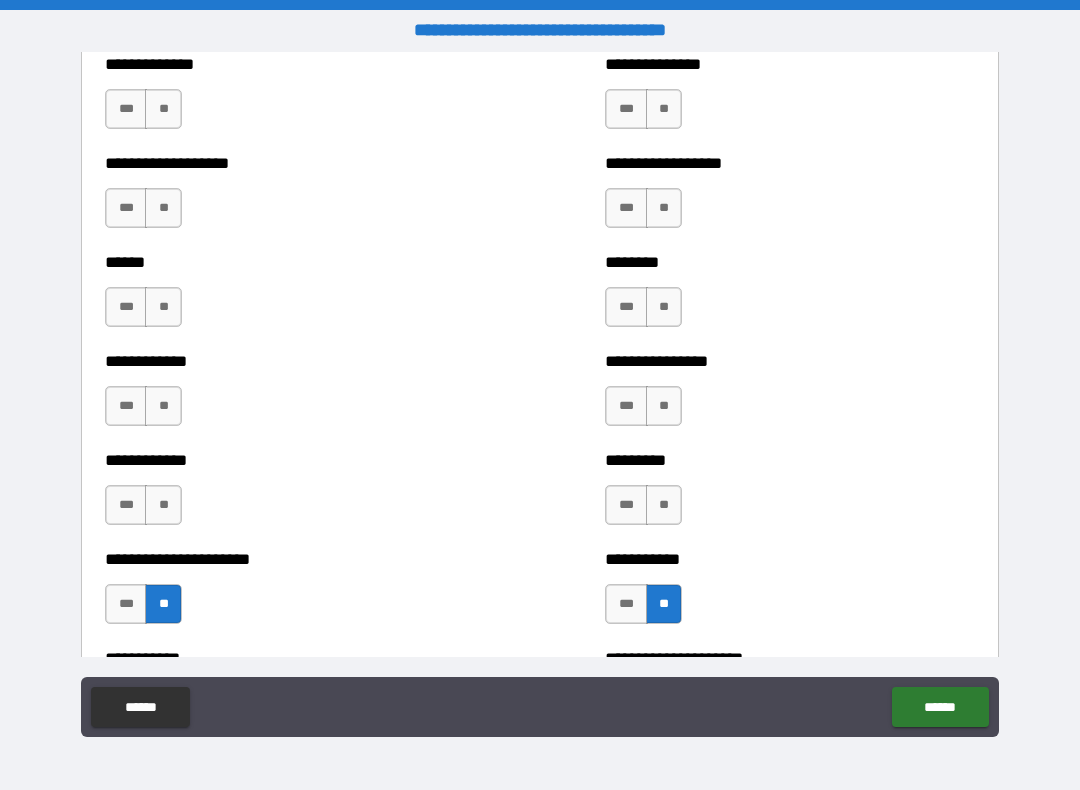 click on "**" at bounding box center (163, 505) 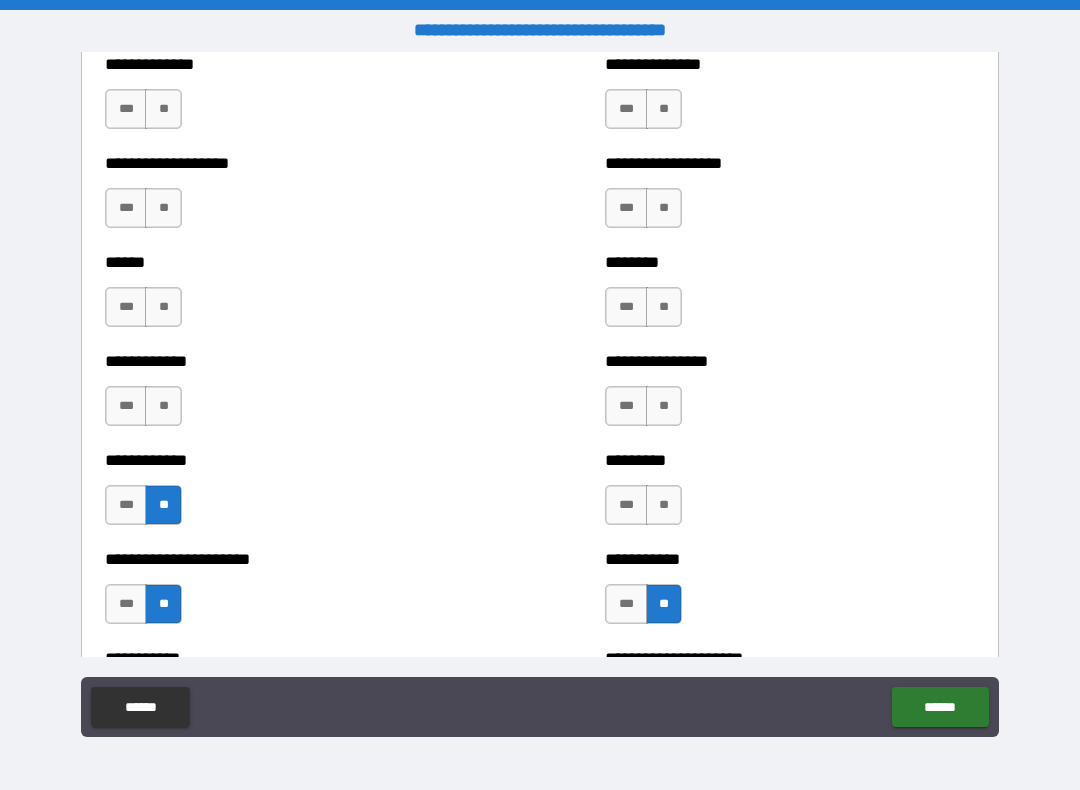 click on "**" at bounding box center (664, 505) 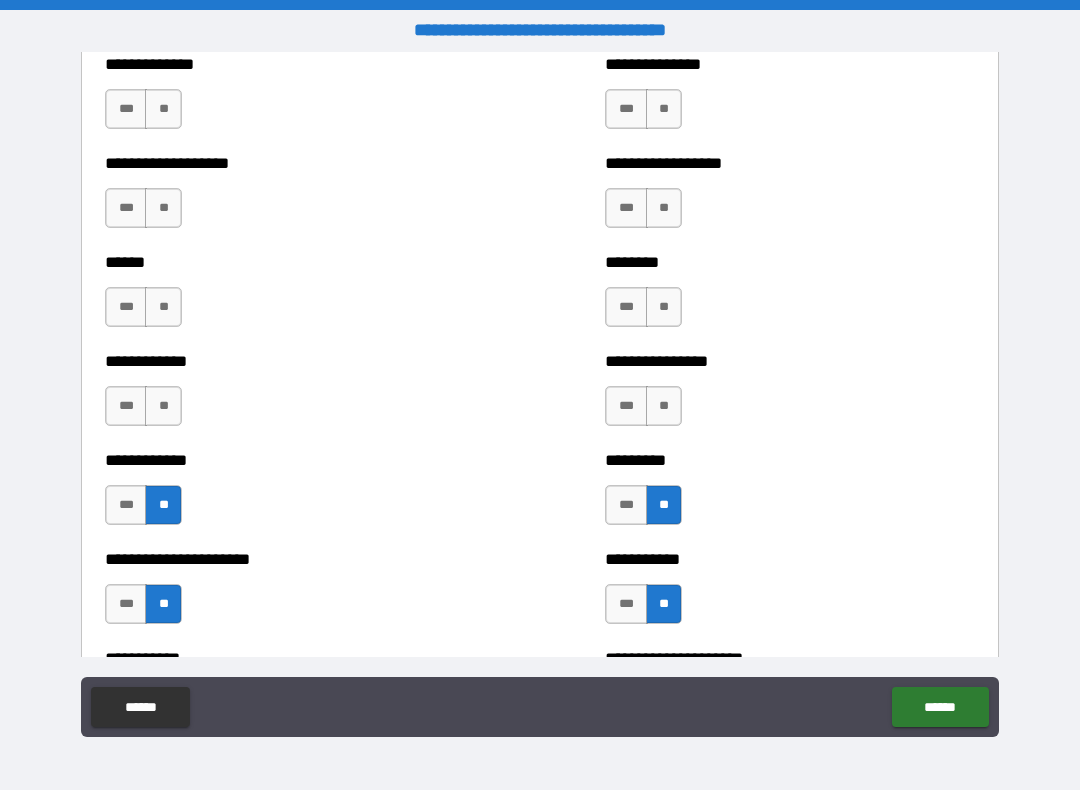 click on "**" at bounding box center [163, 406] 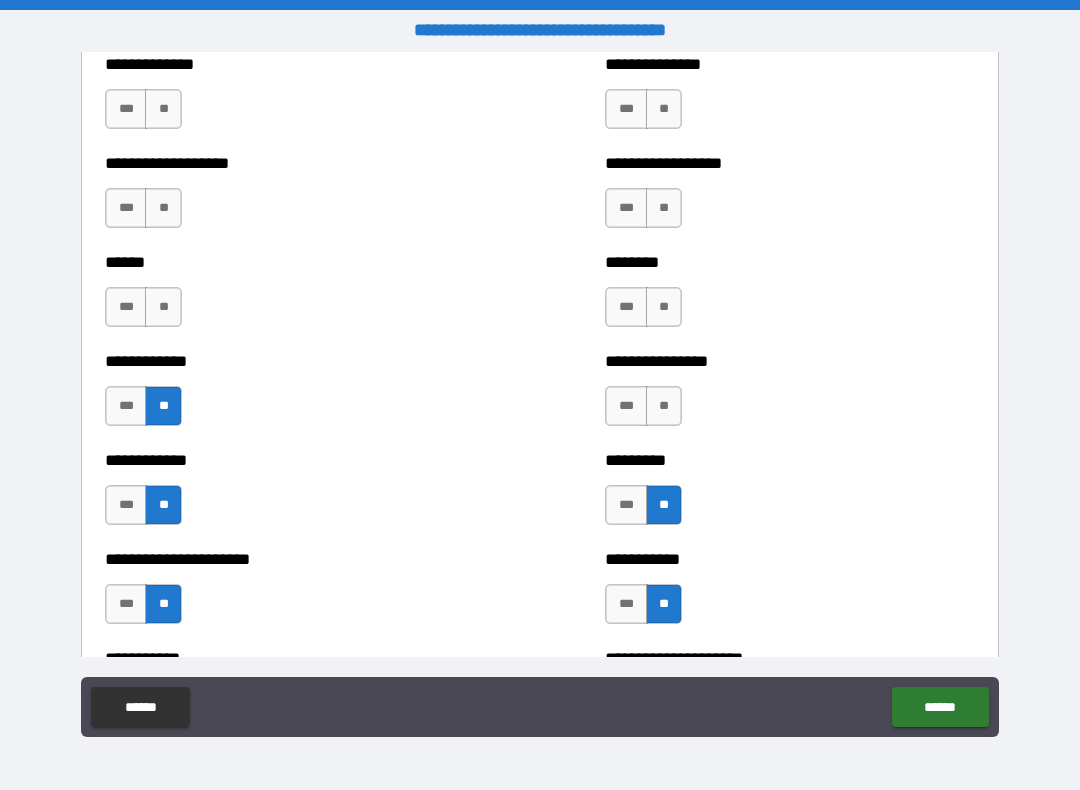 click on "**" at bounding box center (664, 406) 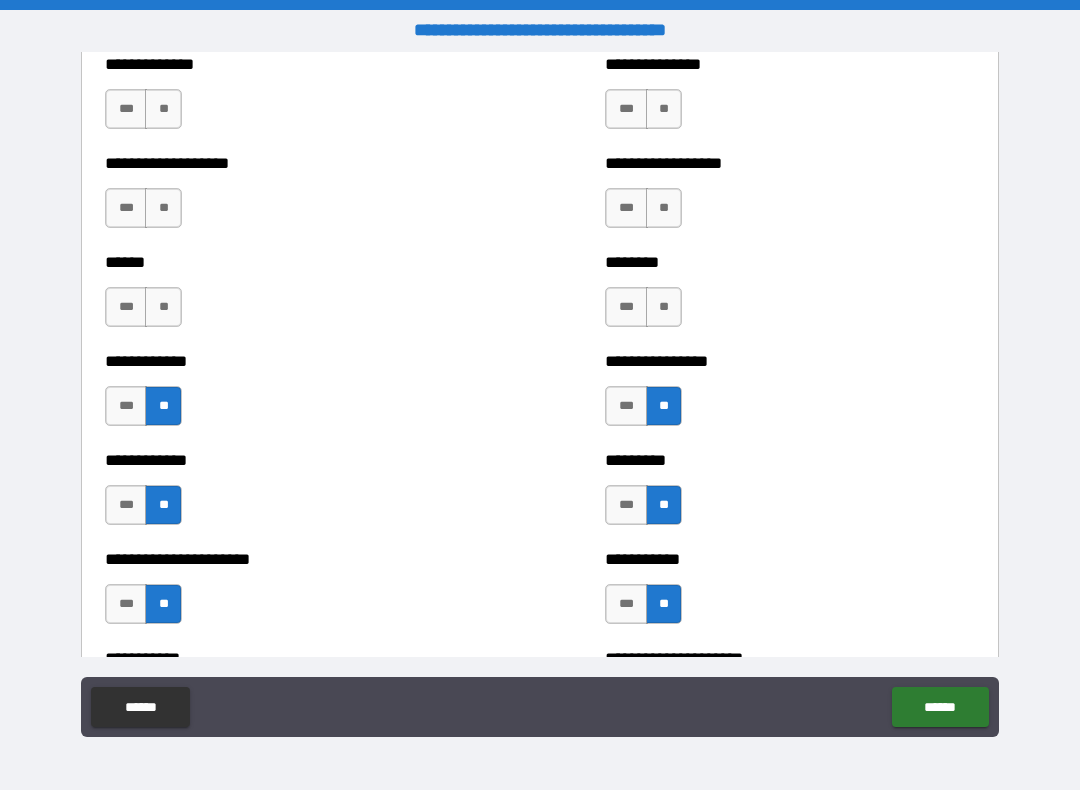 click on "**" at bounding box center [163, 307] 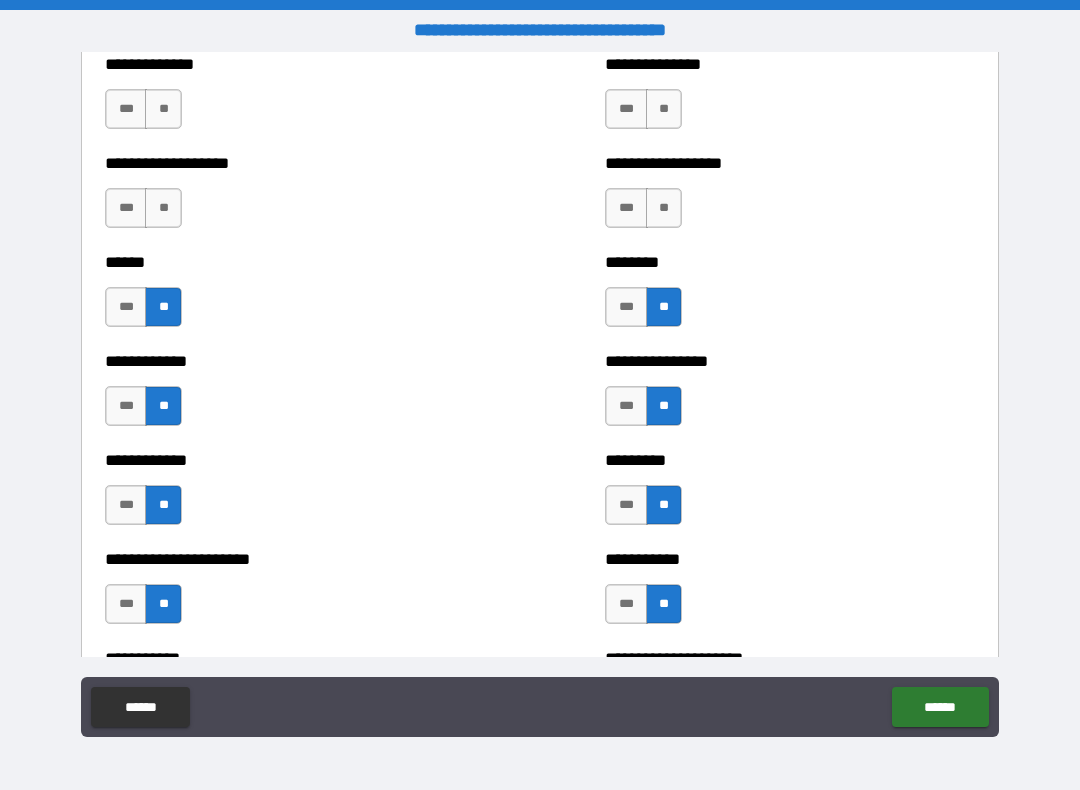 click on "**" at bounding box center [163, 208] 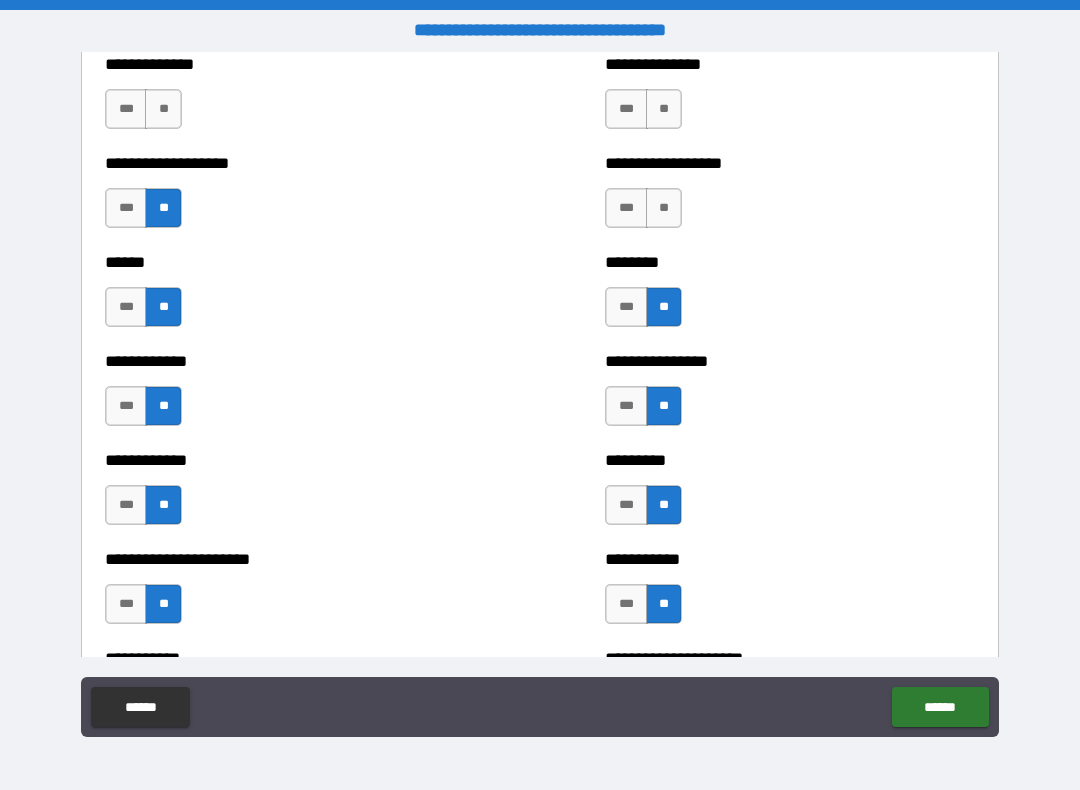 click on "**" at bounding box center (664, 208) 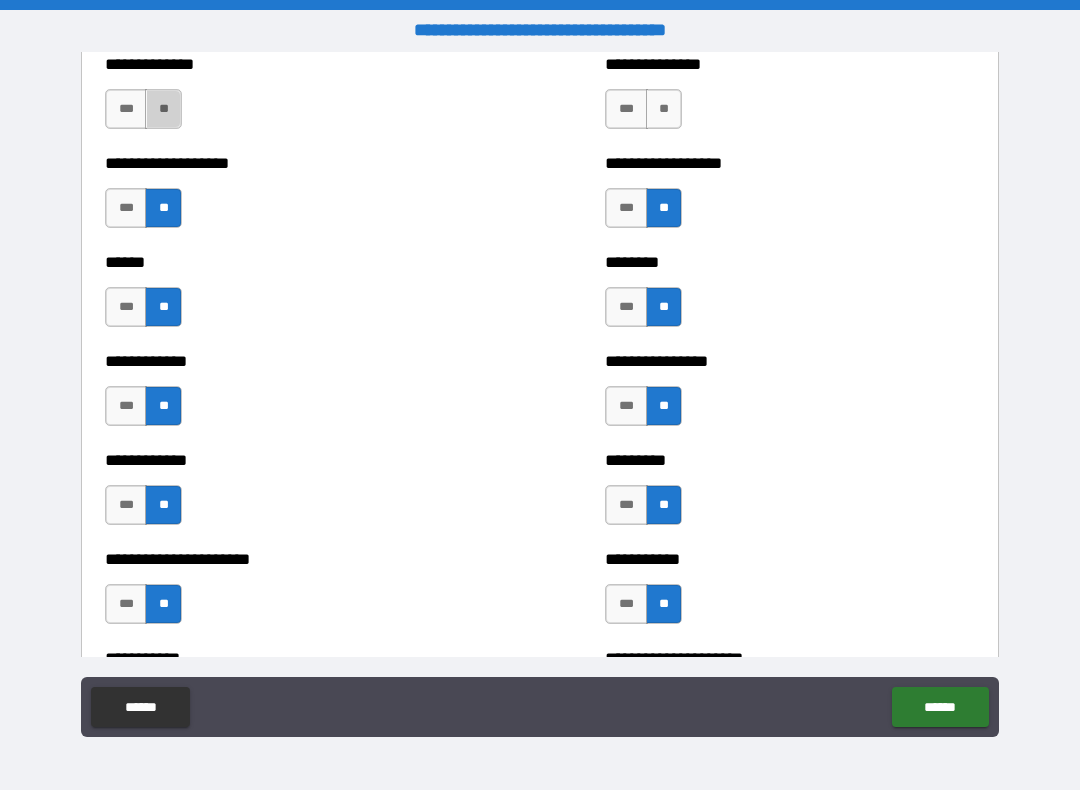click on "**" at bounding box center (163, 109) 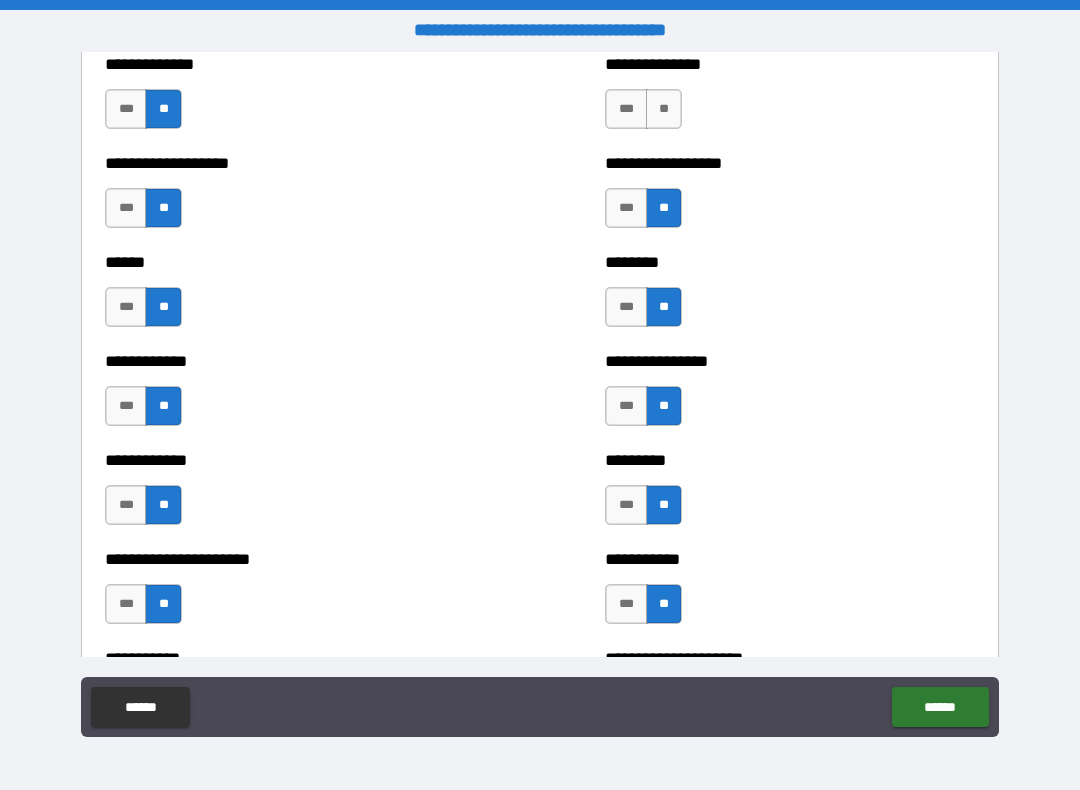 click on "**" at bounding box center [664, 109] 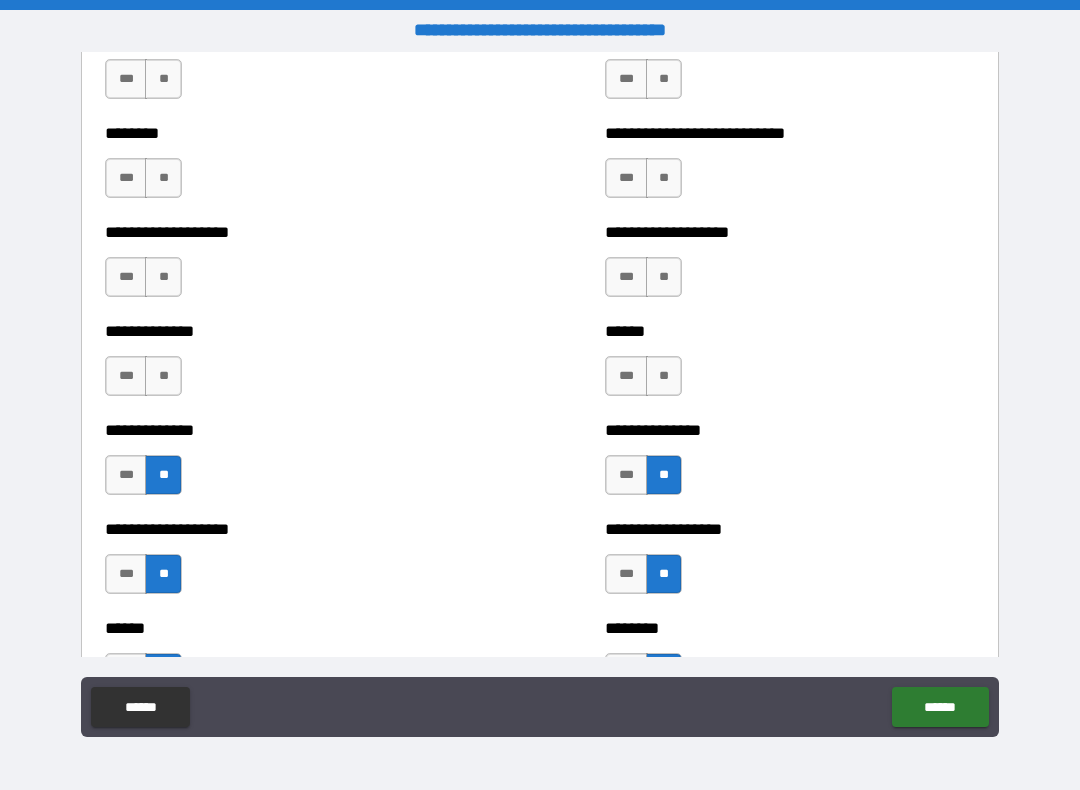 scroll, scrollTop: 4320, scrollLeft: 0, axis: vertical 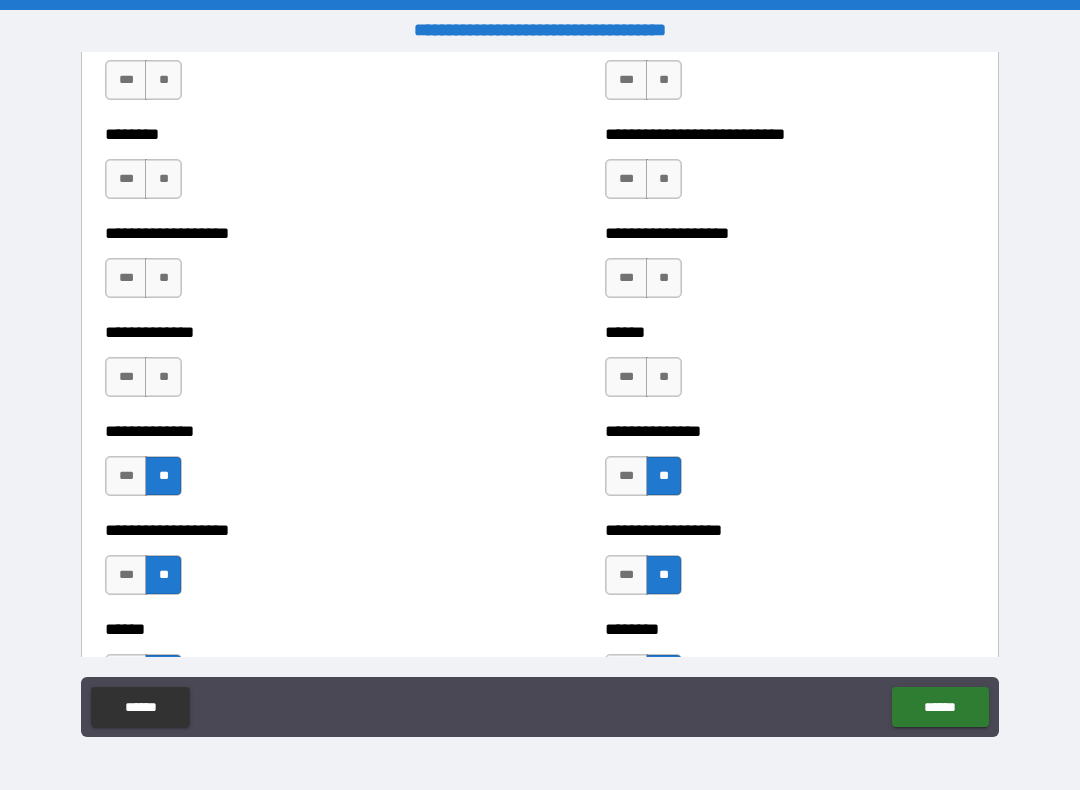 click on "**" at bounding box center (163, 377) 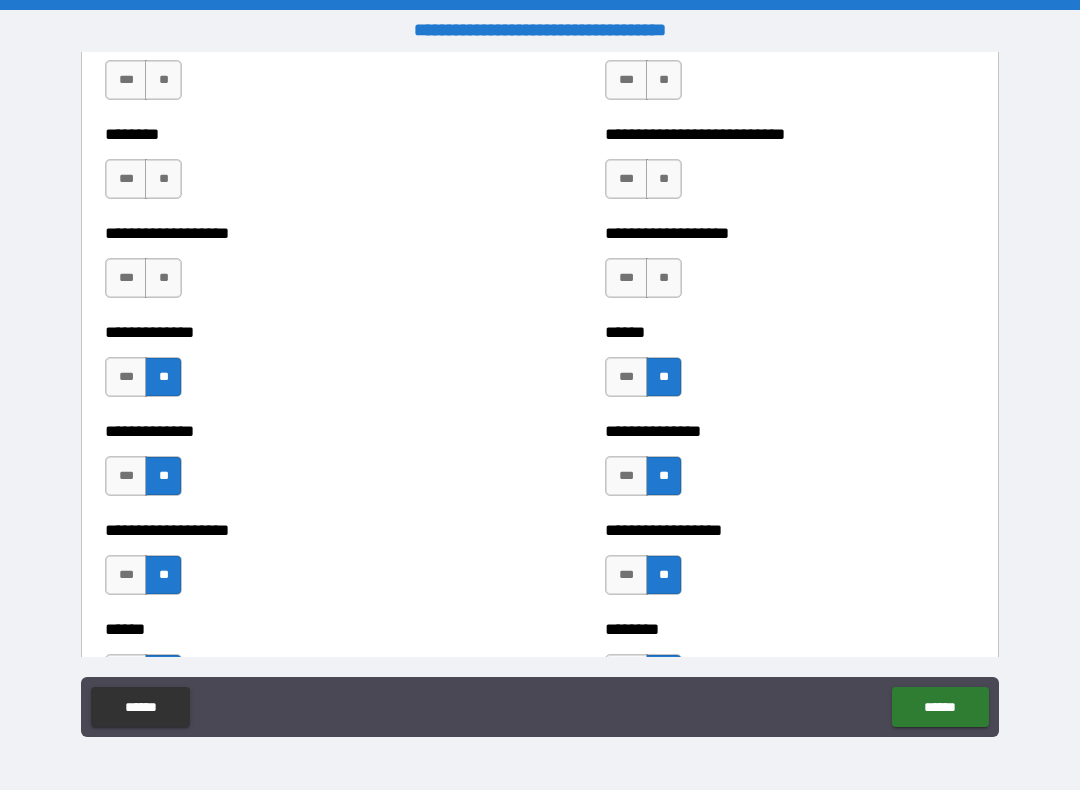 click on "**" at bounding box center [163, 278] 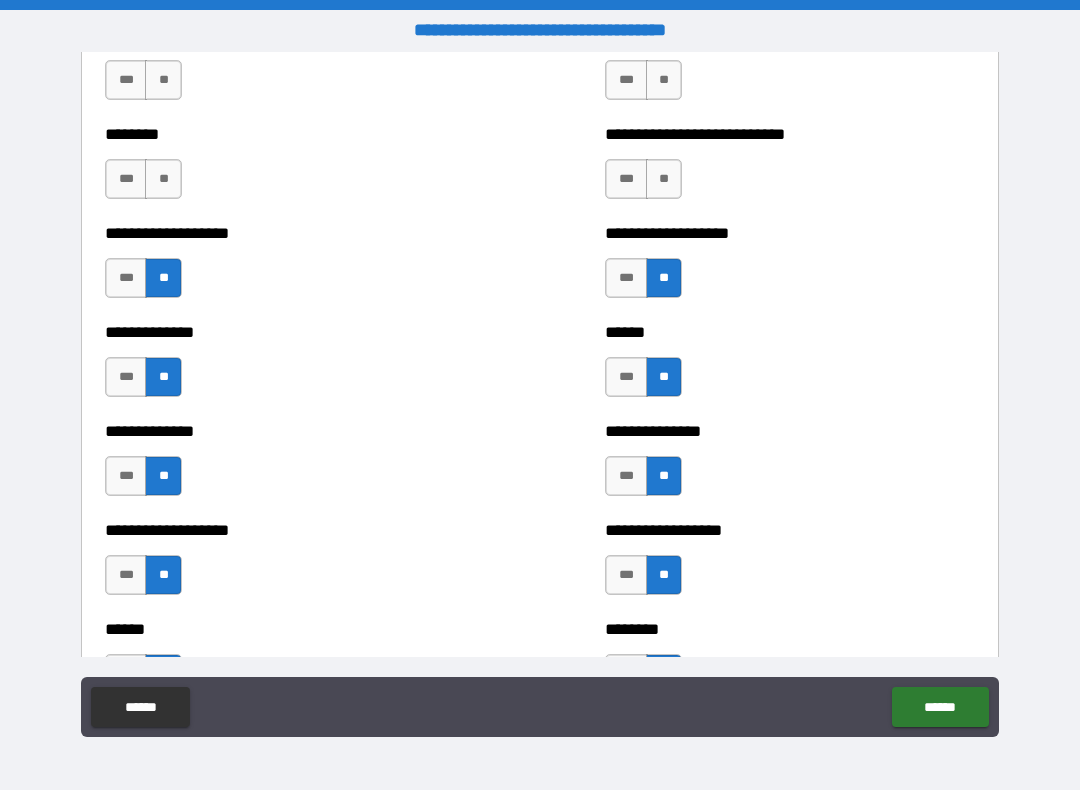 click on "**" at bounding box center [163, 179] 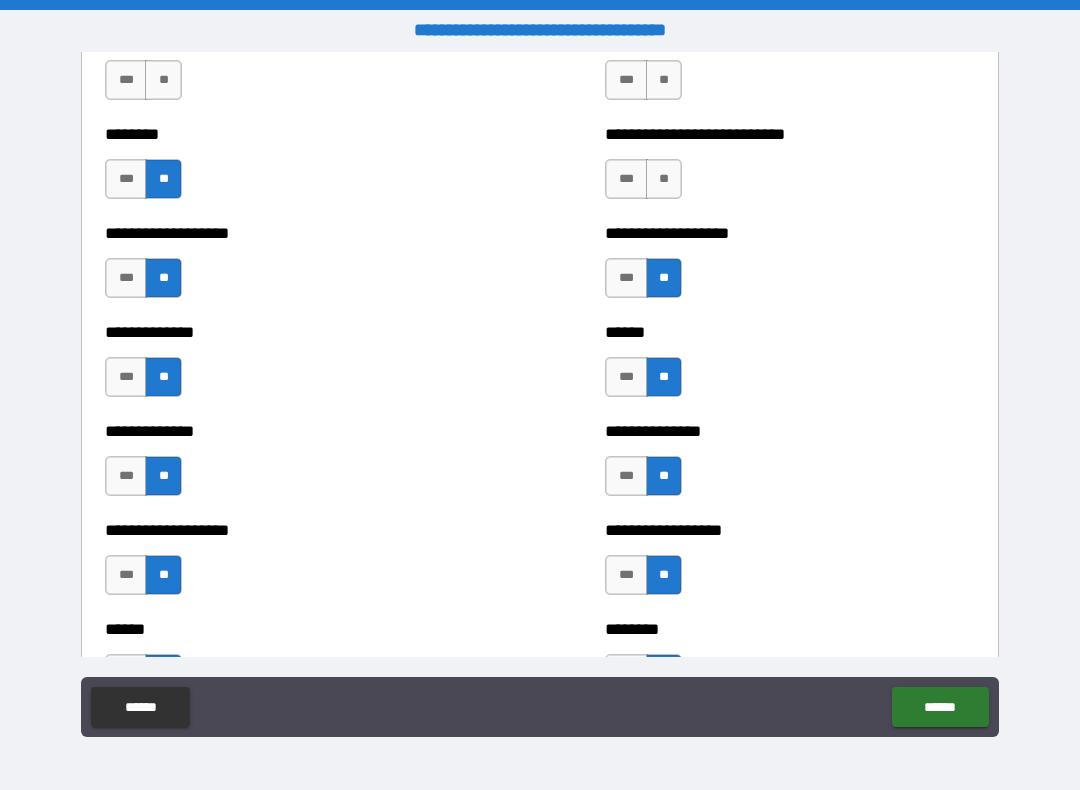 click on "**" at bounding box center [664, 179] 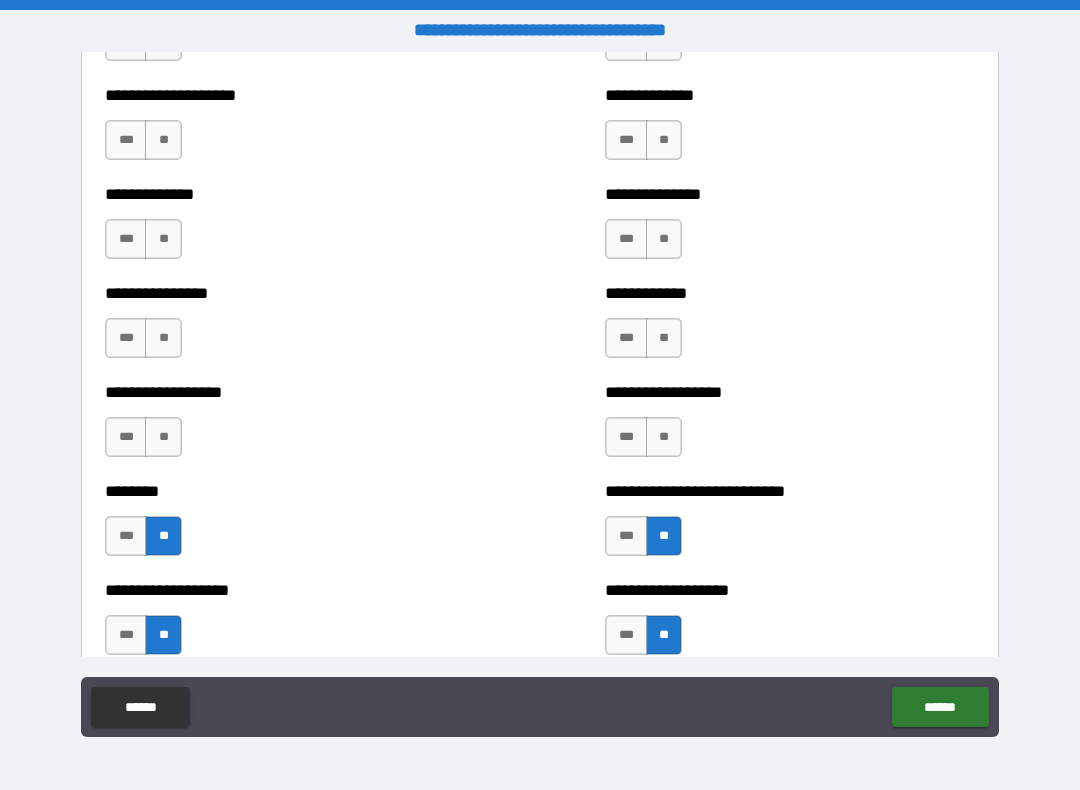 scroll, scrollTop: 3964, scrollLeft: 0, axis: vertical 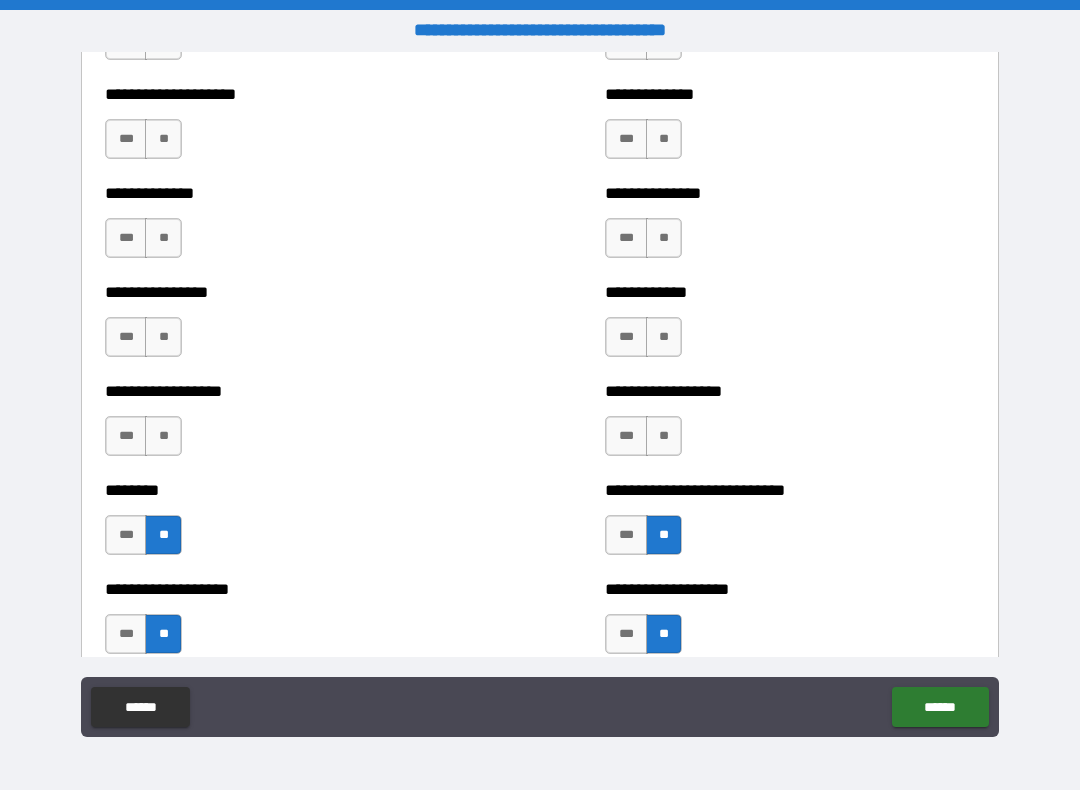 click on "**" at bounding box center [163, 436] 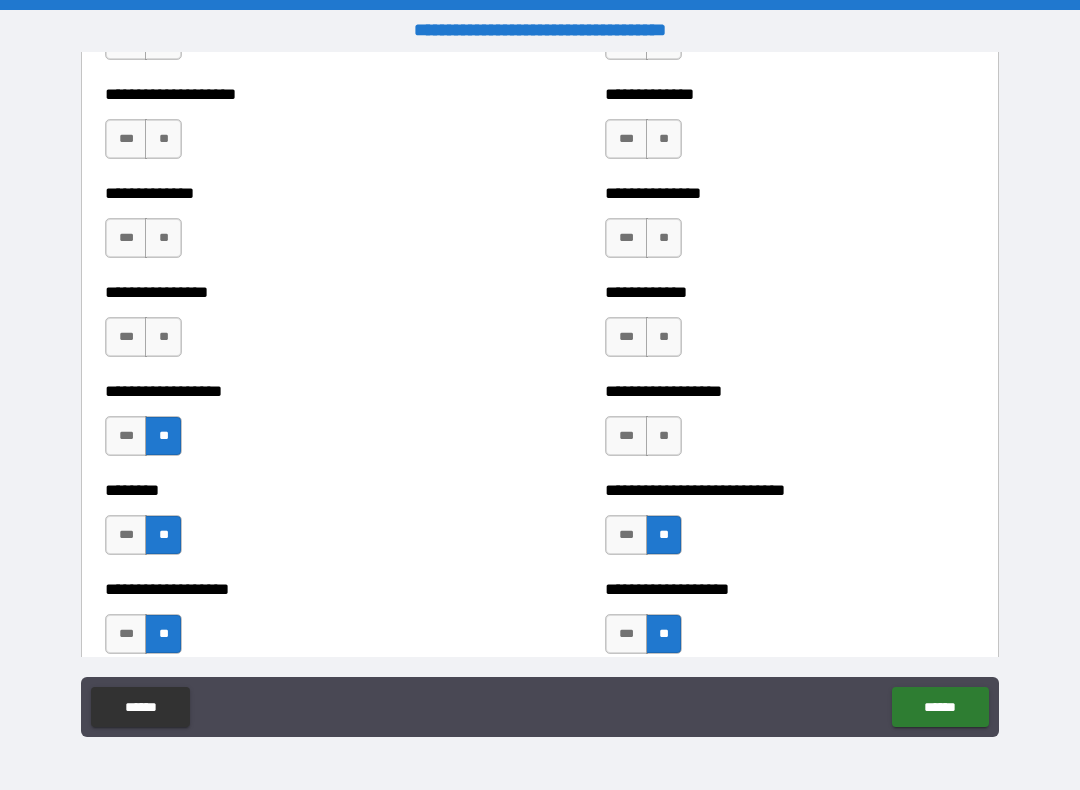 click on "**" at bounding box center [664, 436] 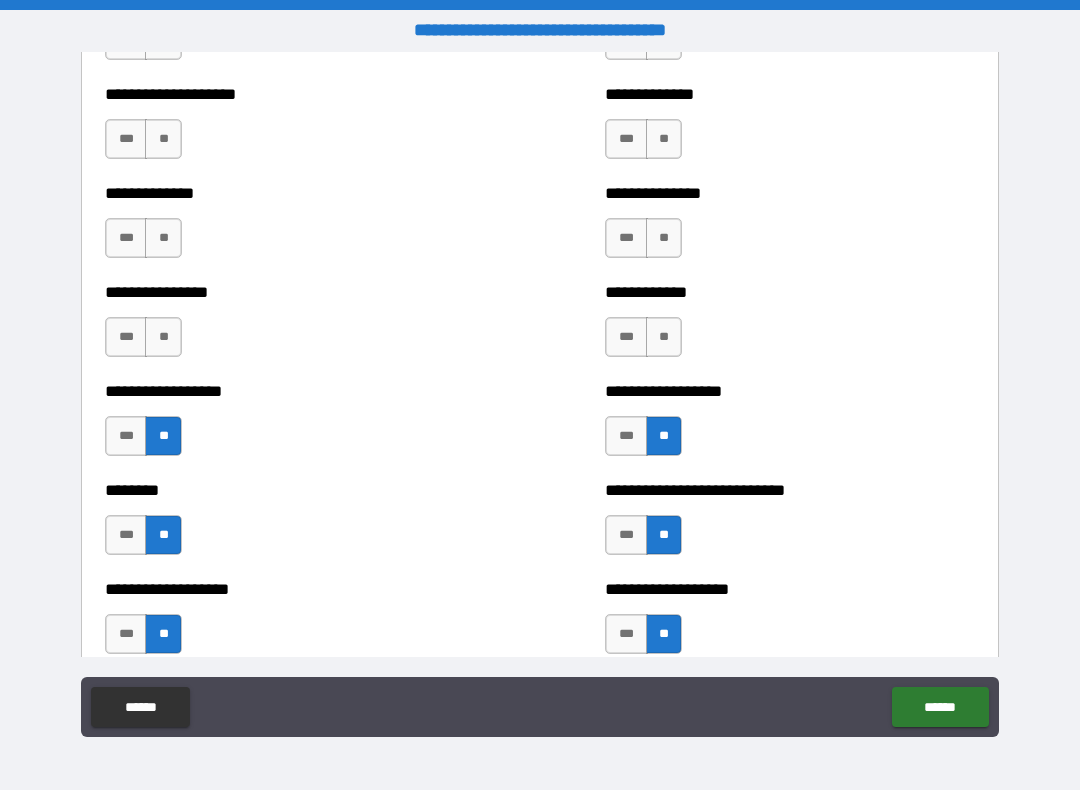 click on "**" at bounding box center (163, 337) 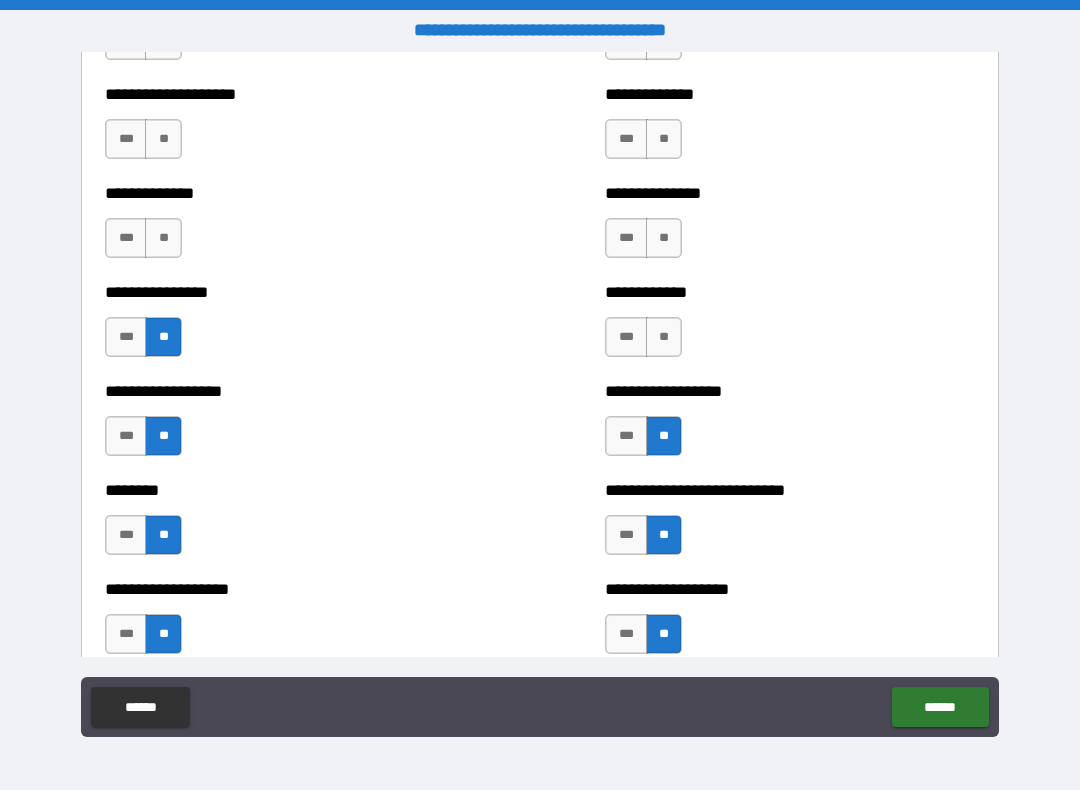 click on "**" at bounding box center [664, 337] 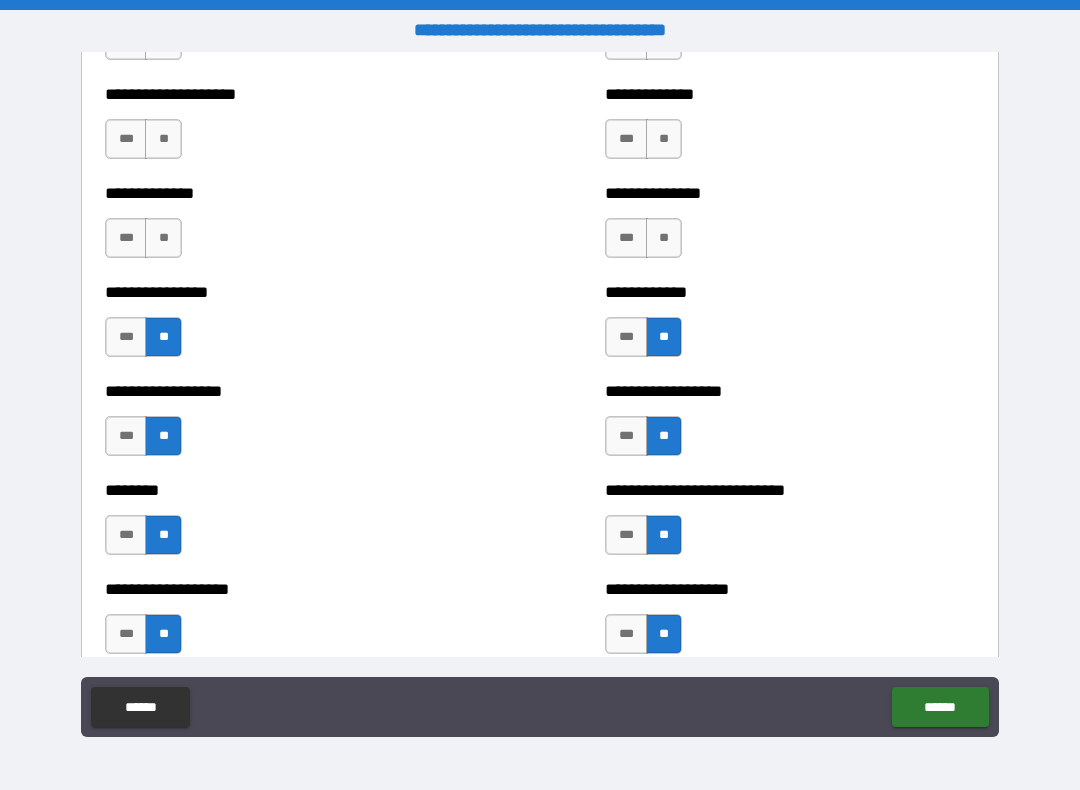 click on "**" at bounding box center [163, 238] 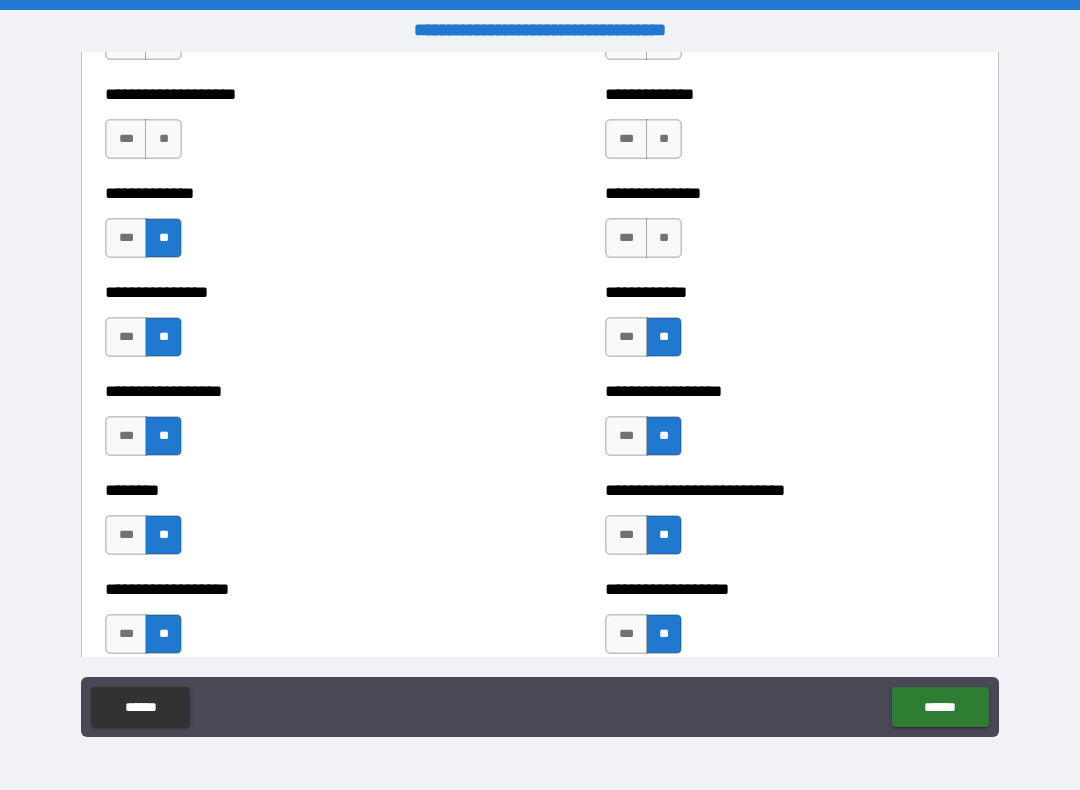 click on "**" at bounding box center [664, 238] 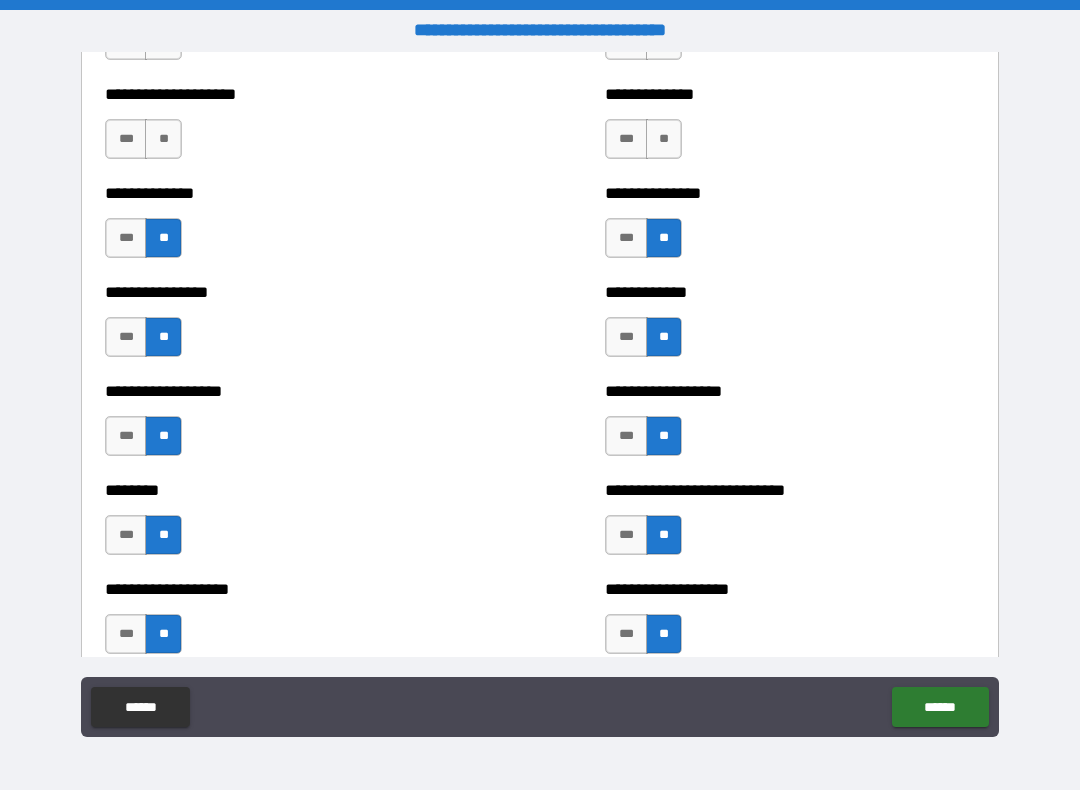 click on "**" at bounding box center [664, 139] 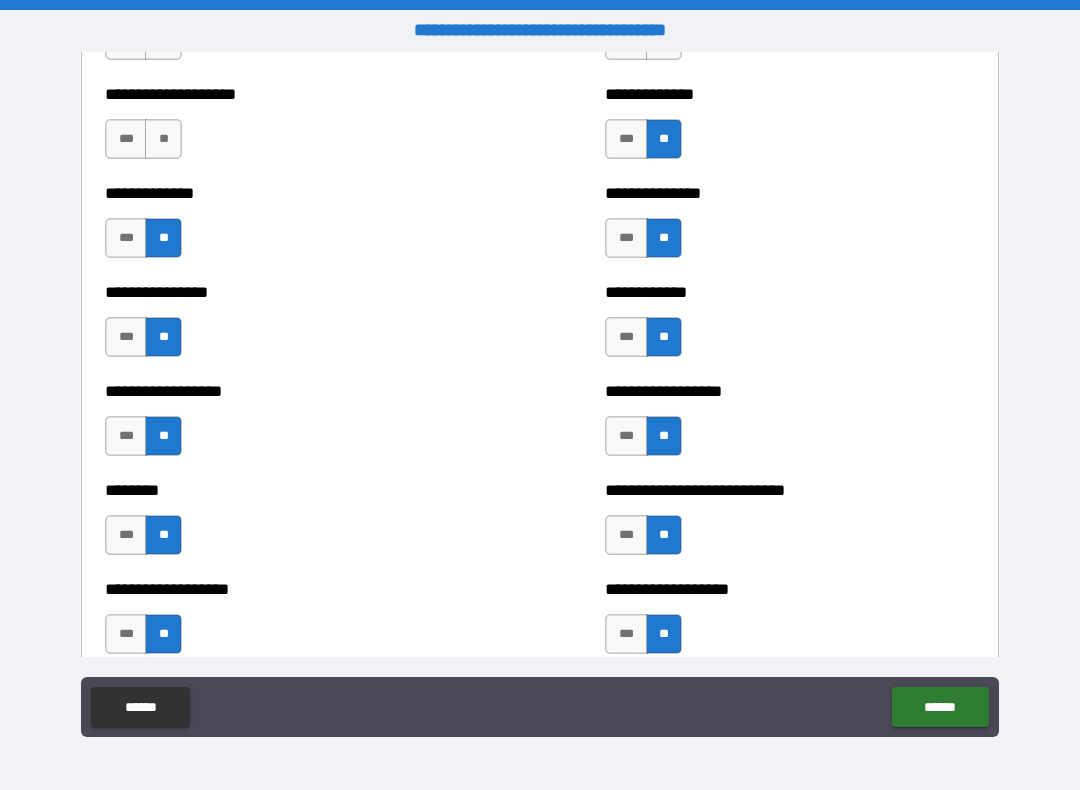 click on "**" at bounding box center [163, 139] 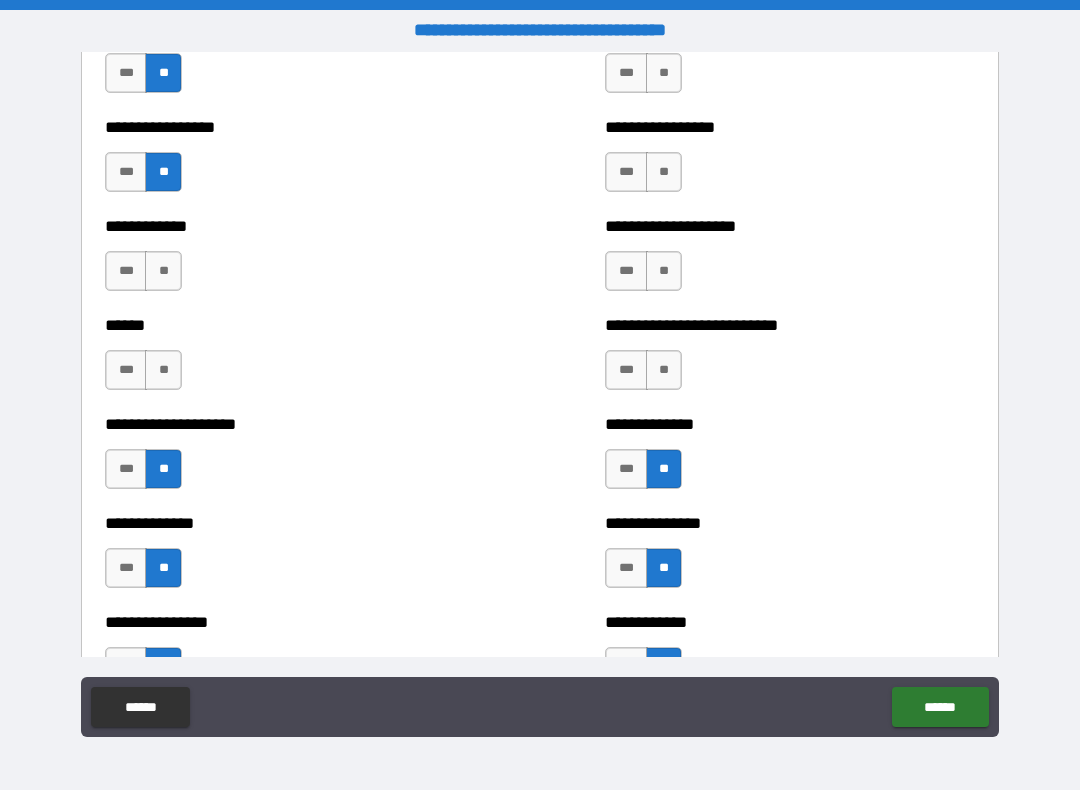 scroll, scrollTop: 3633, scrollLeft: 0, axis: vertical 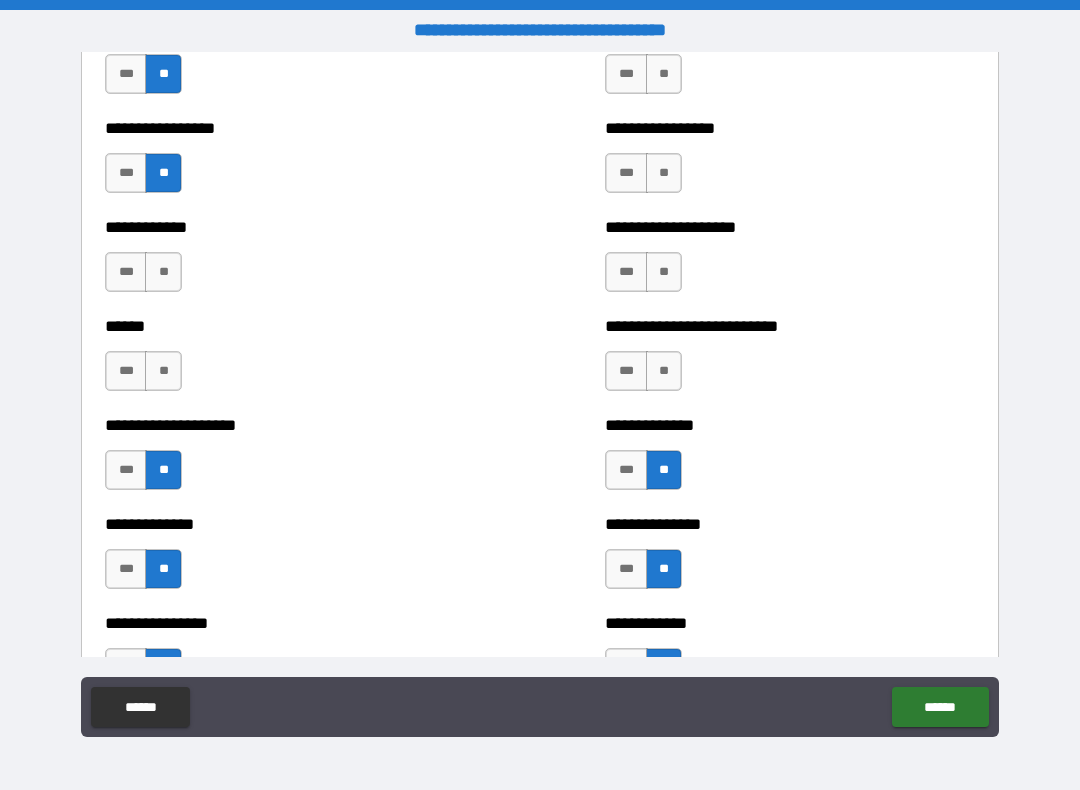 click on "**" at bounding box center (163, 371) 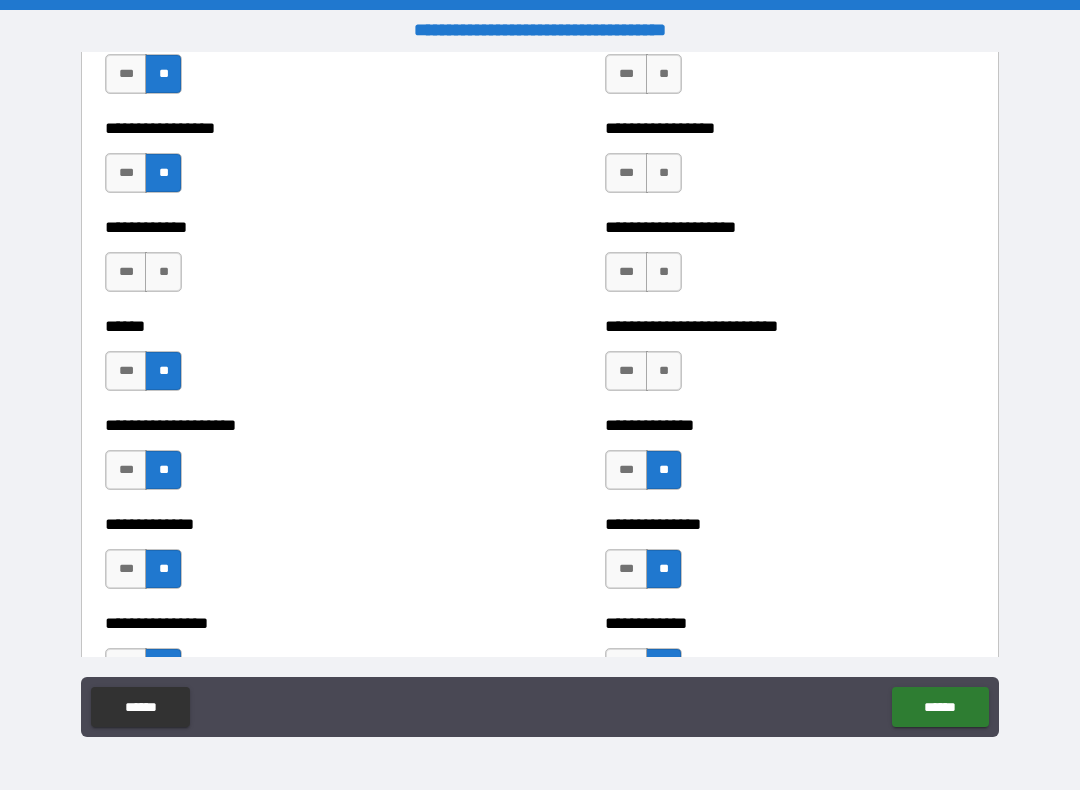 click on "**" at bounding box center (163, 272) 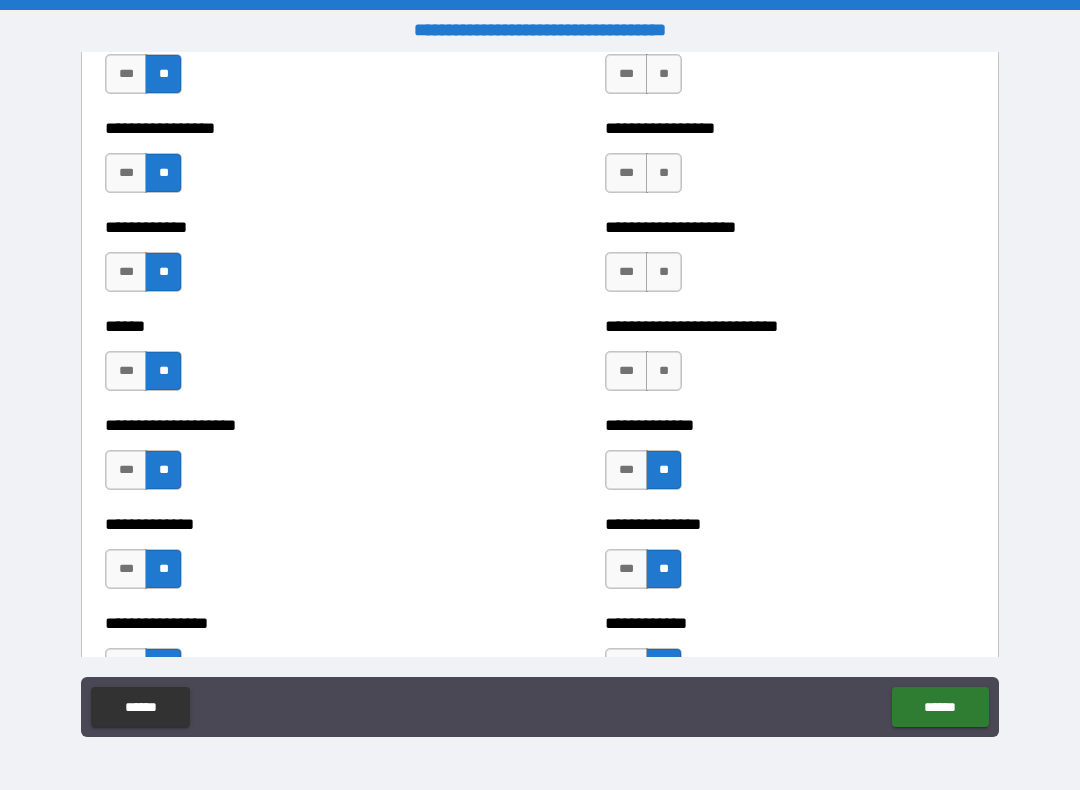 click on "**" at bounding box center [664, 371] 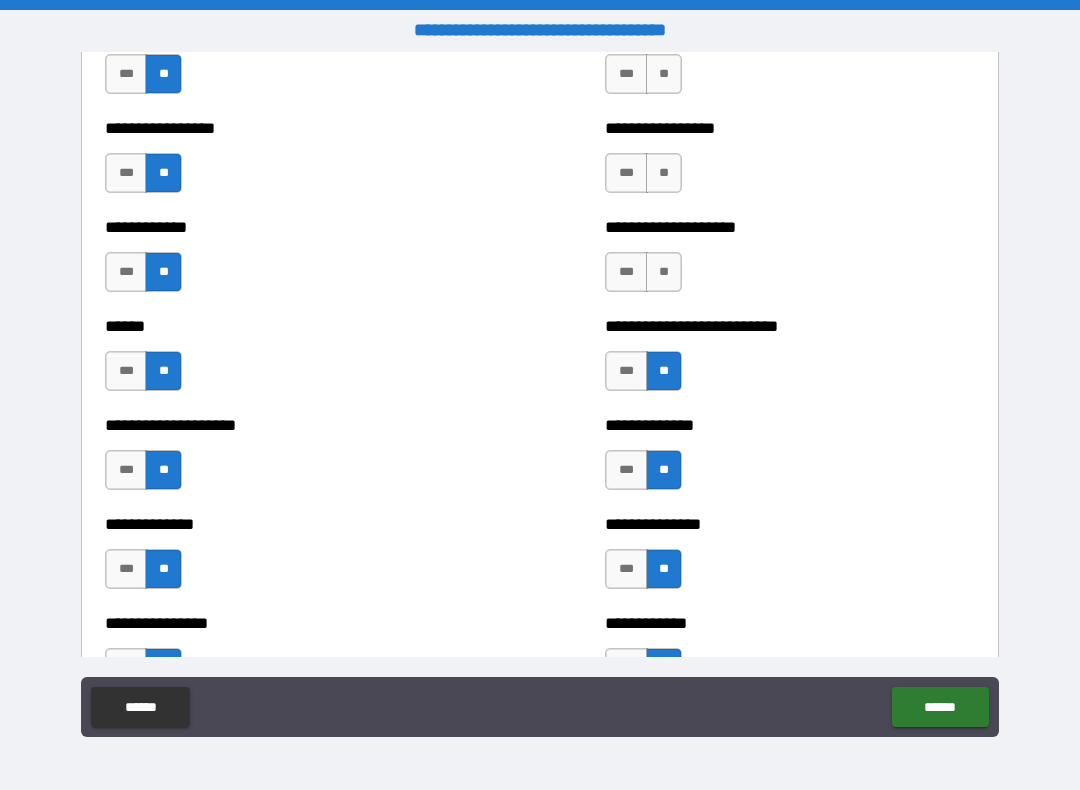 click on "**" at bounding box center (664, 272) 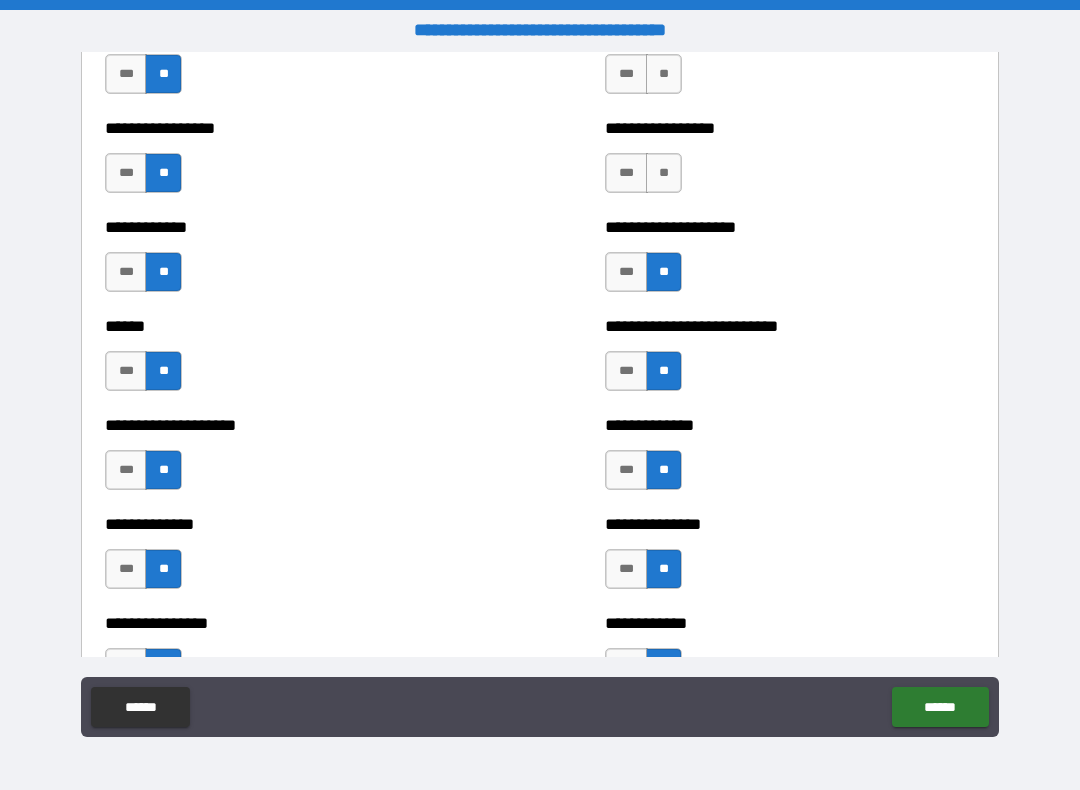 click on "**" at bounding box center [664, 173] 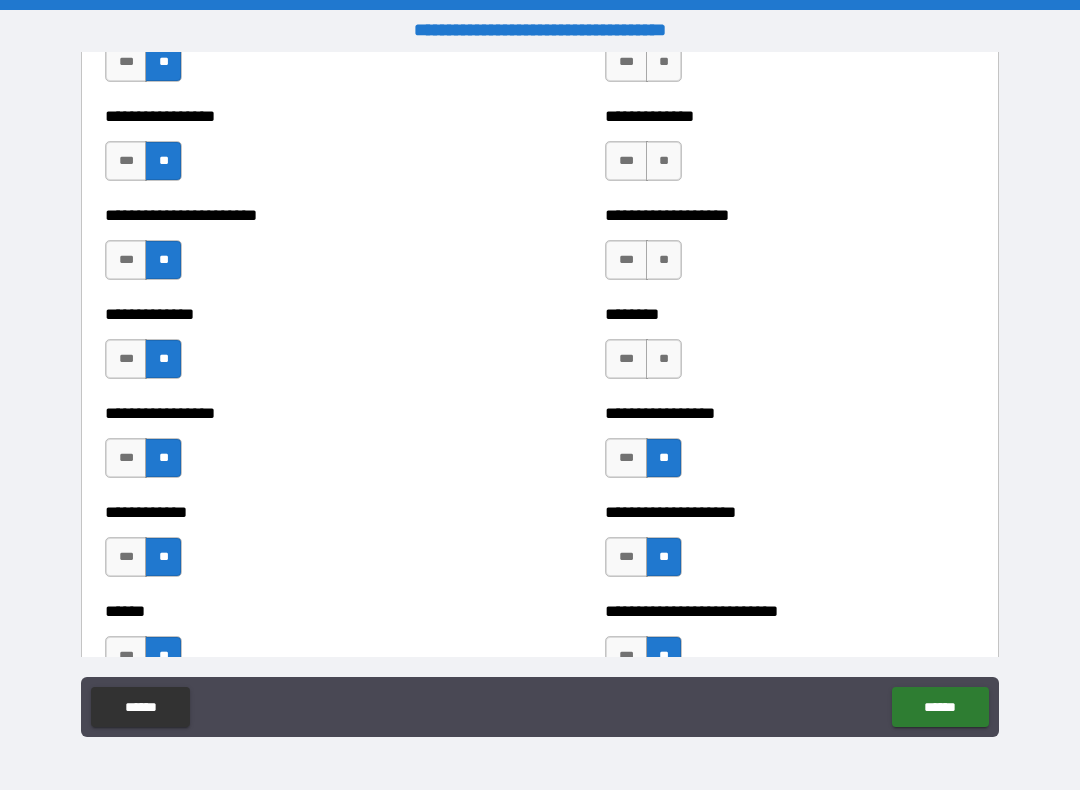 scroll, scrollTop: 3346, scrollLeft: 0, axis: vertical 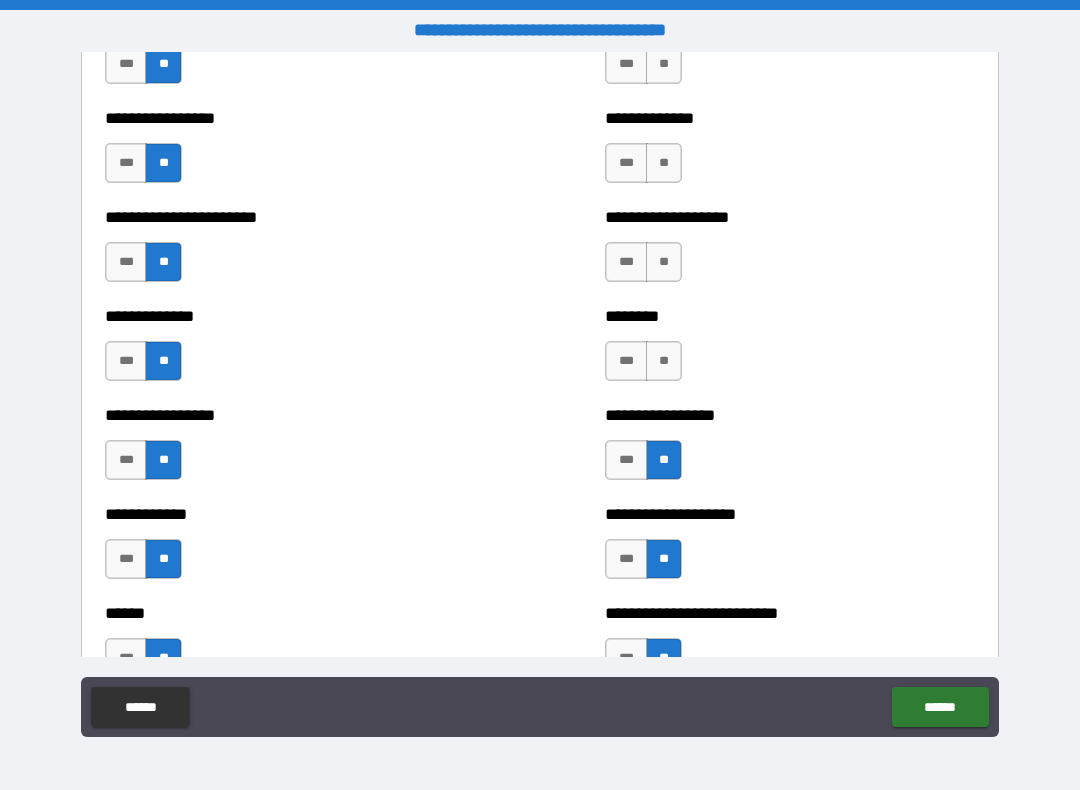 click on "**" at bounding box center (664, 361) 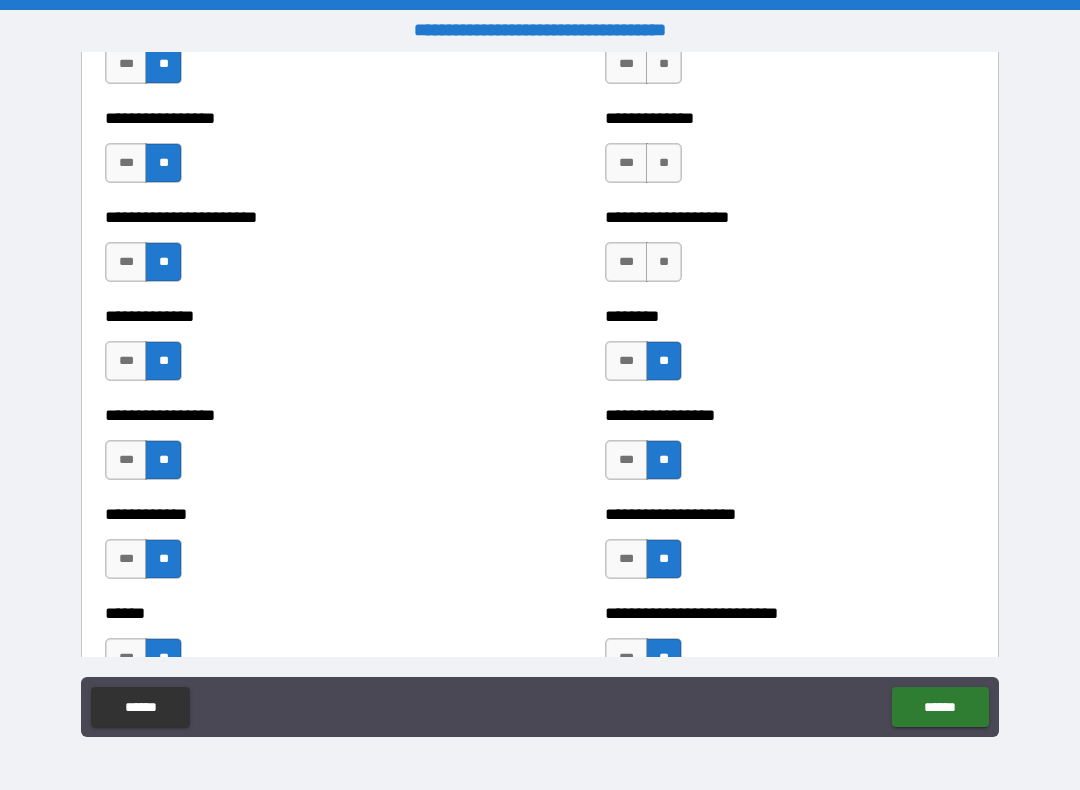click on "**" at bounding box center [664, 262] 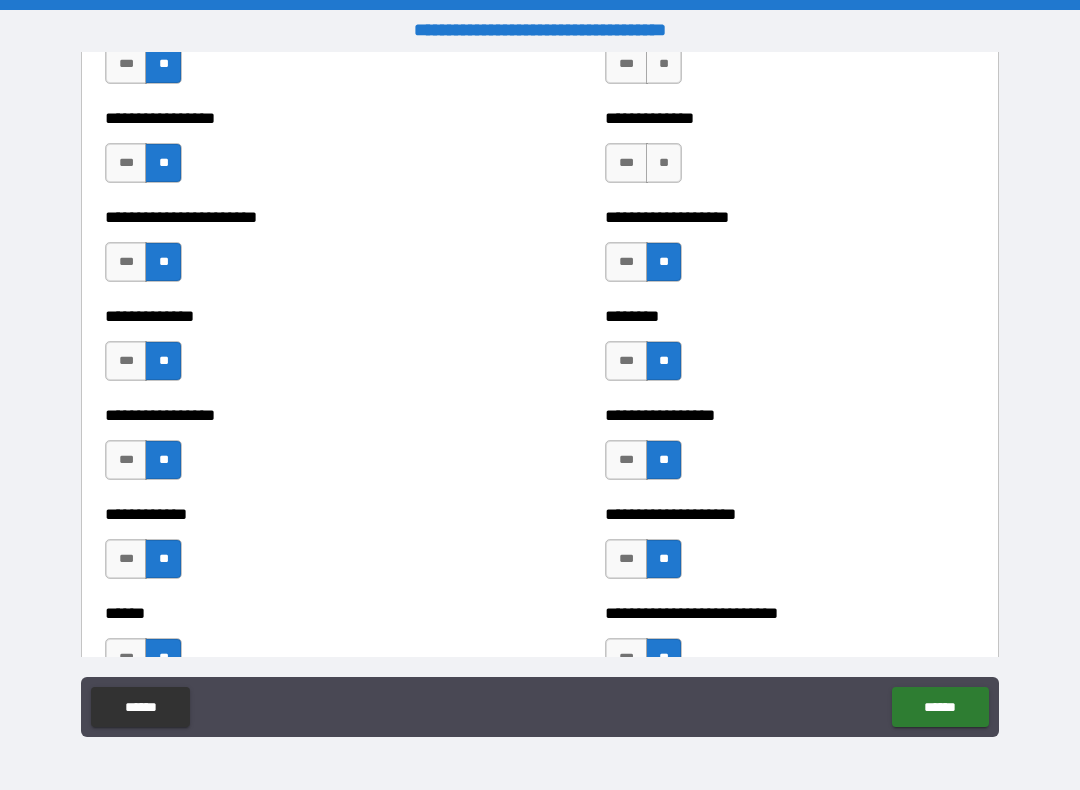 click on "**" at bounding box center (664, 163) 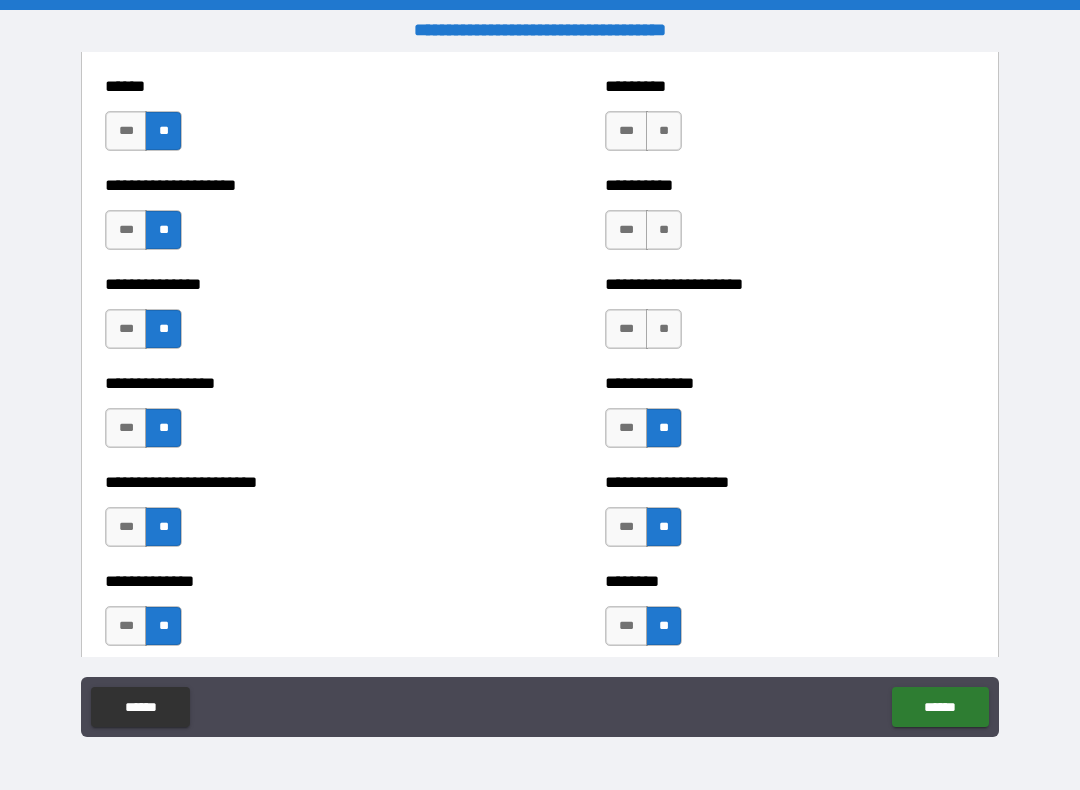 scroll, scrollTop: 3052, scrollLeft: 0, axis: vertical 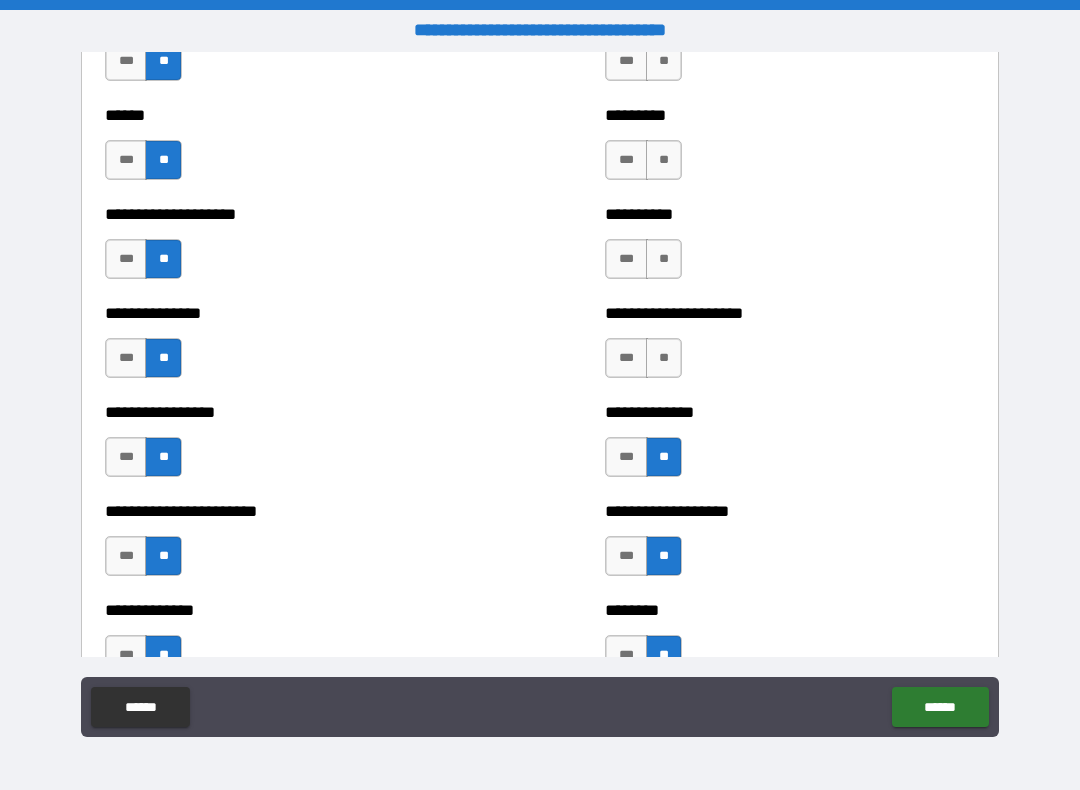 click on "**" at bounding box center (664, 358) 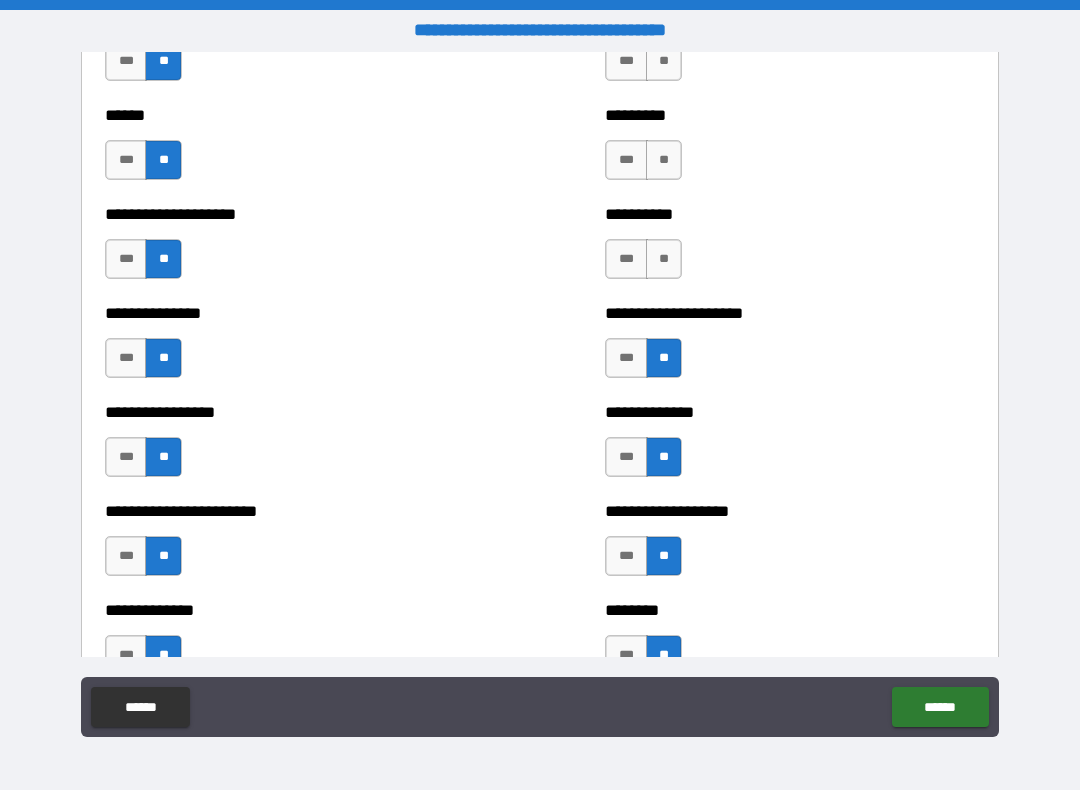 click on "**" at bounding box center (664, 259) 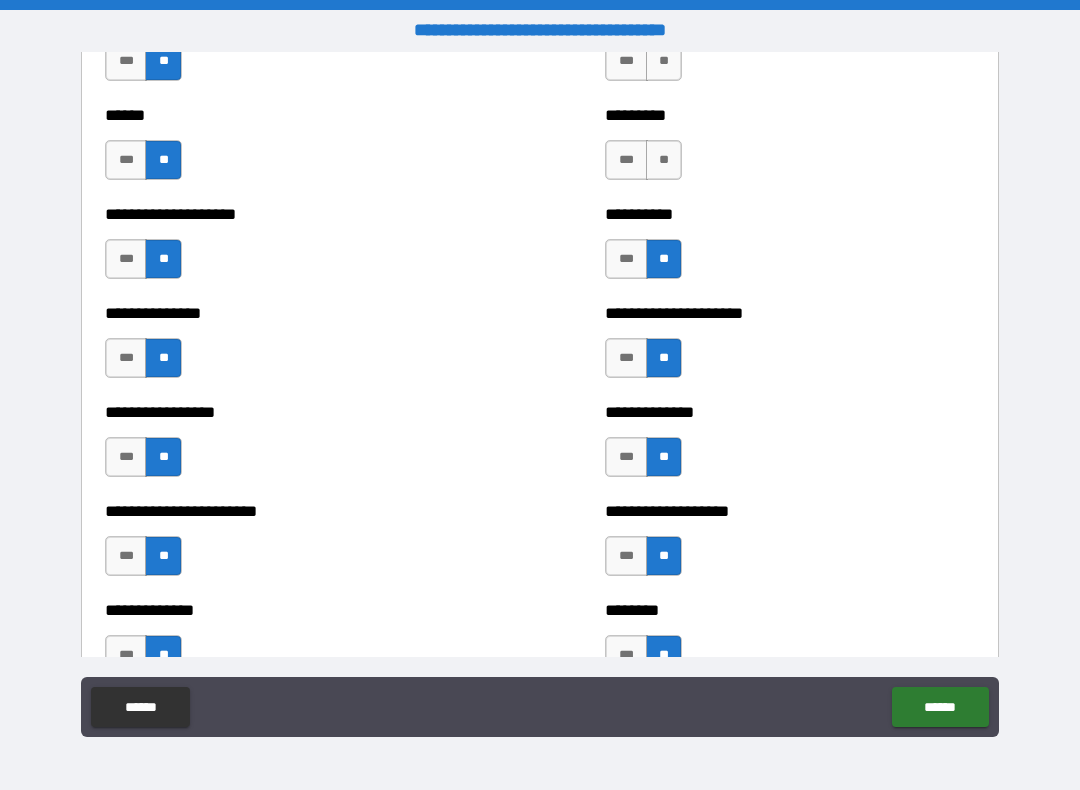 click on "**" at bounding box center [664, 160] 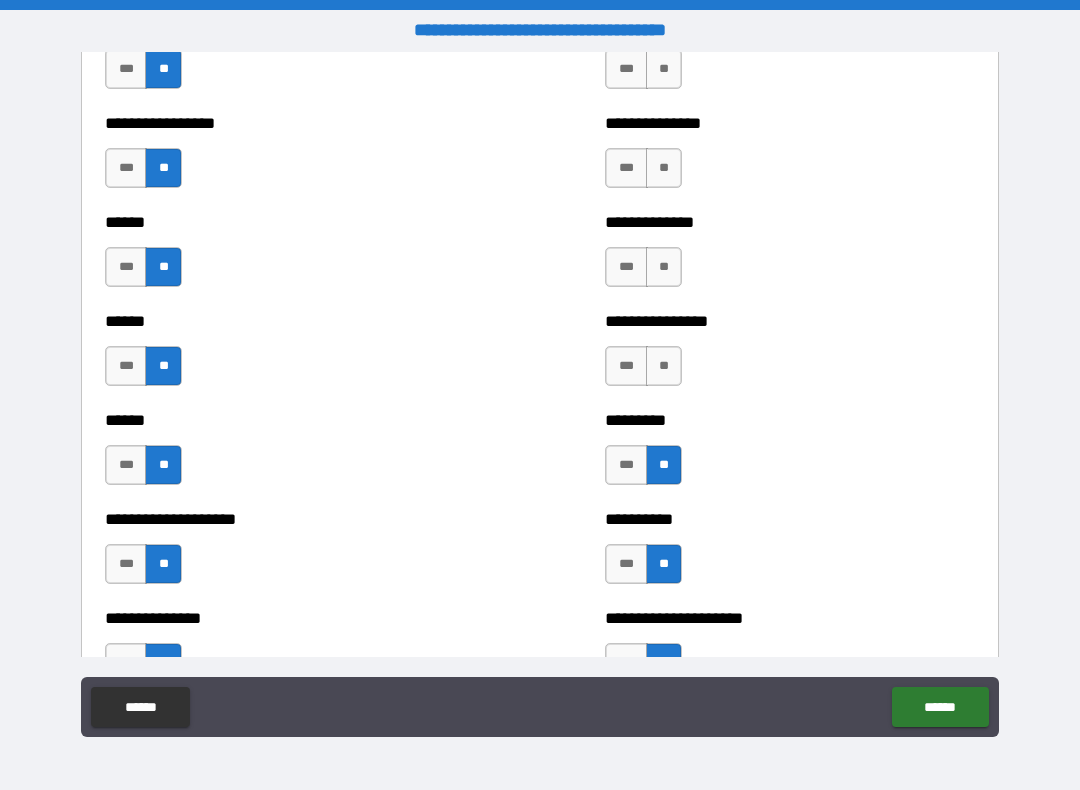 scroll, scrollTop: 2712, scrollLeft: 0, axis: vertical 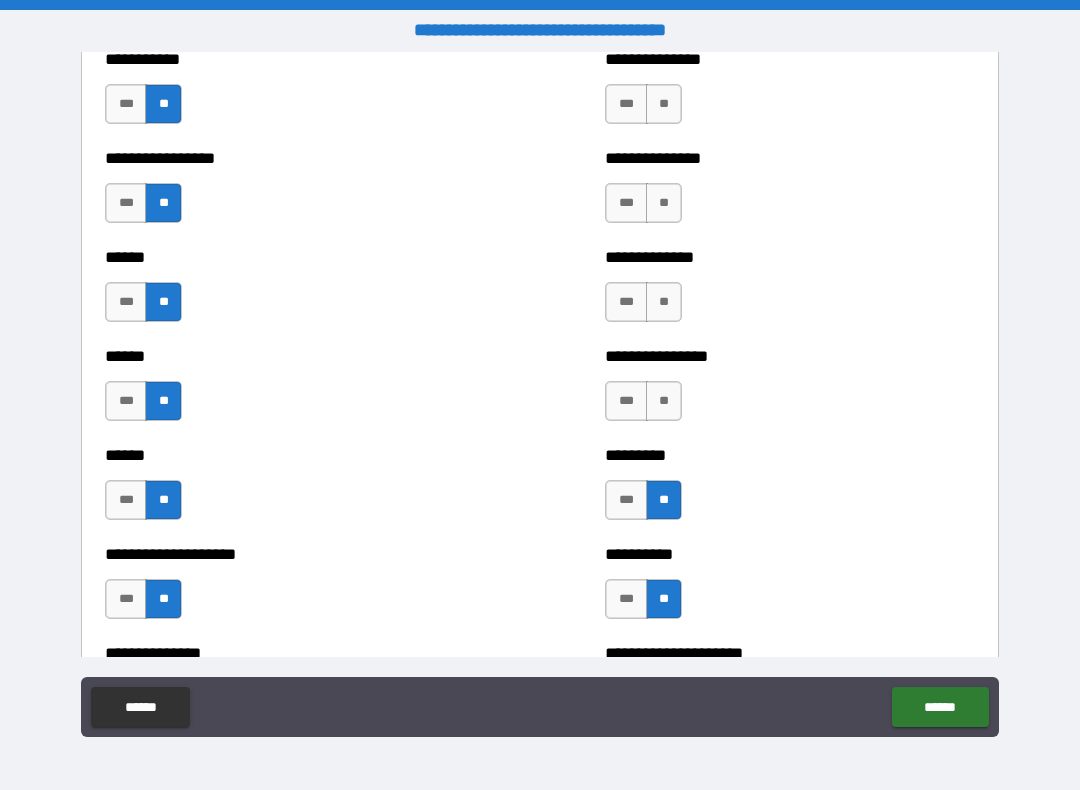 click on "**" at bounding box center (664, 401) 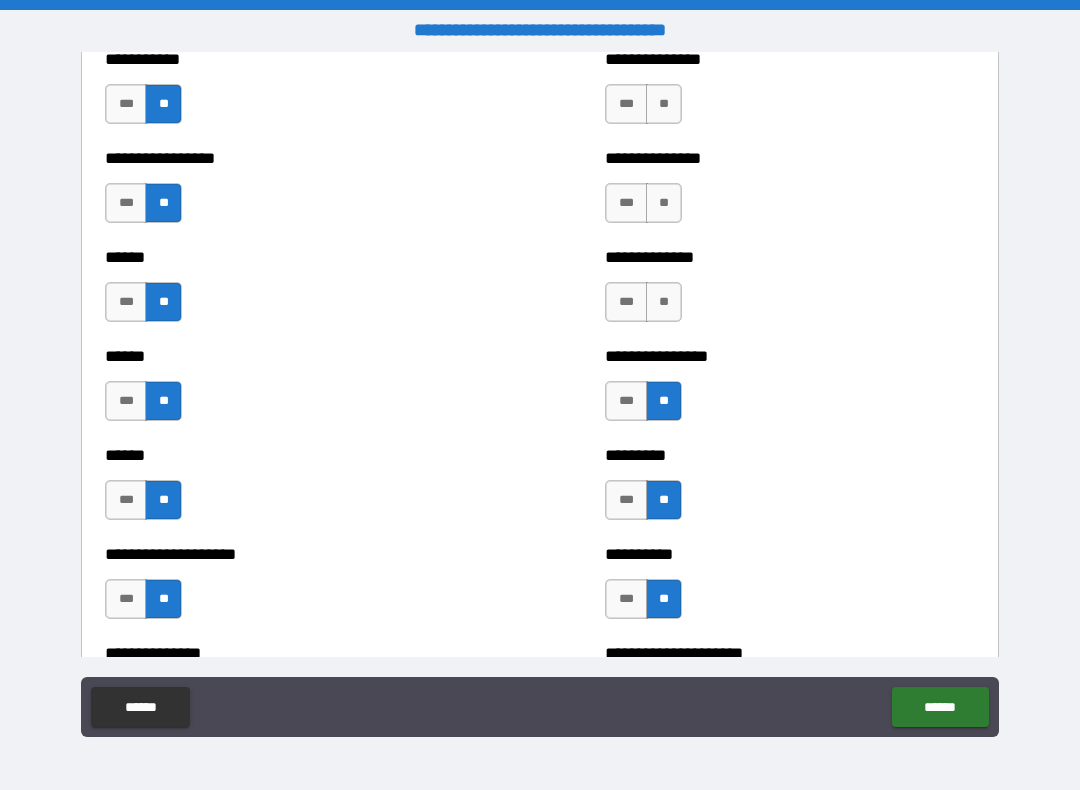click on "**" at bounding box center (664, 302) 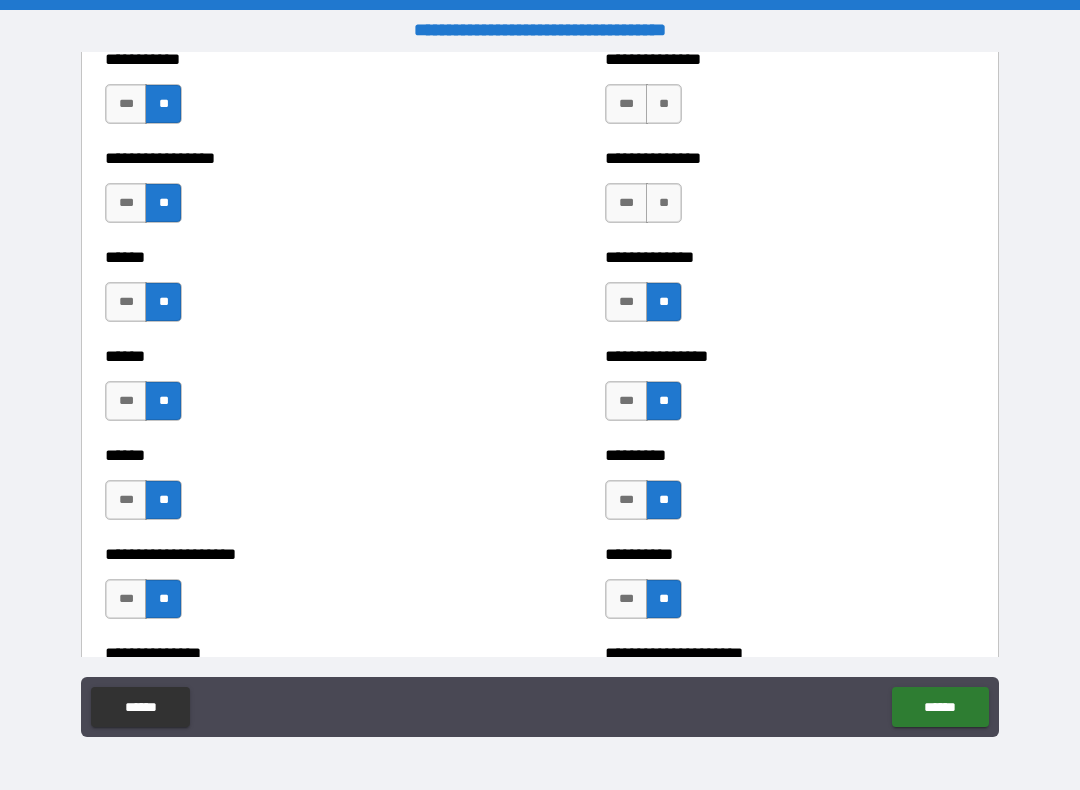 click on "**" at bounding box center [664, 203] 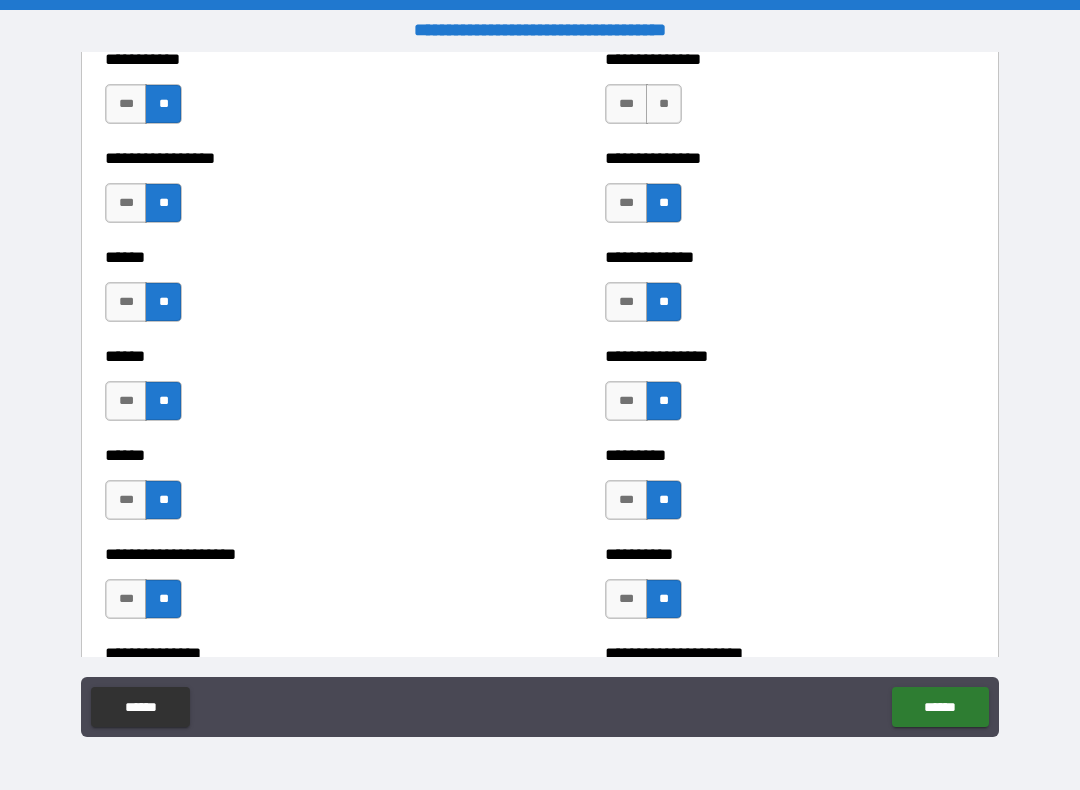 click on "**" at bounding box center (664, 104) 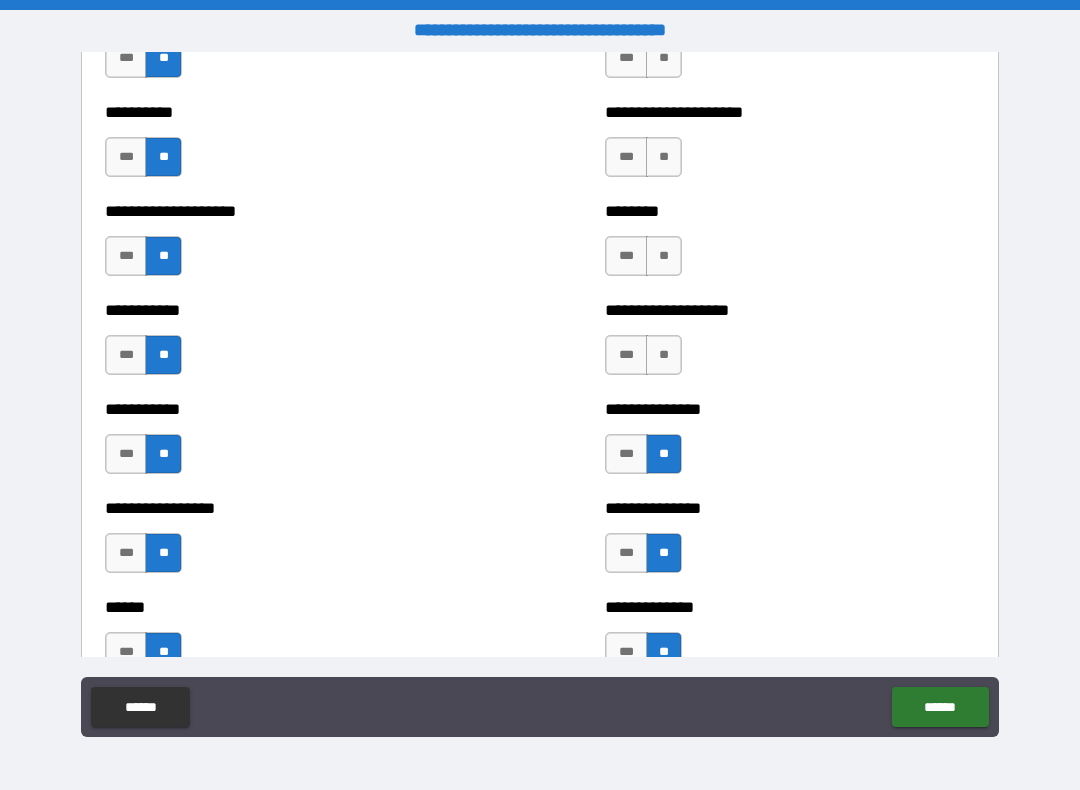 scroll, scrollTop: 2360, scrollLeft: 0, axis: vertical 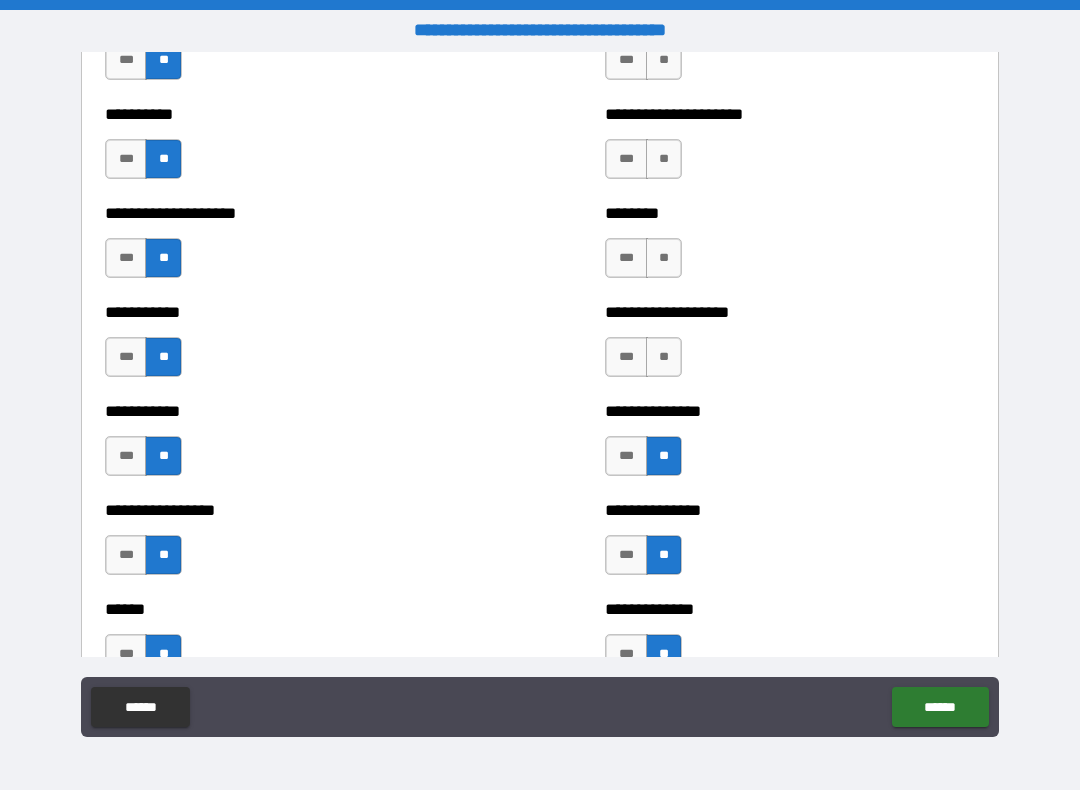 click on "**" at bounding box center [664, 357] 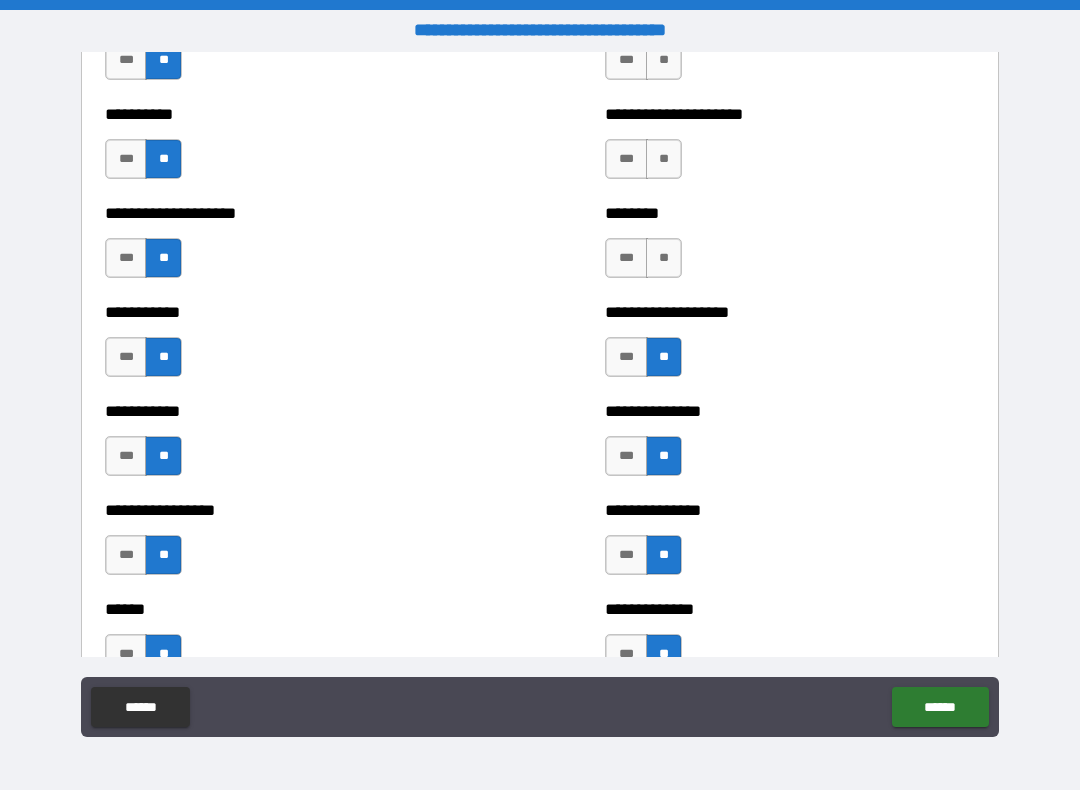 click on "**" at bounding box center [664, 258] 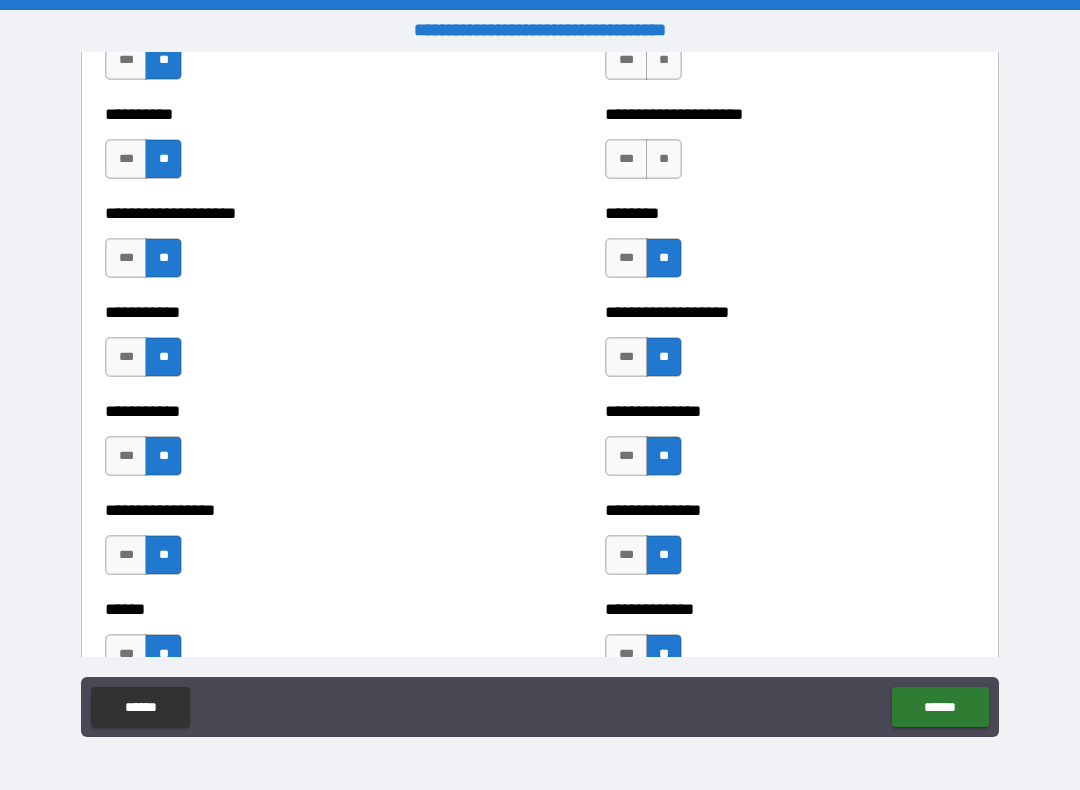 click on "**" at bounding box center [664, 159] 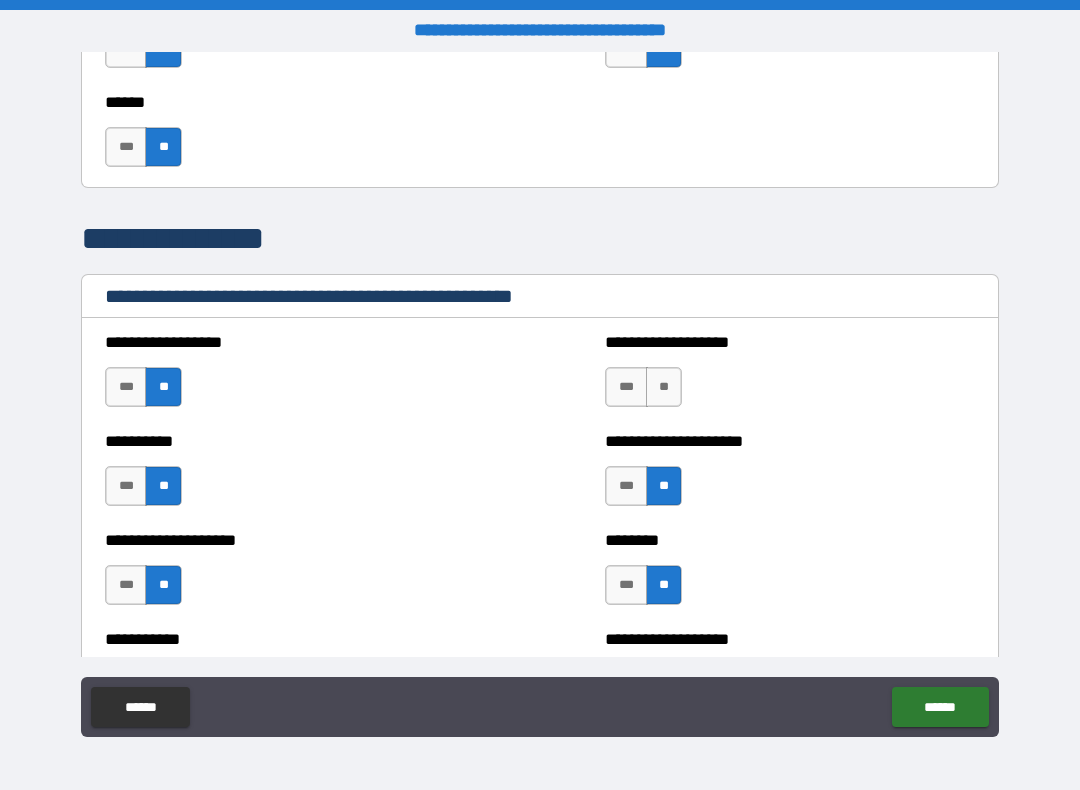 scroll, scrollTop: 2032, scrollLeft: 0, axis: vertical 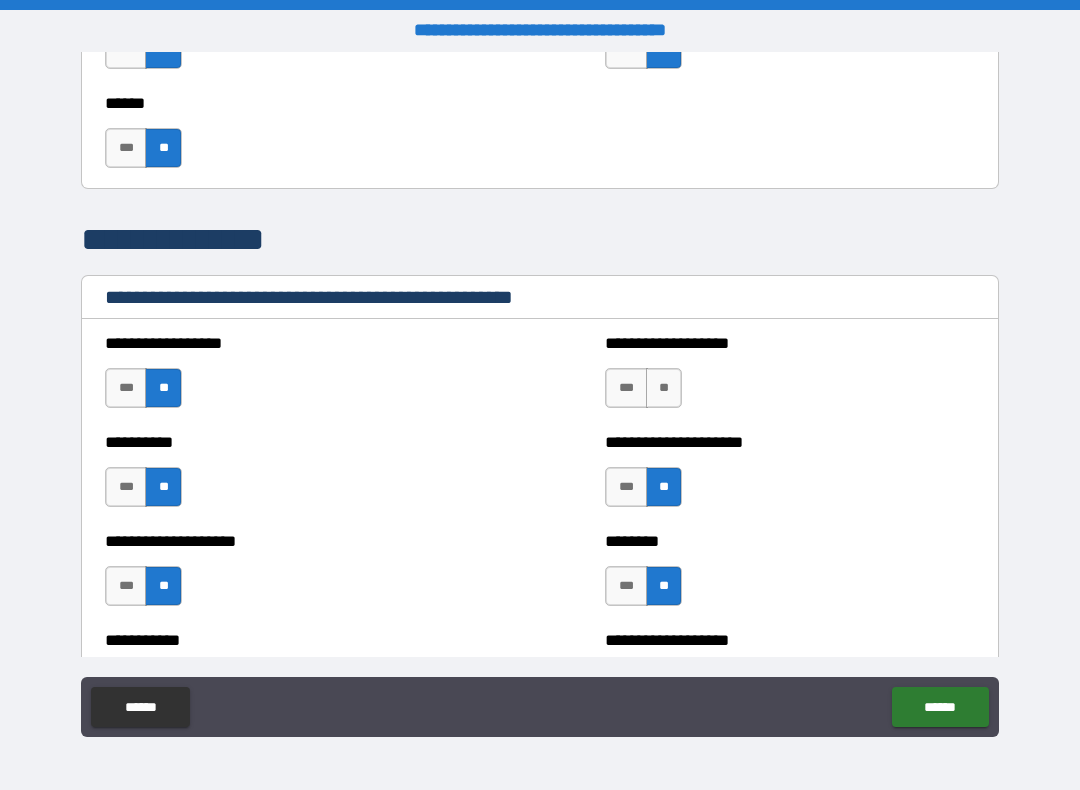 click on "**" at bounding box center (664, 388) 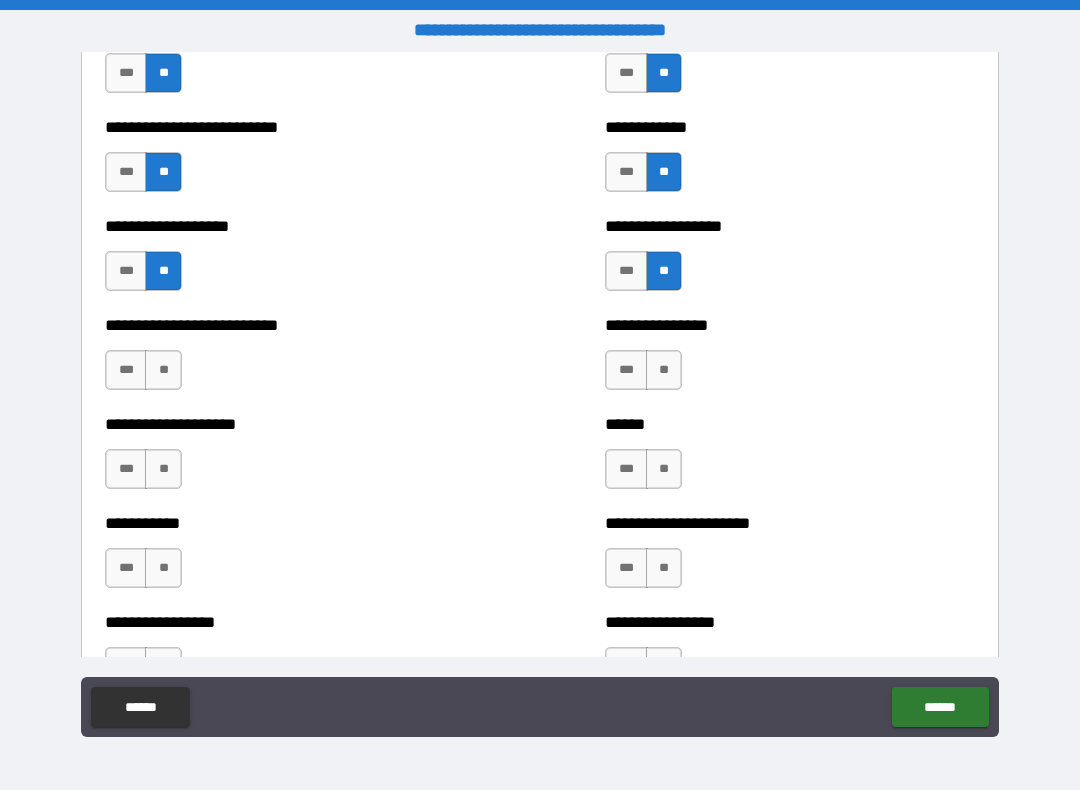 scroll, scrollTop: 5475, scrollLeft: 0, axis: vertical 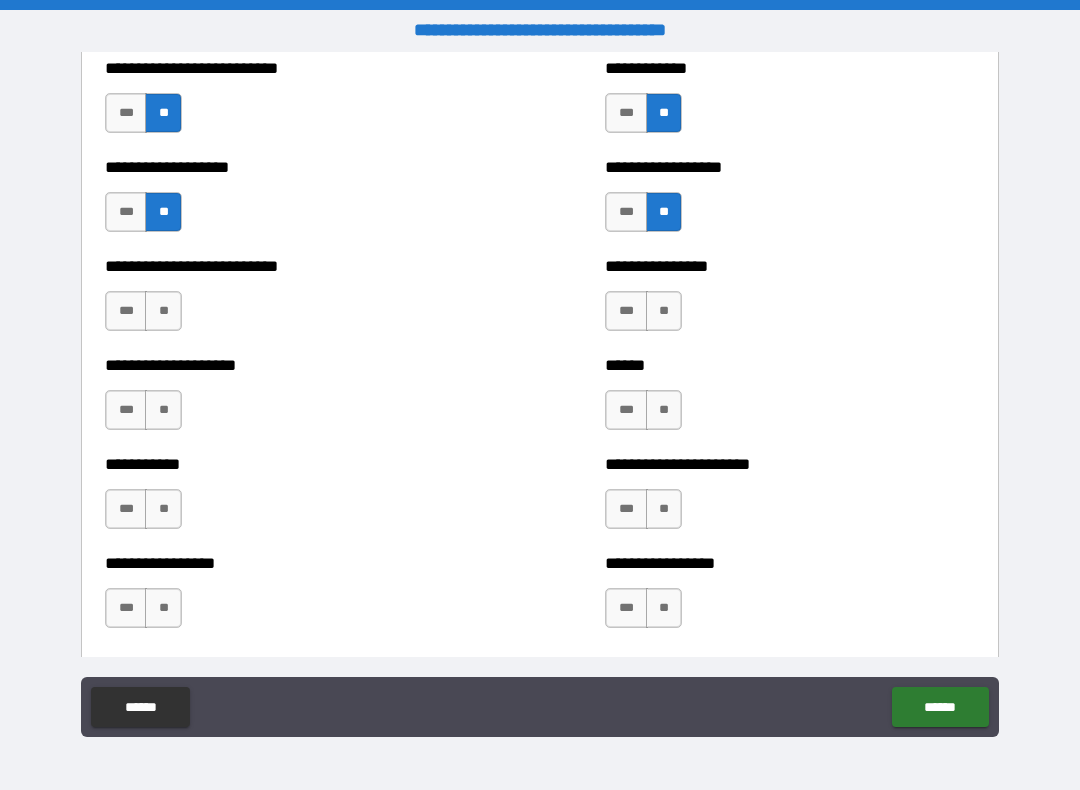 click on "**" at bounding box center [163, 311] 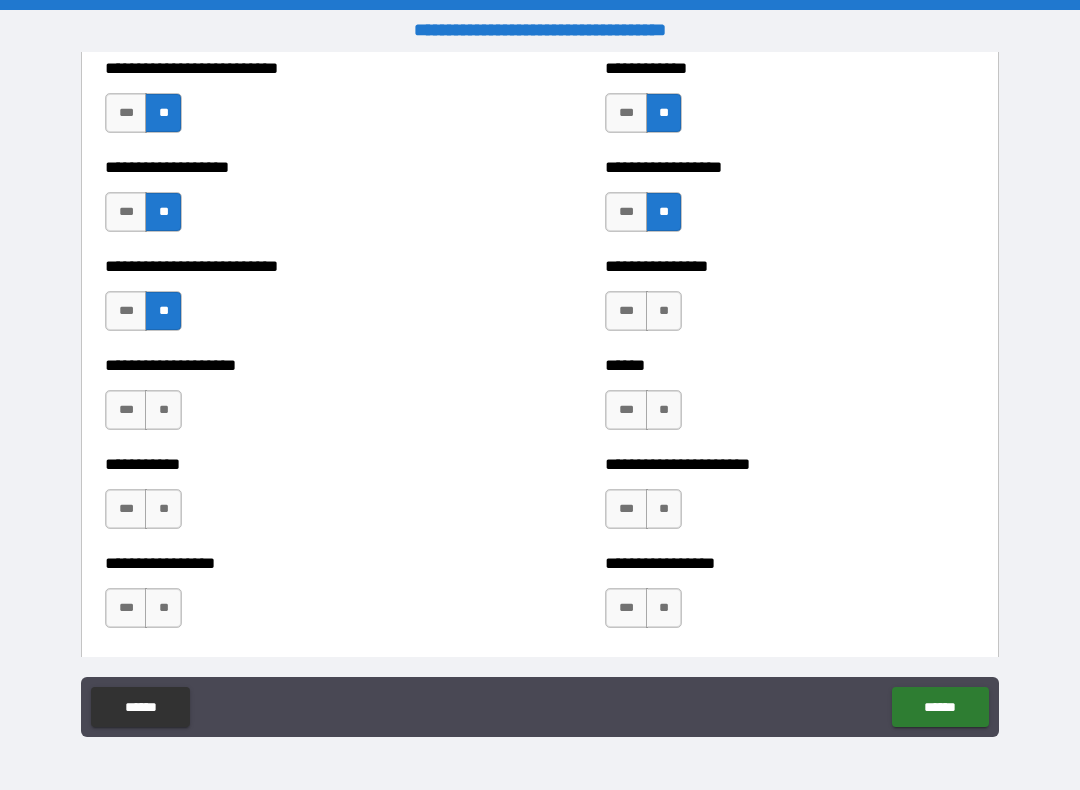 click on "**" at bounding box center [664, 311] 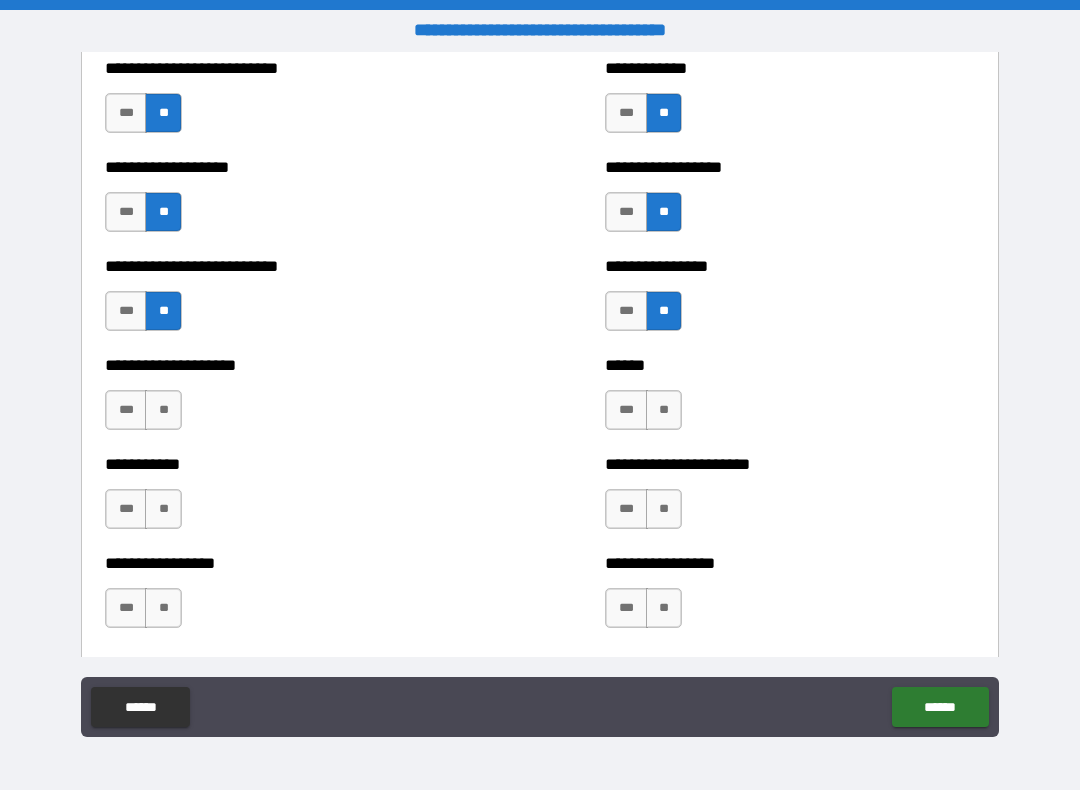 click on "**" at bounding box center [163, 410] 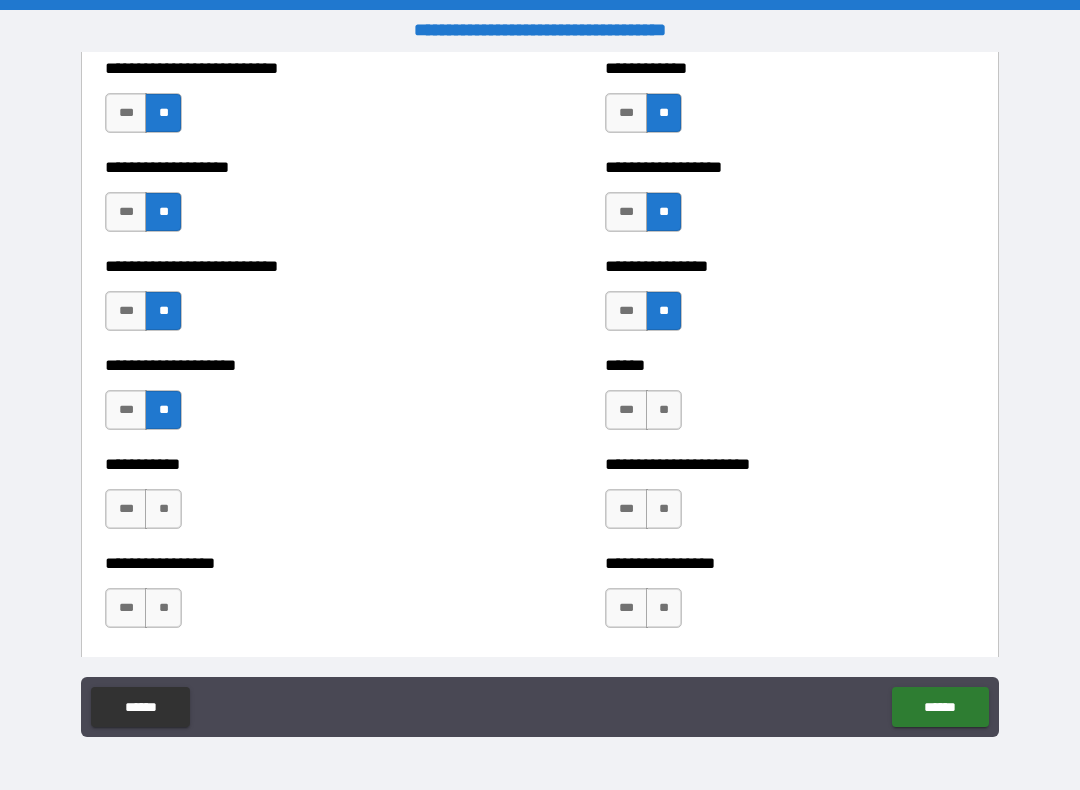 click on "**" at bounding box center (664, 410) 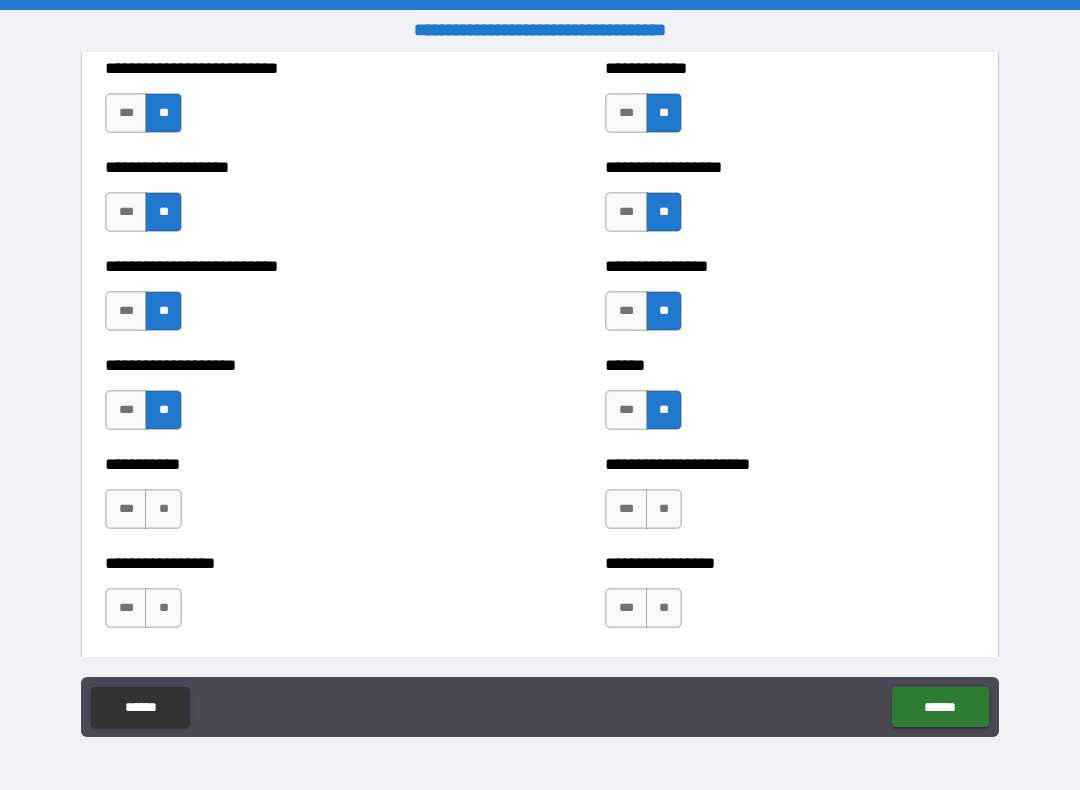 click on "**" at bounding box center (163, 509) 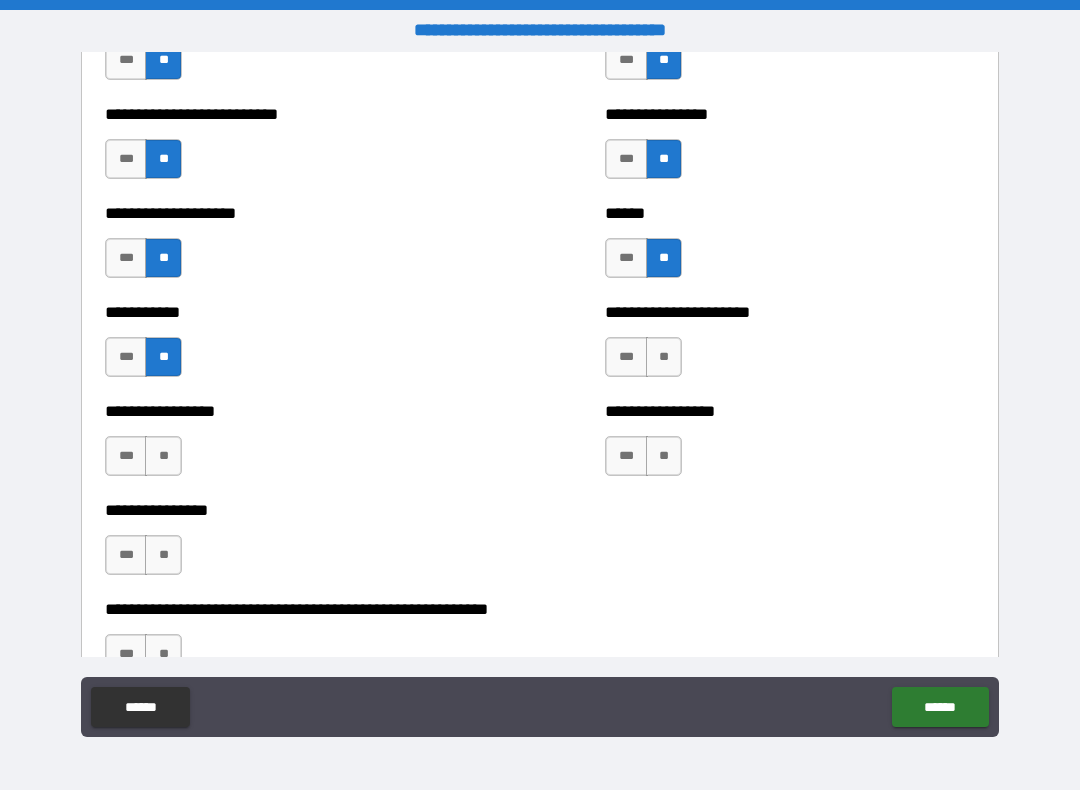 scroll, scrollTop: 5716, scrollLeft: 0, axis: vertical 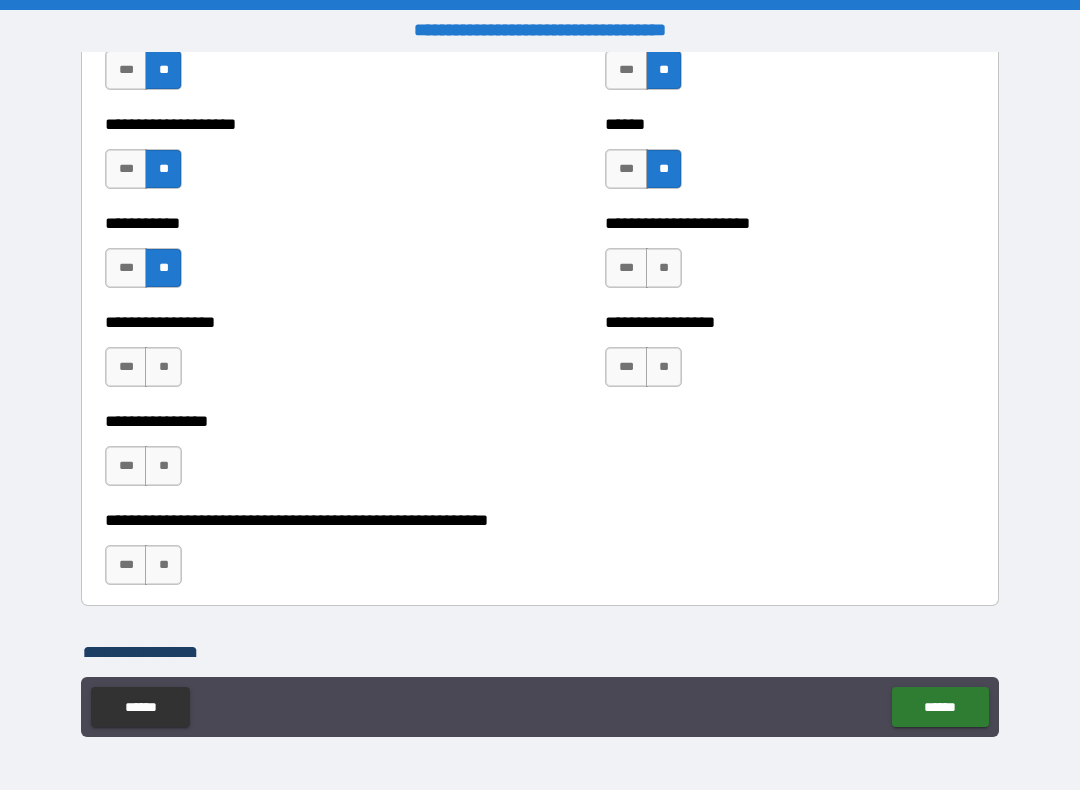 click on "**" at bounding box center (163, 367) 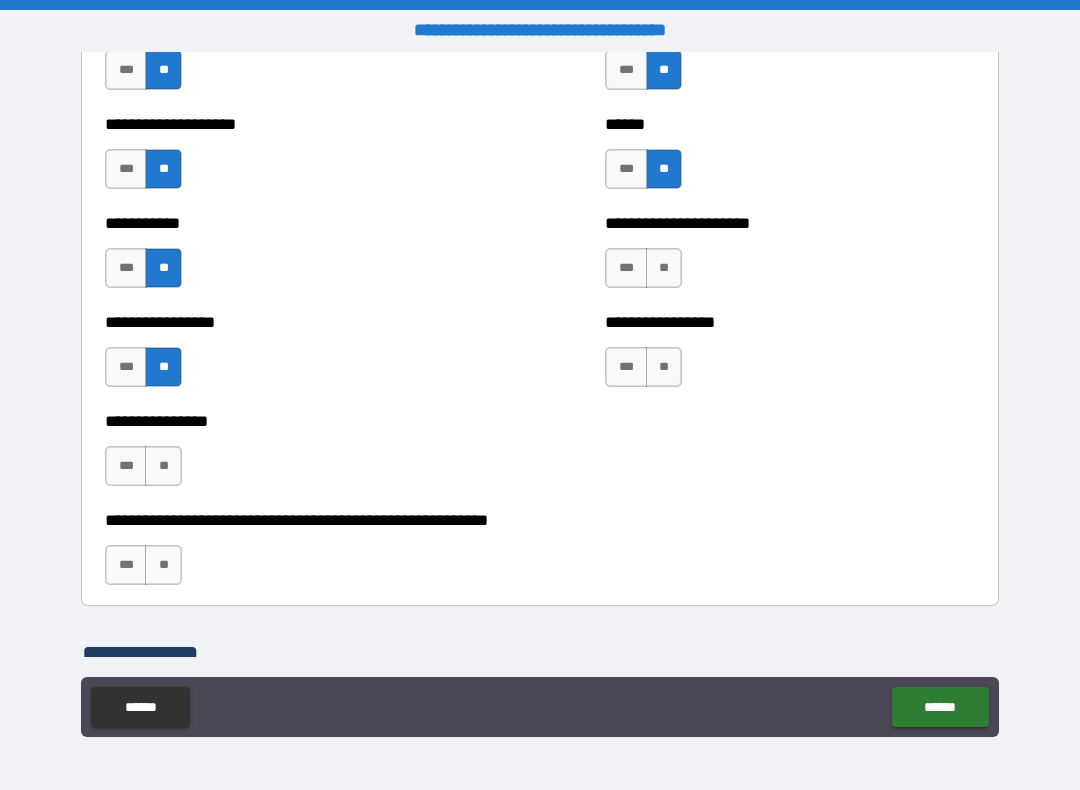 click on "**" at bounding box center (664, 268) 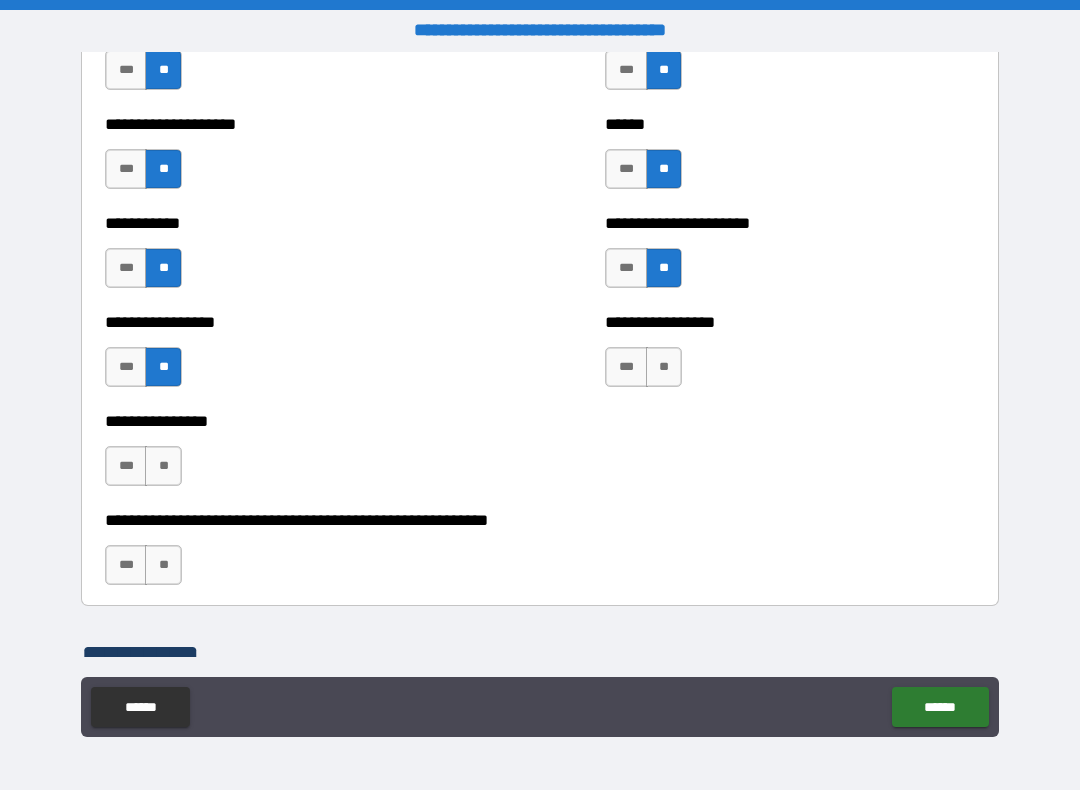 click on "**" at bounding box center (664, 367) 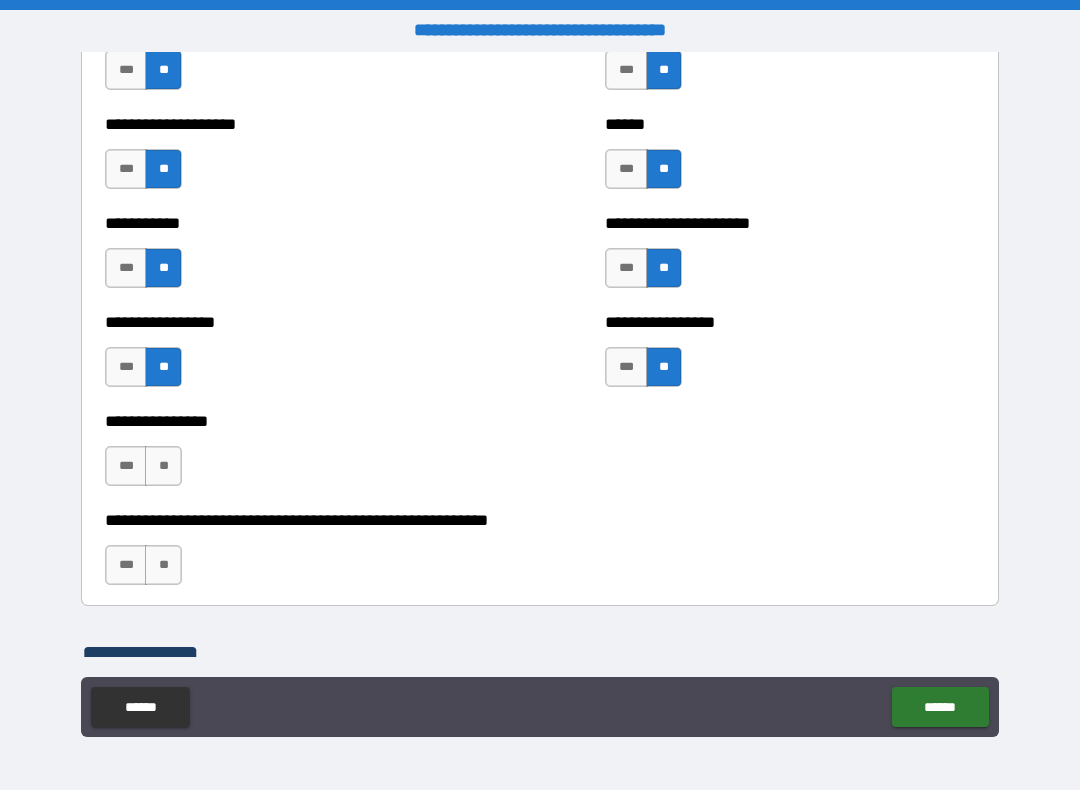 click on "**" at bounding box center [163, 466] 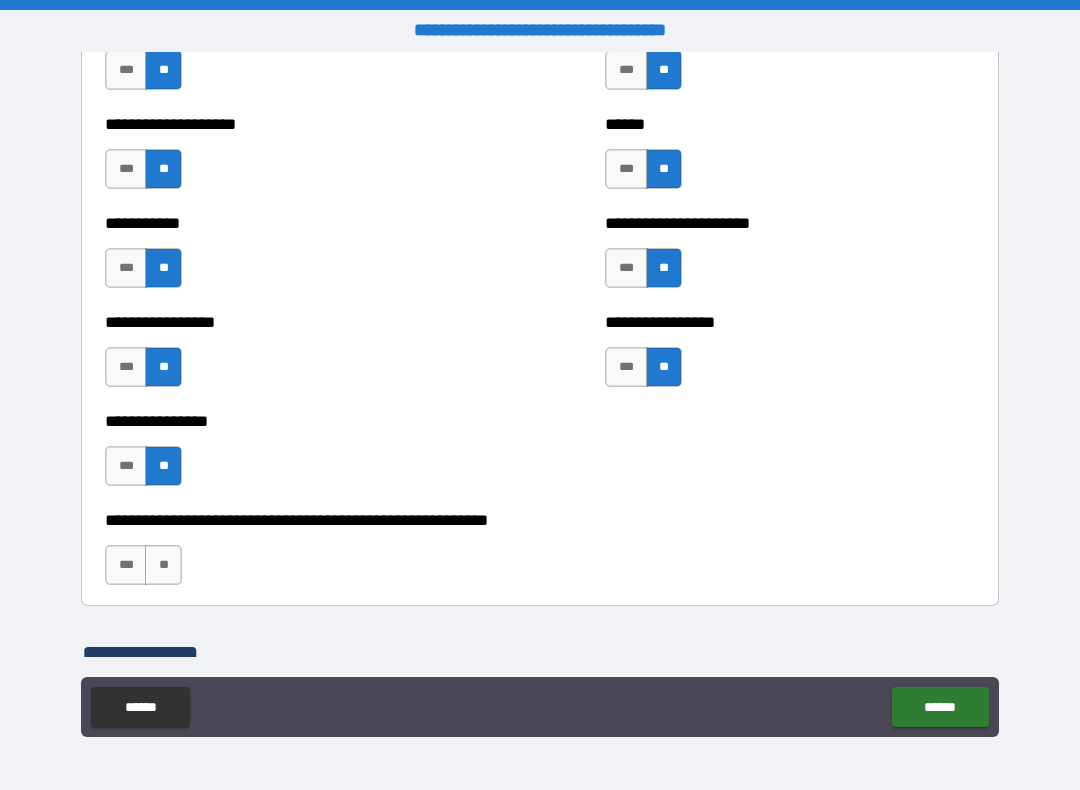 click on "**" at bounding box center [163, 565] 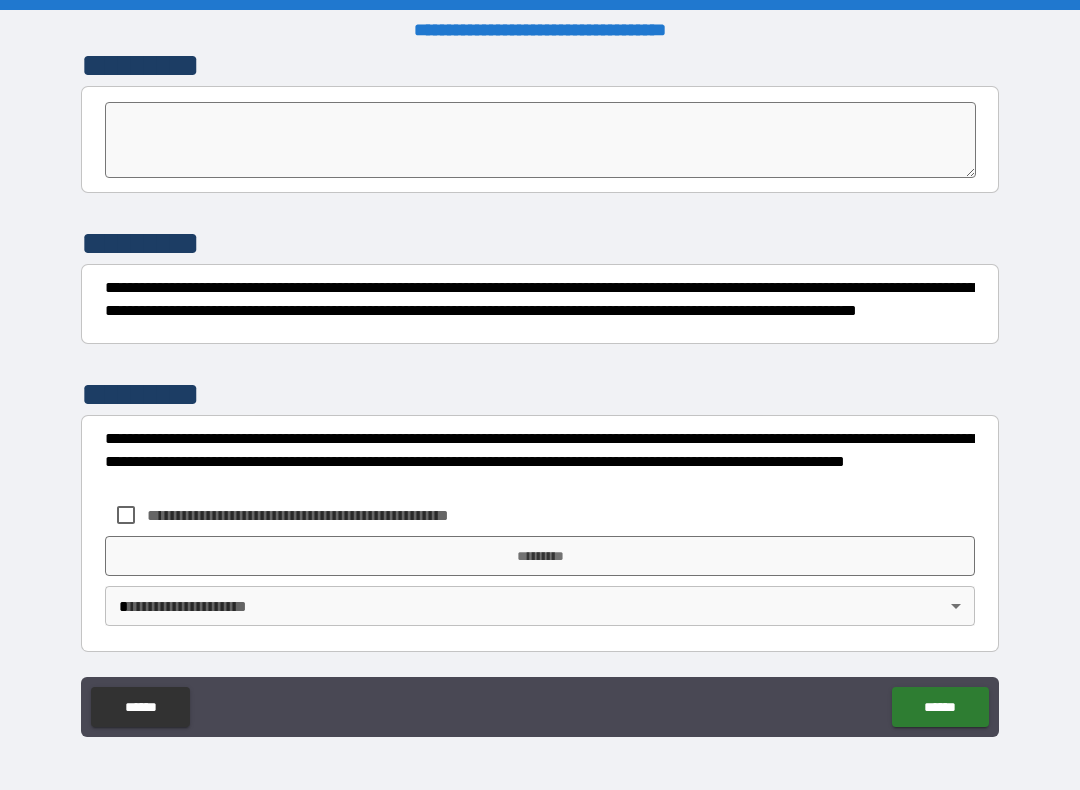 scroll, scrollTop: 6307, scrollLeft: 0, axis: vertical 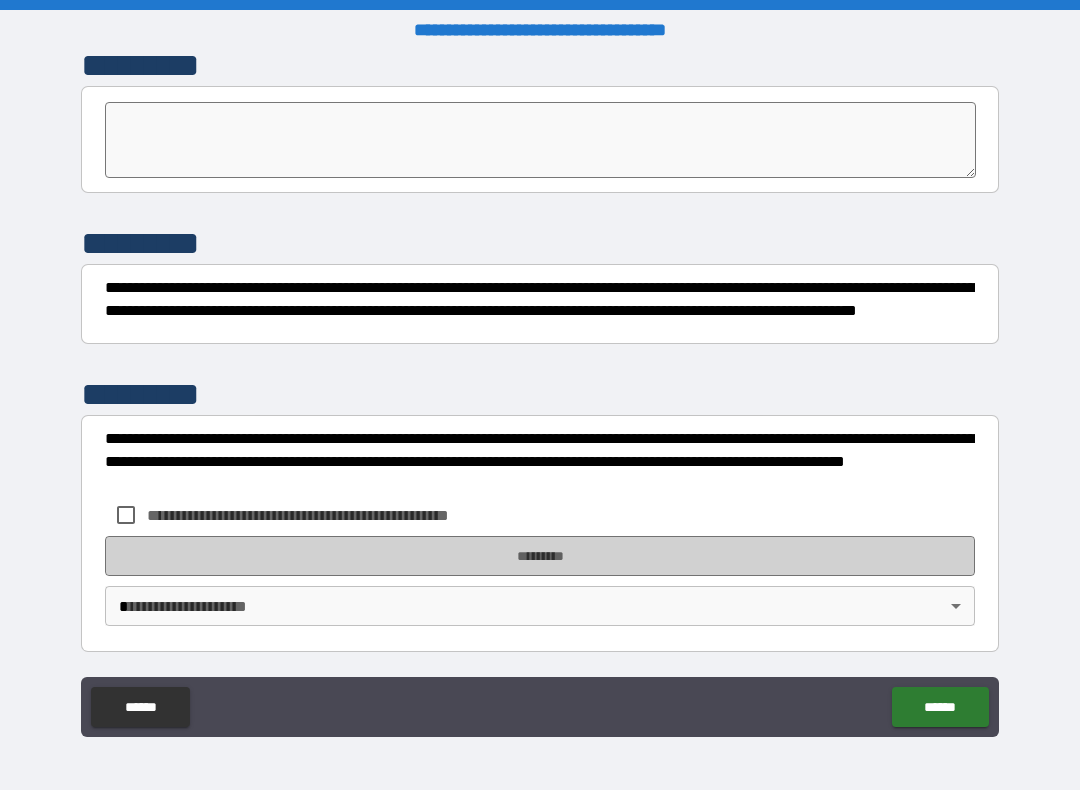 click on "*********" at bounding box center (540, 556) 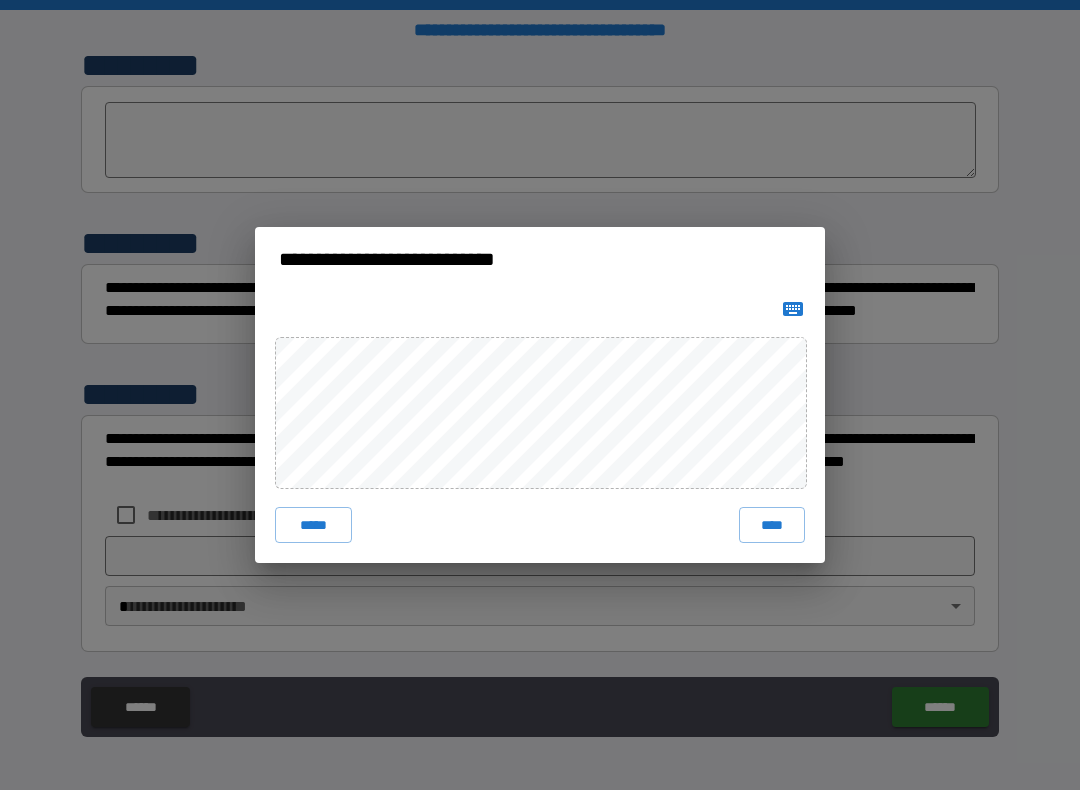 click on "****" at bounding box center [772, 525] 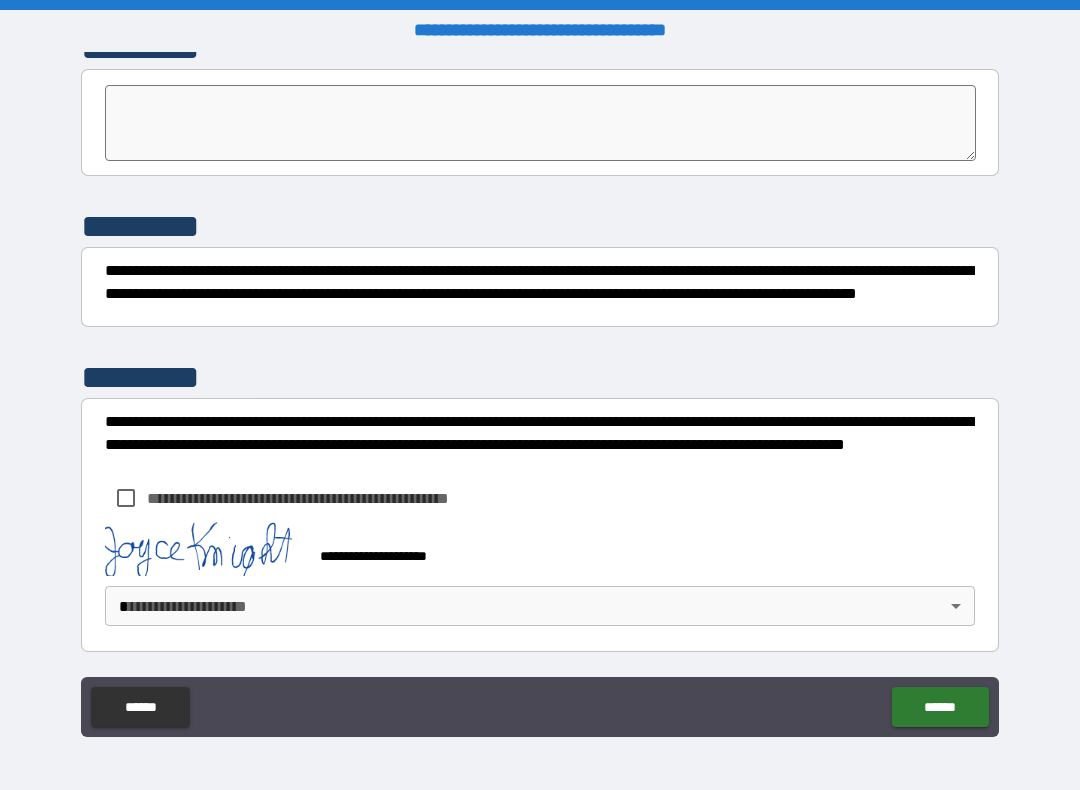 scroll, scrollTop: 6324, scrollLeft: 0, axis: vertical 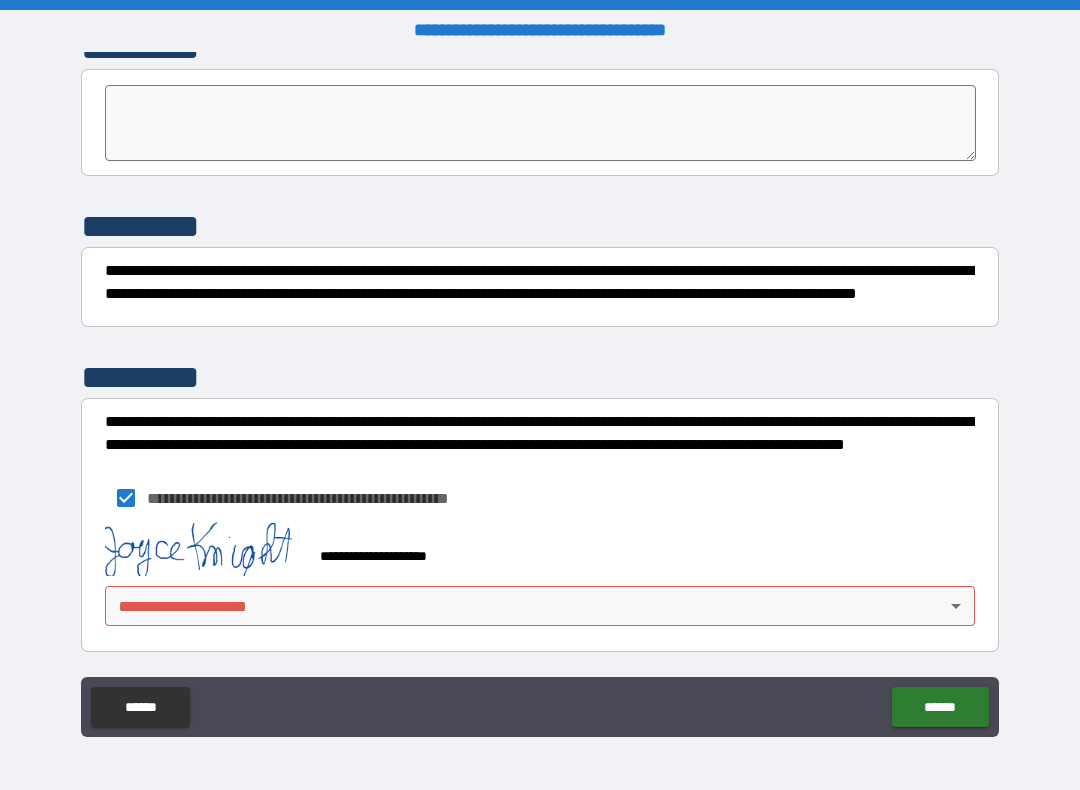 click on "**********" at bounding box center (540, 395) 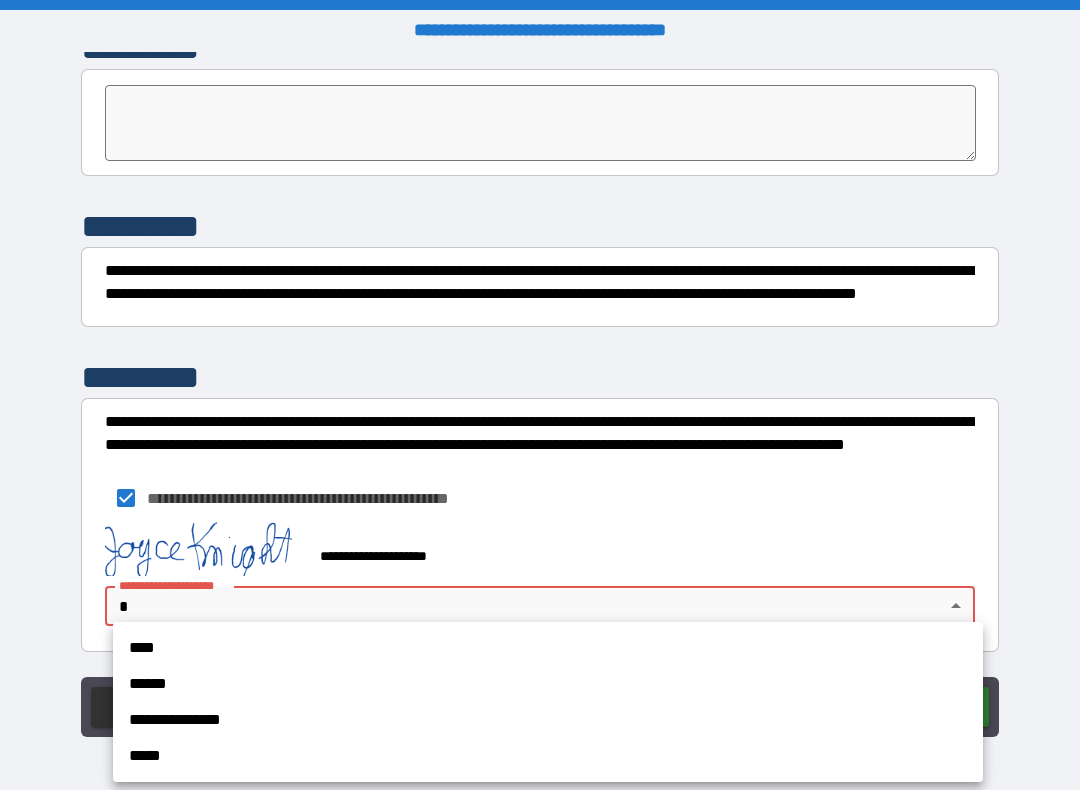 click on "****" at bounding box center [548, 648] 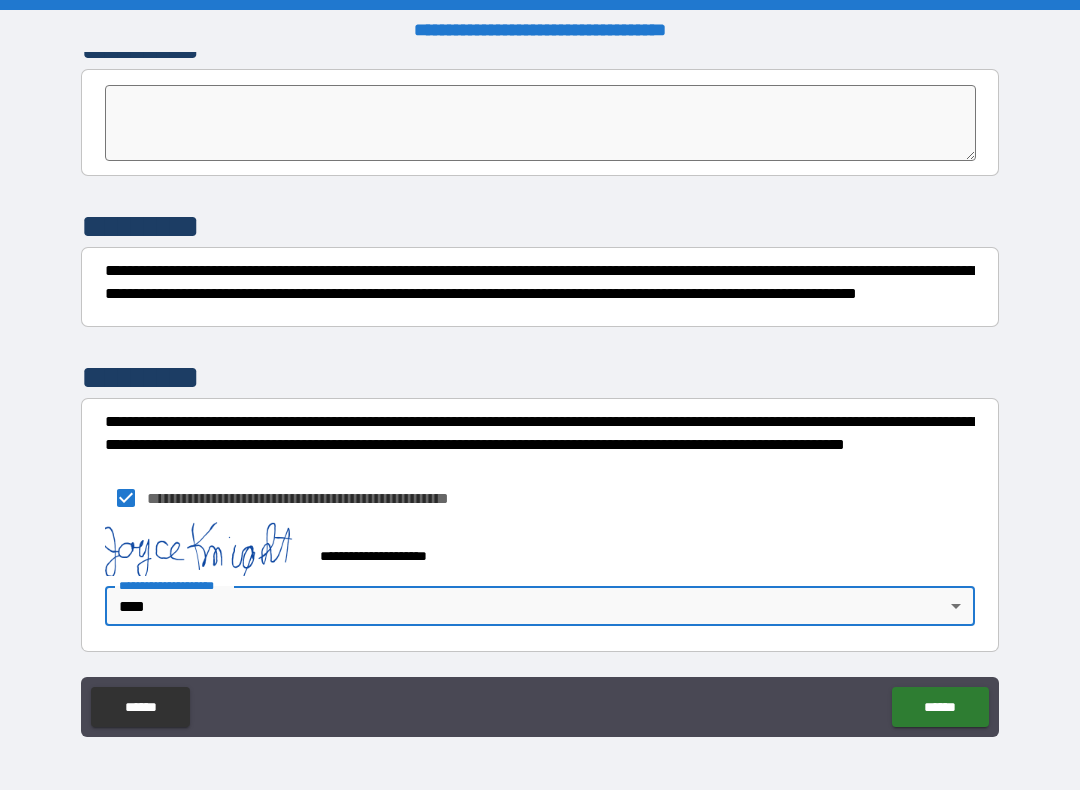 click on "******" at bounding box center [940, 707] 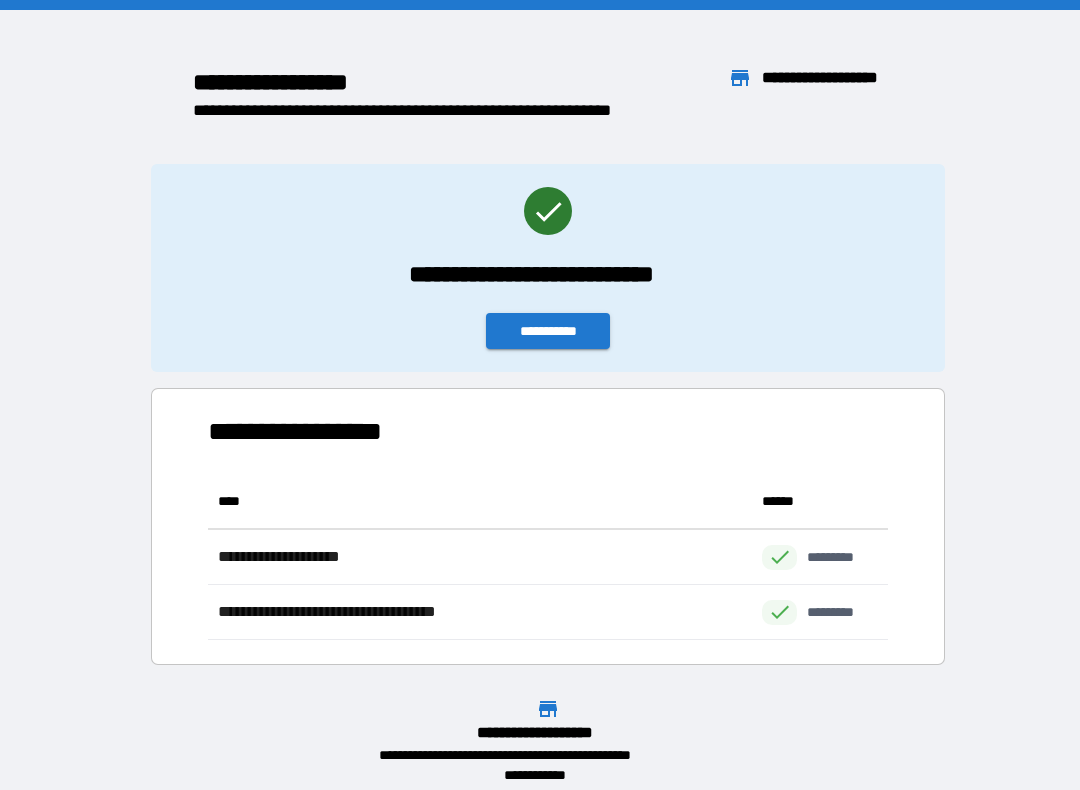 scroll, scrollTop: 1, scrollLeft: 1, axis: both 